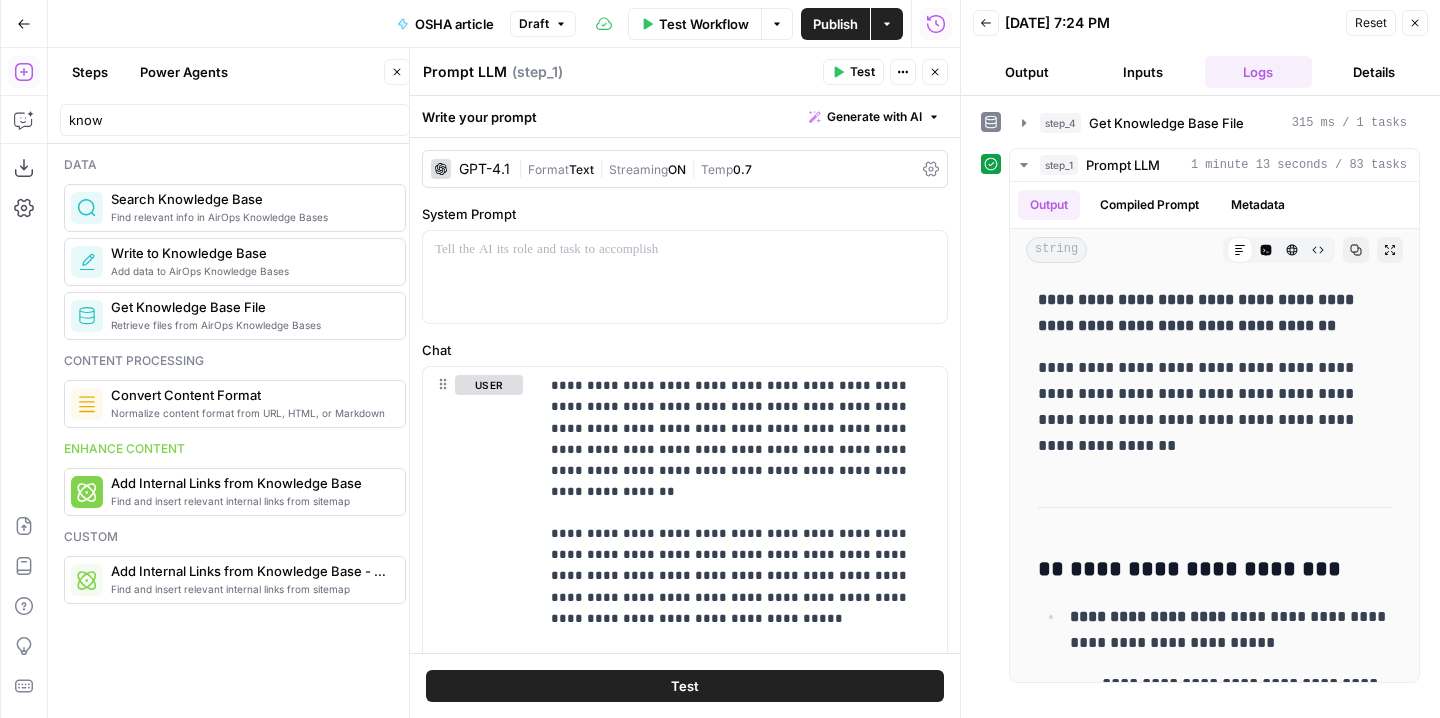 scroll, scrollTop: 0, scrollLeft: 0, axis: both 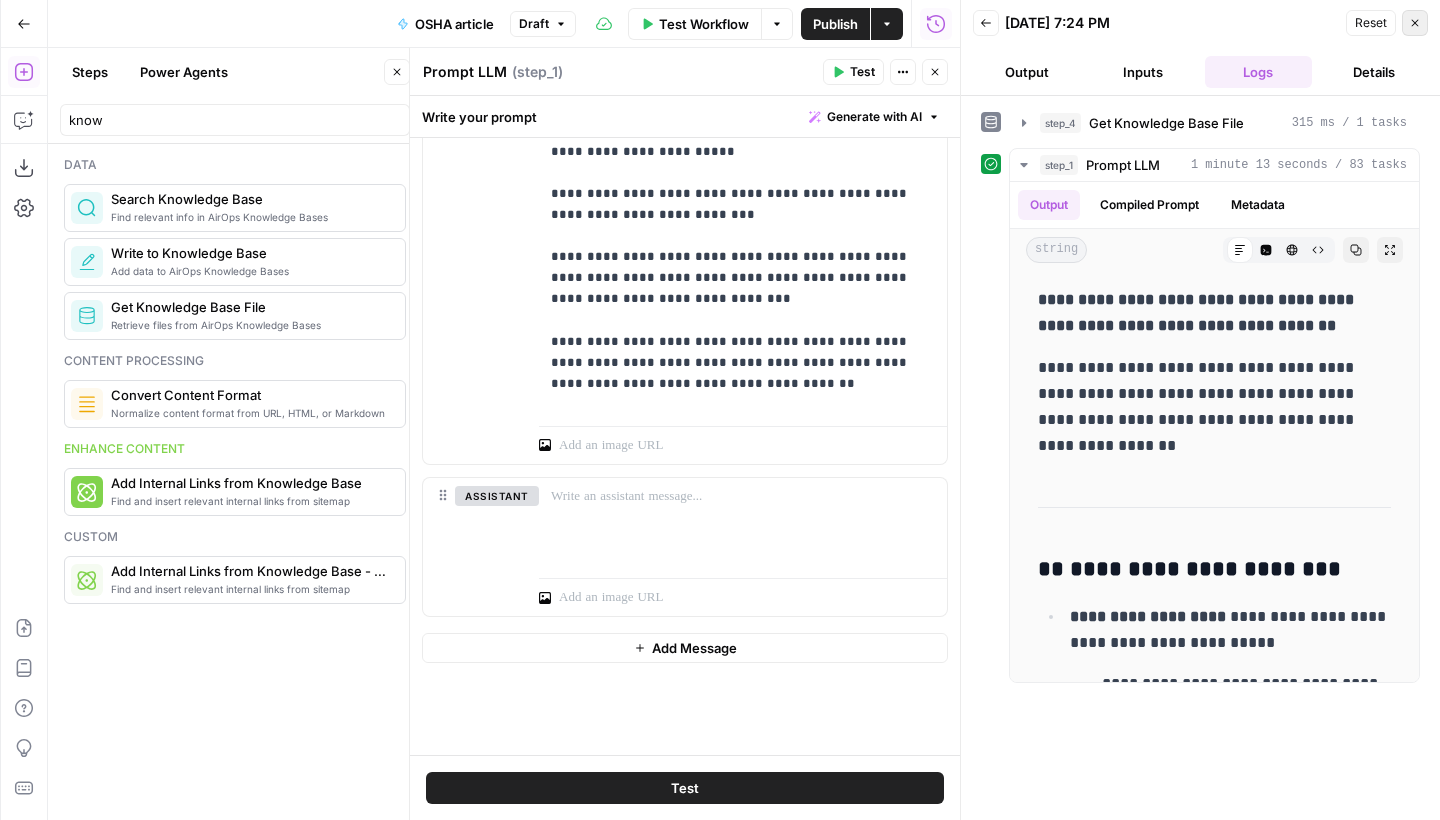 click on "Close" at bounding box center [1415, 23] 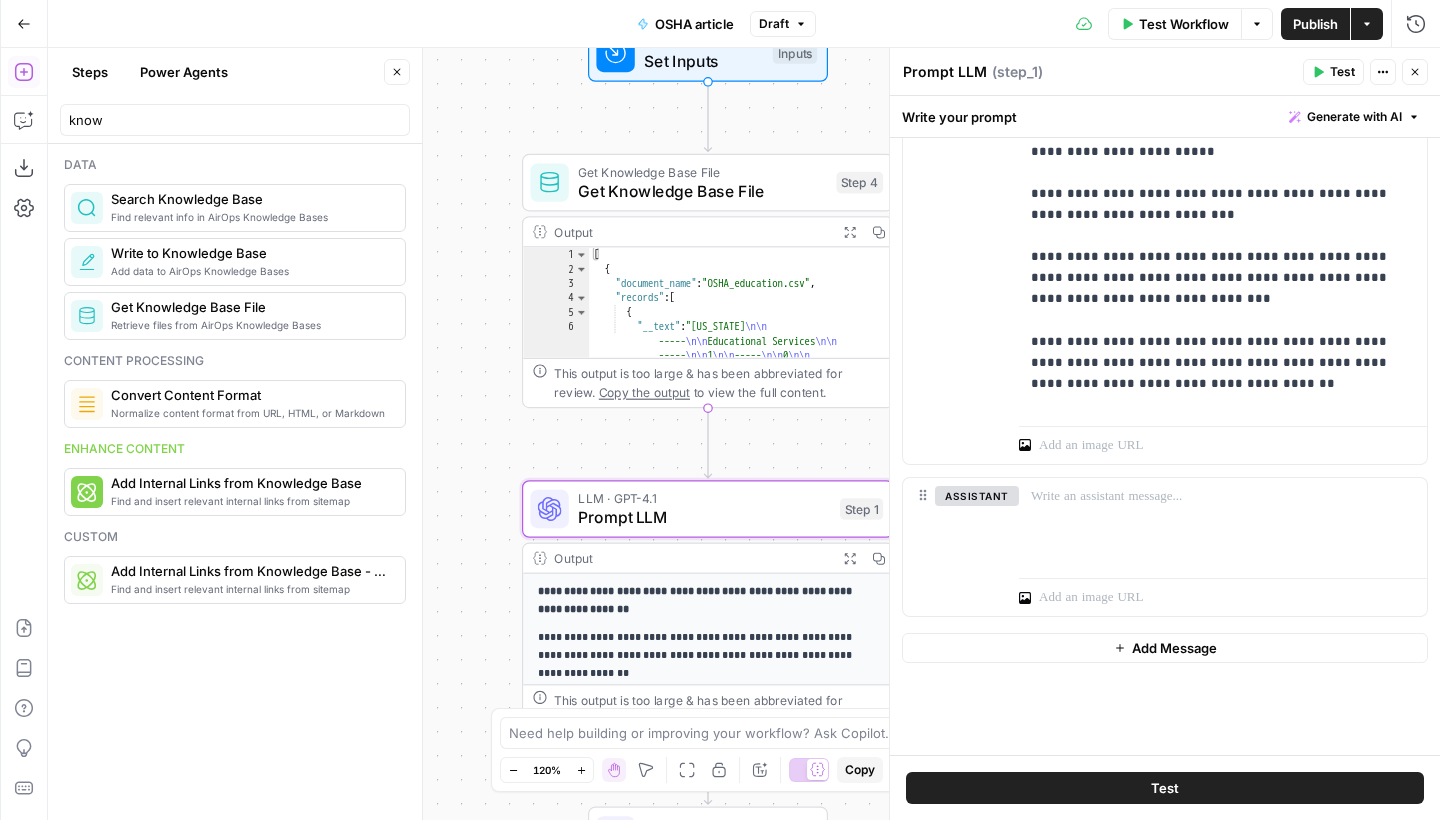 click on "Get Knowledge Base File" at bounding box center [702, 191] 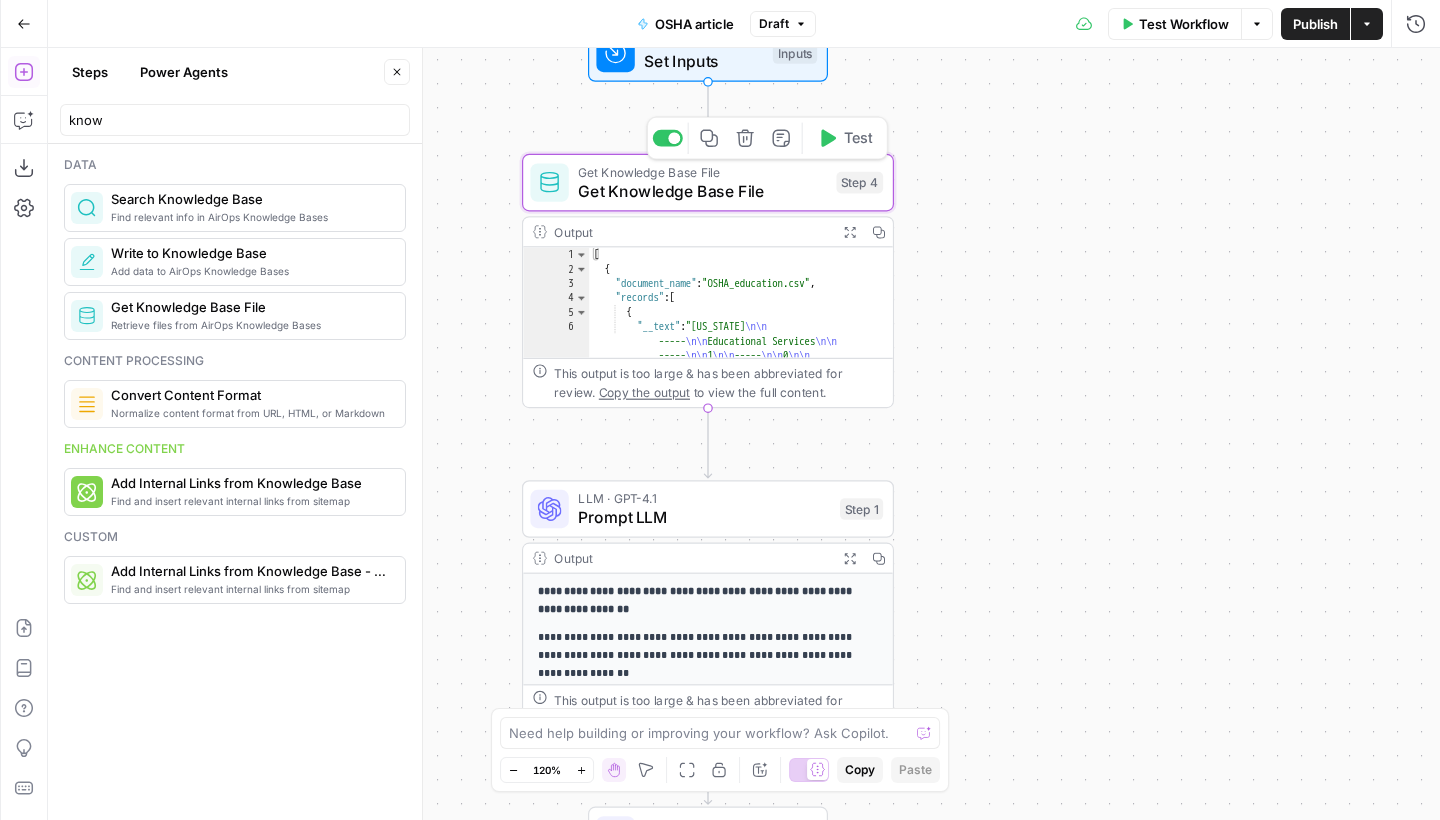 type on "Get Knowledge Base File" 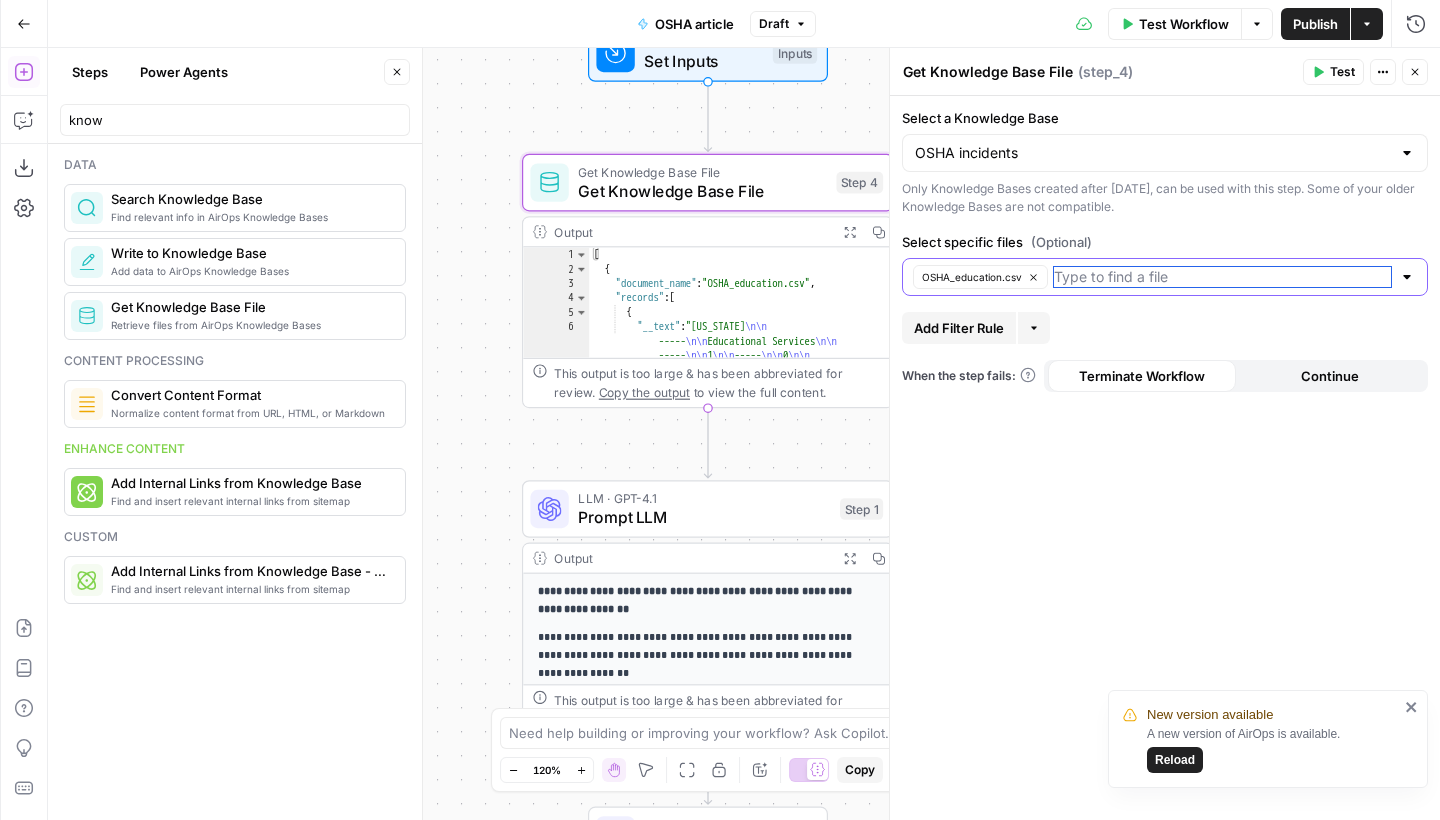 click on "Select specific files   (Optional)" at bounding box center [1222, 277] 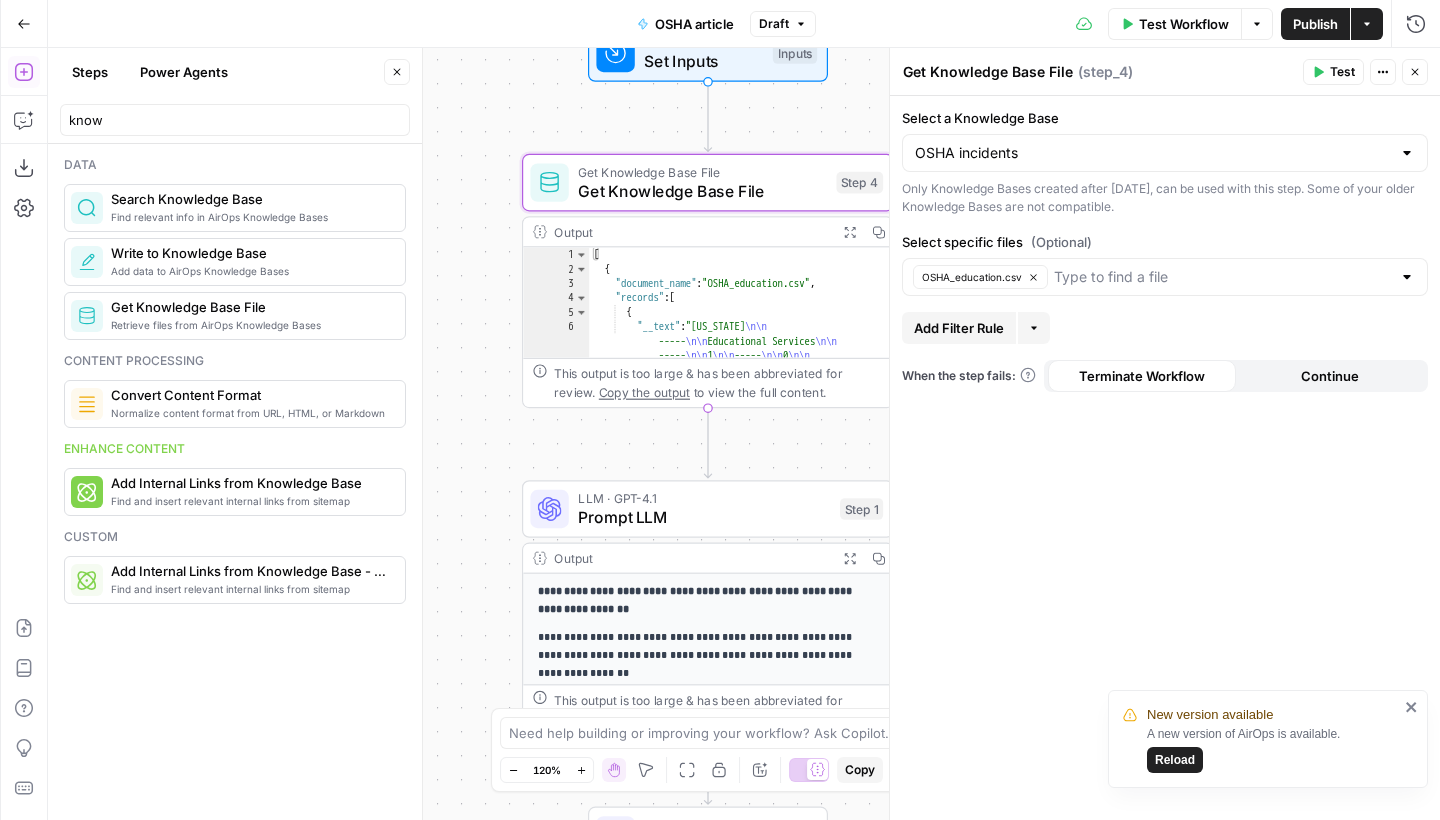 click on "Select specific files   (Optional)" at bounding box center [1165, 242] 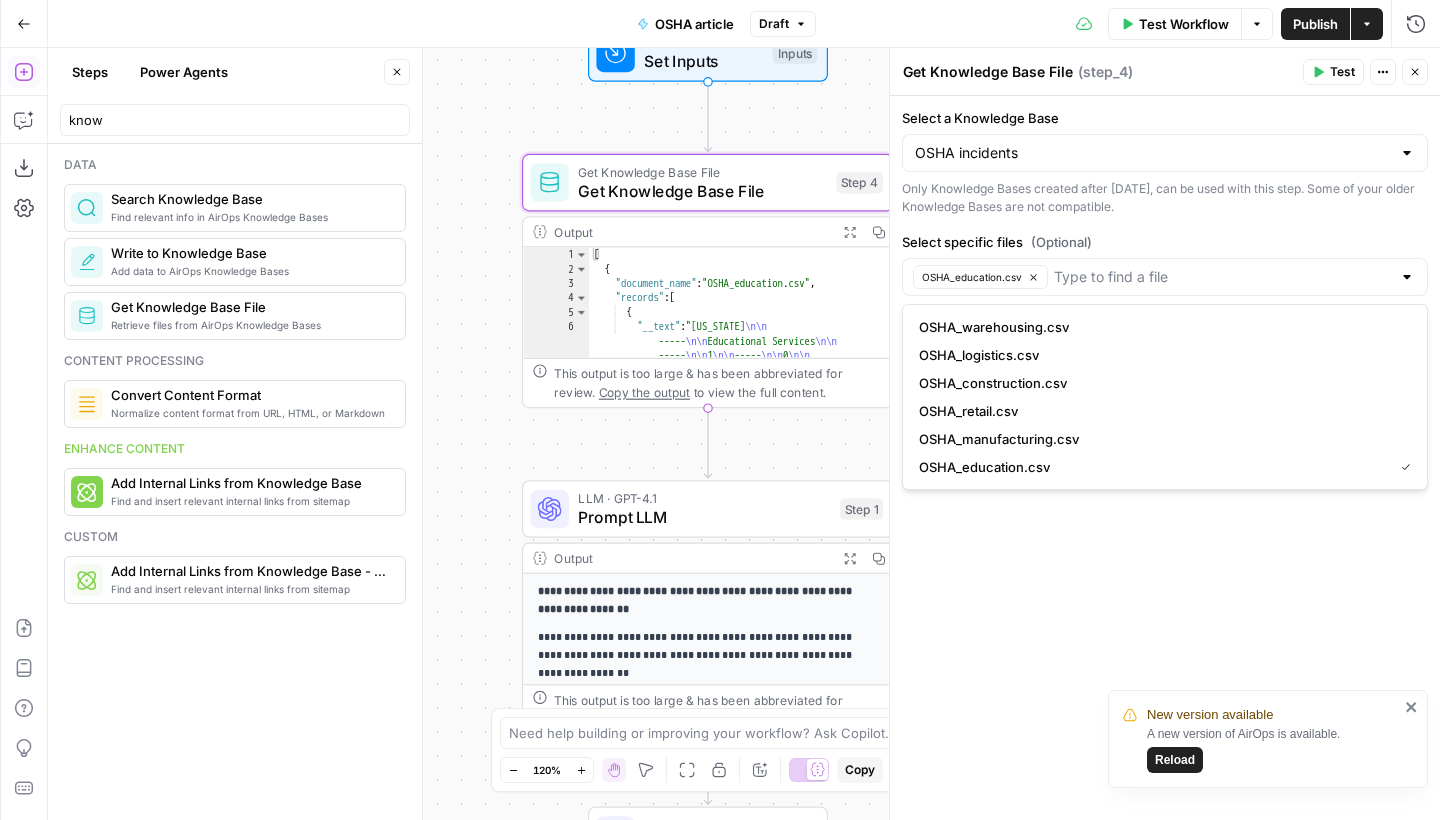 click on "Select a Knowledge Base OSHA incidents Only Knowledge Bases created after June 1st, 2024, can be used with this step. Some of your older Knowledge Bases are not compatible. Select specific files   (Optional) OSHA_education.csv Add Filter Rule More When the step fails: Terminate Workflow Continue" at bounding box center (1165, 458) 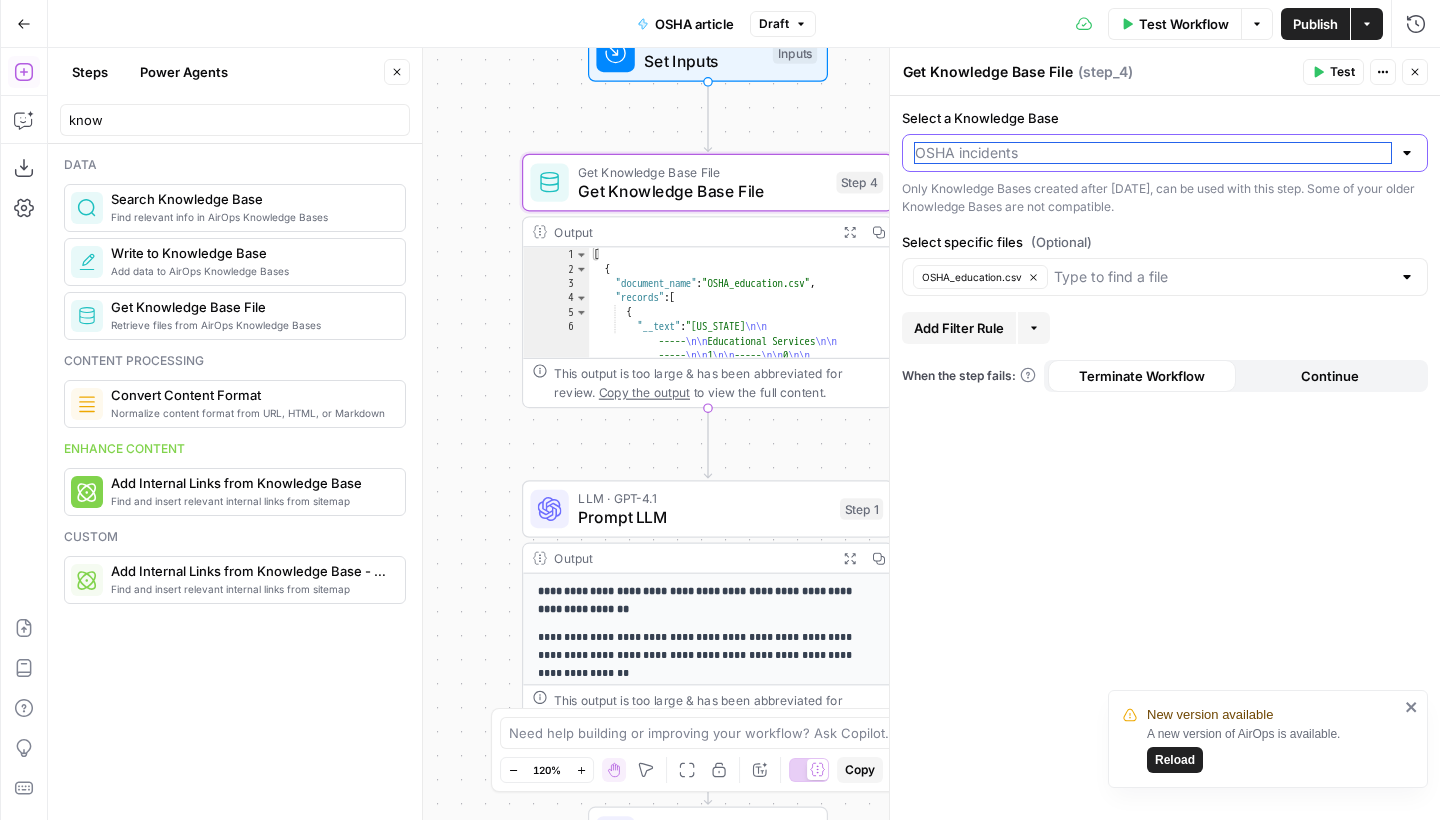 click on "Select a Knowledge Base" at bounding box center (1153, 153) 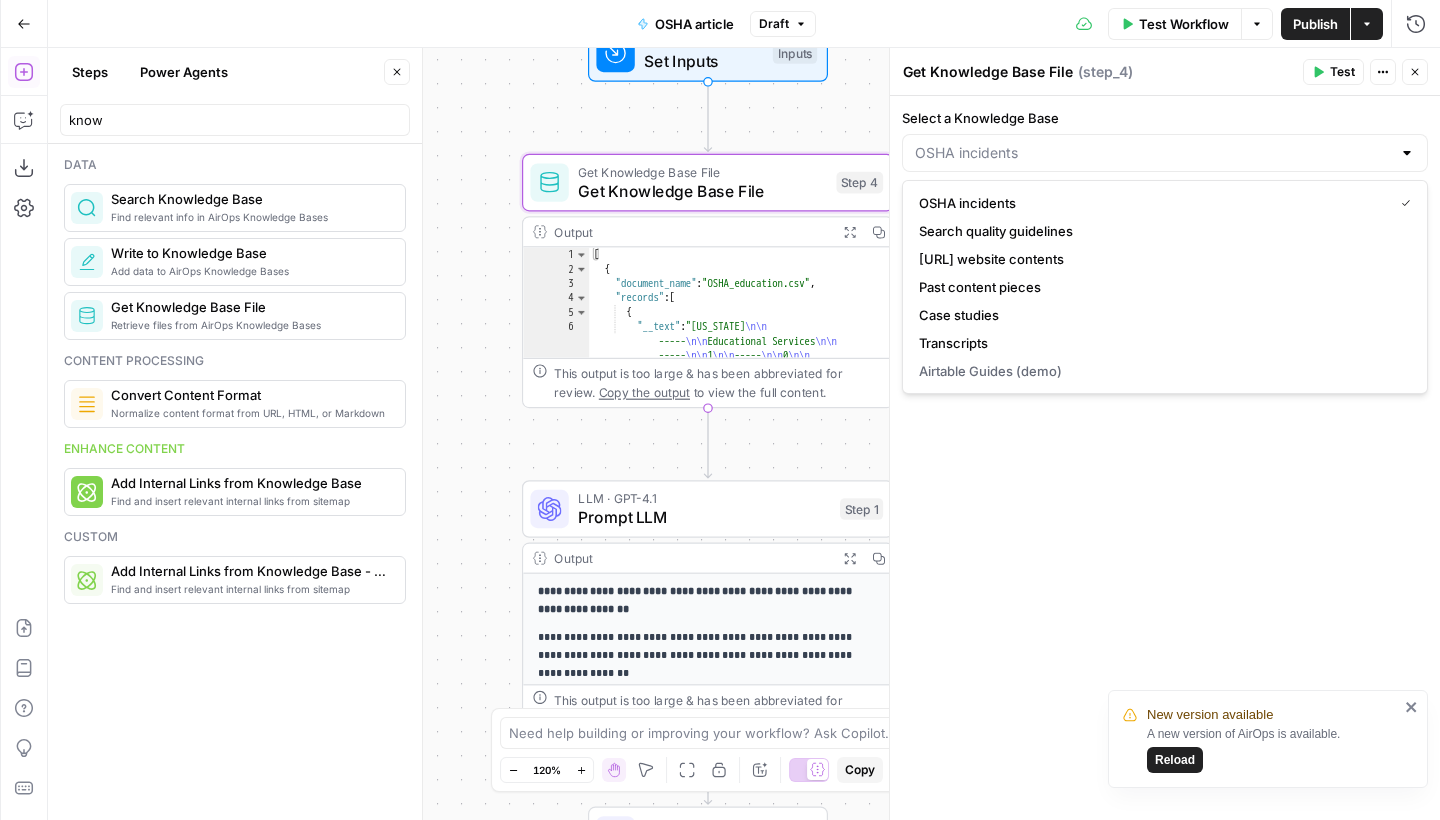 type on "OSHA incidents" 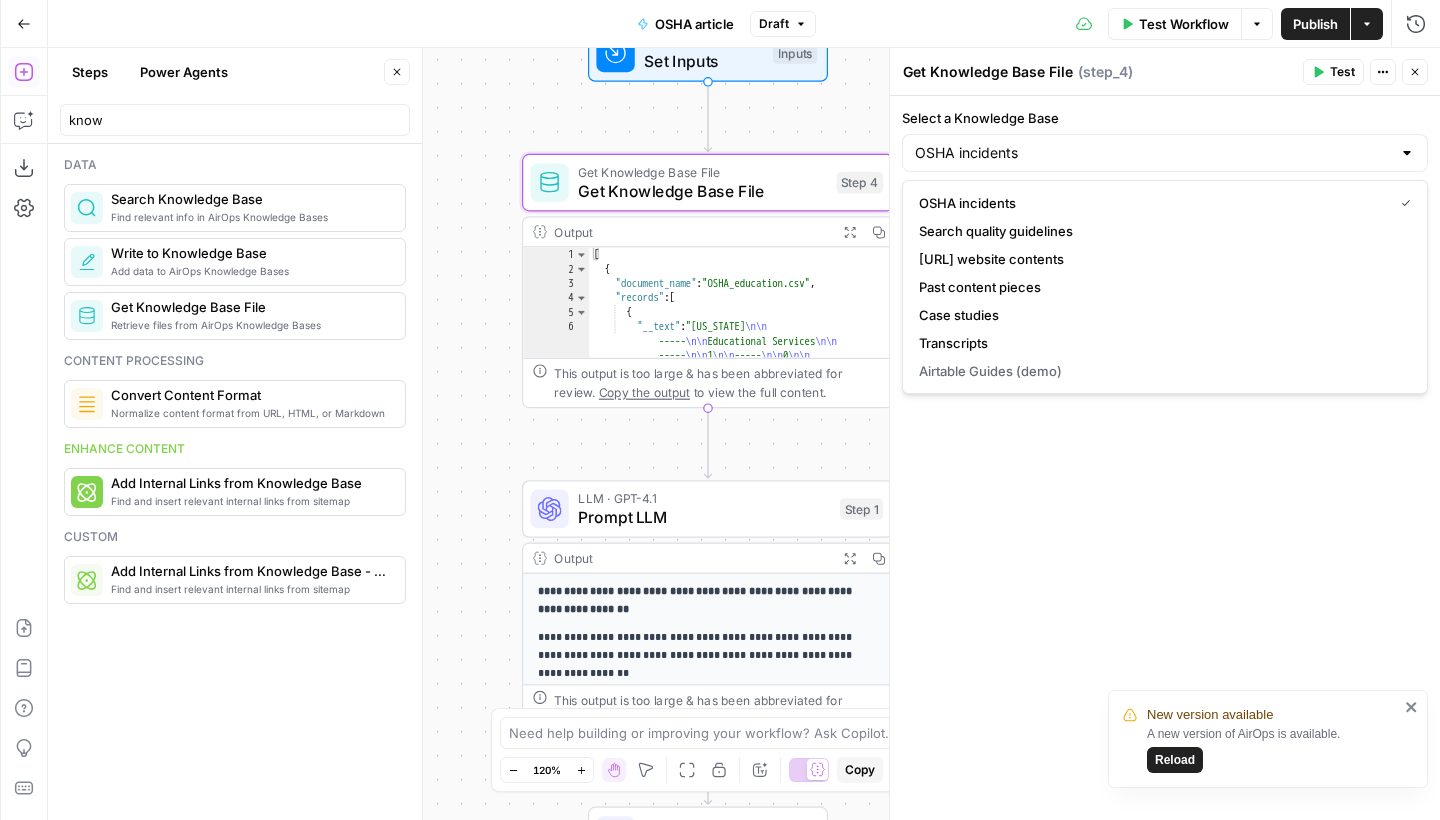 click on "Select a Knowledge Base" at bounding box center (1165, 118) 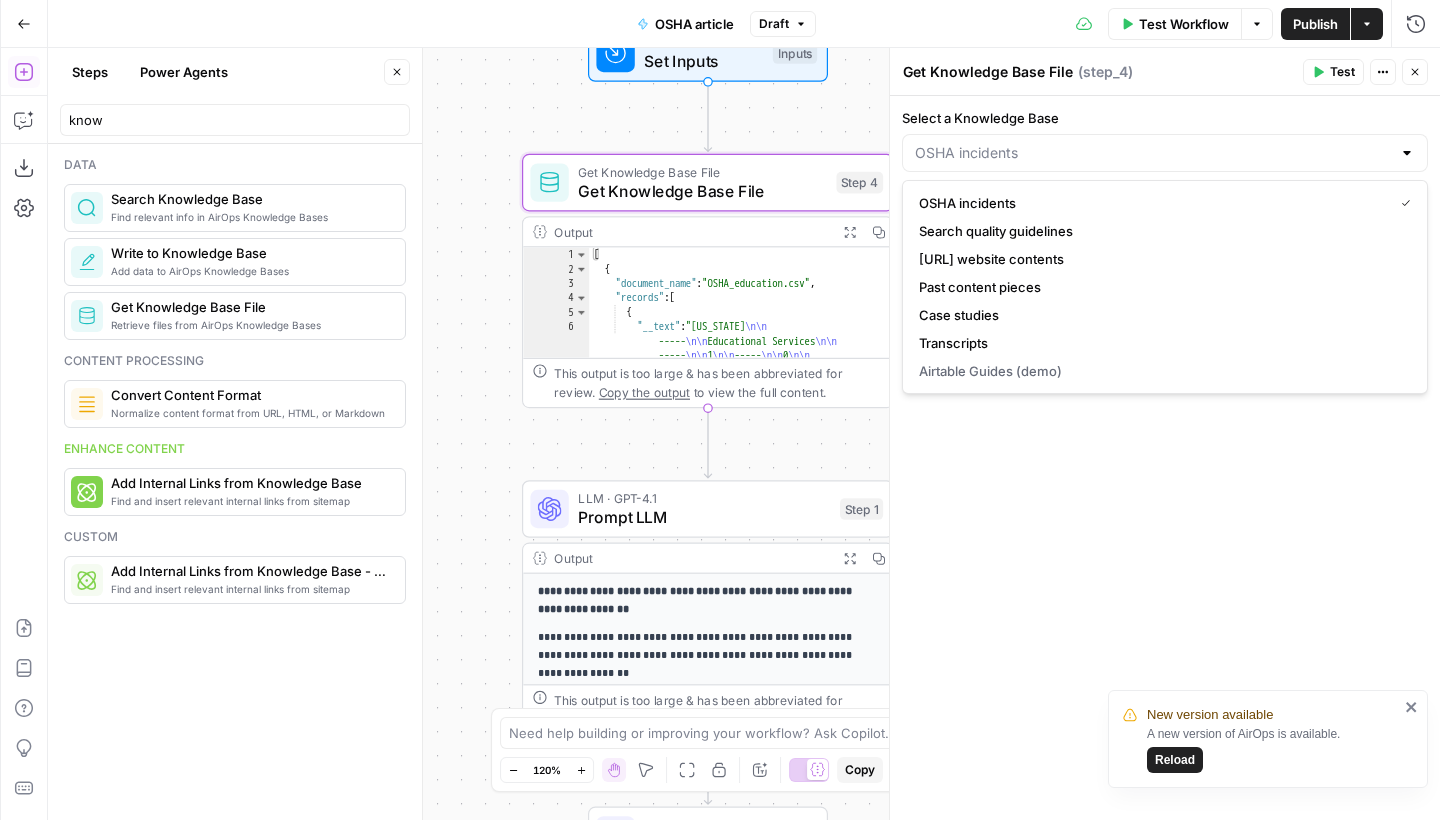 type on "OSHA incidents" 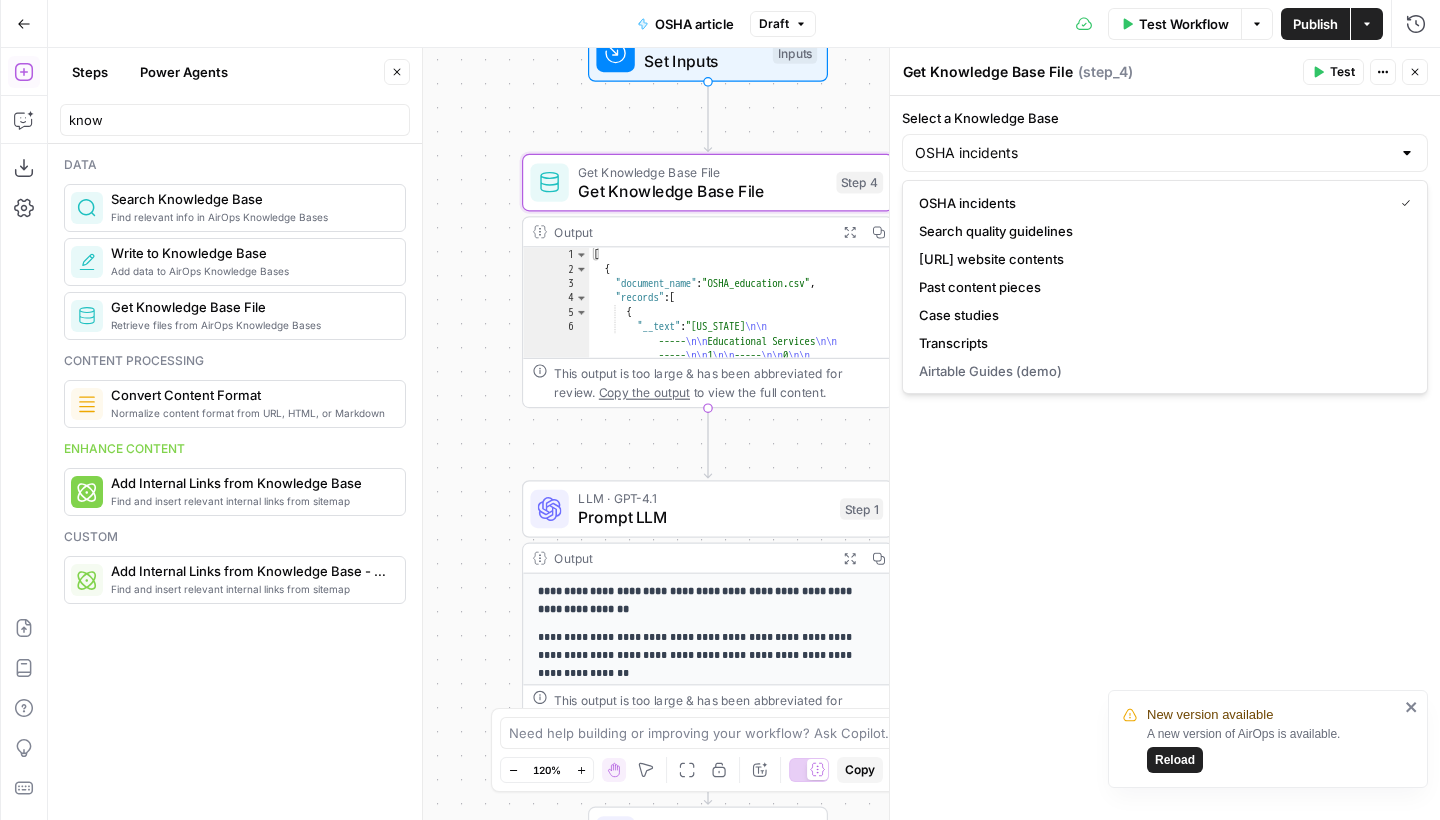 click on "Select a Knowledge Base OSHA incidents Only Knowledge Bases created after June 1st, 2024, can be used with this step. Some of your older Knowledge Bases are not compatible. Select specific files   (Optional) OSHA_education.csv Add Filter Rule More When the step fails: Terminate Workflow Continue" at bounding box center (1165, 458) 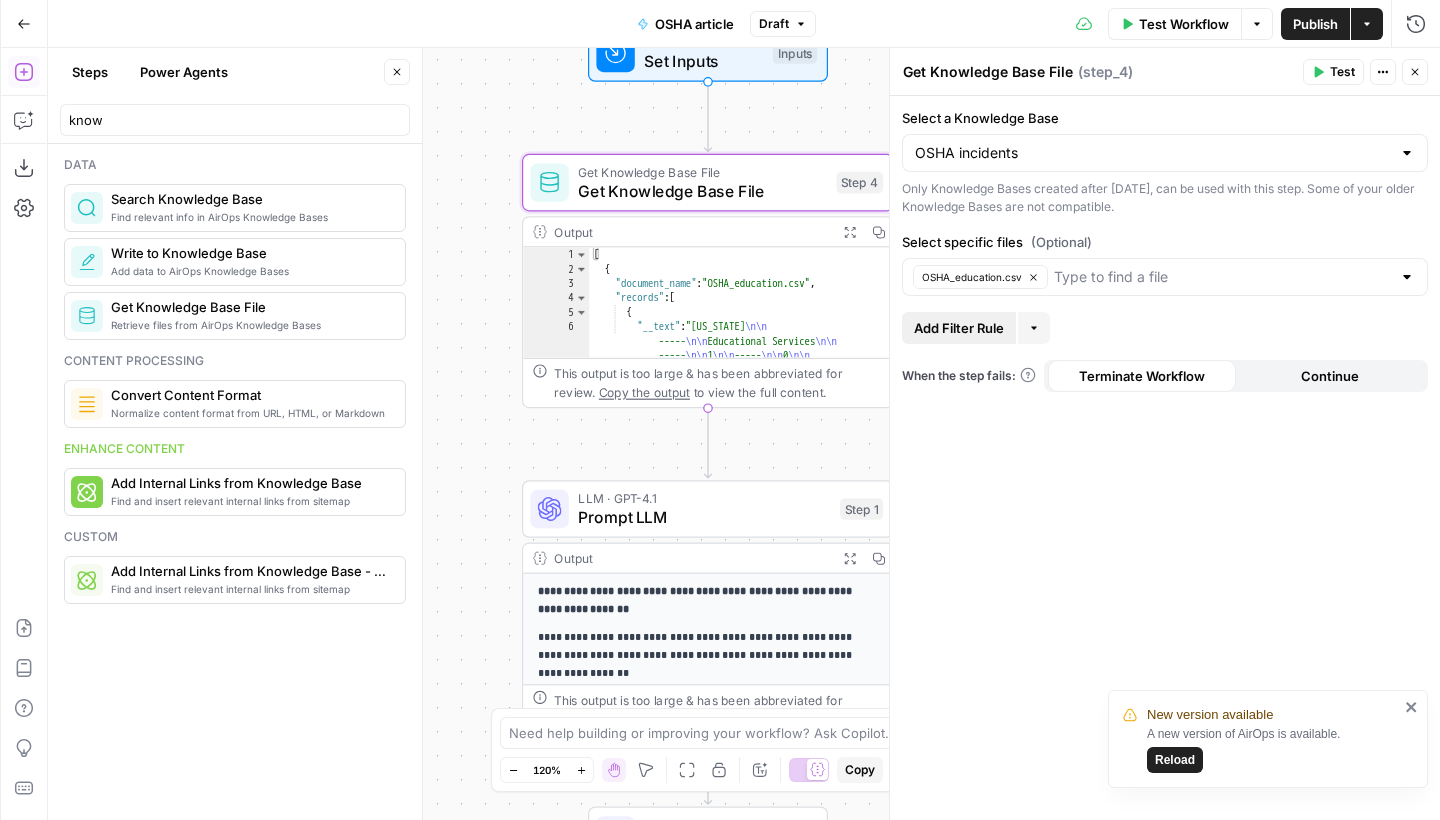 click on "Add Filter Rule" at bounding box center [959, 328] 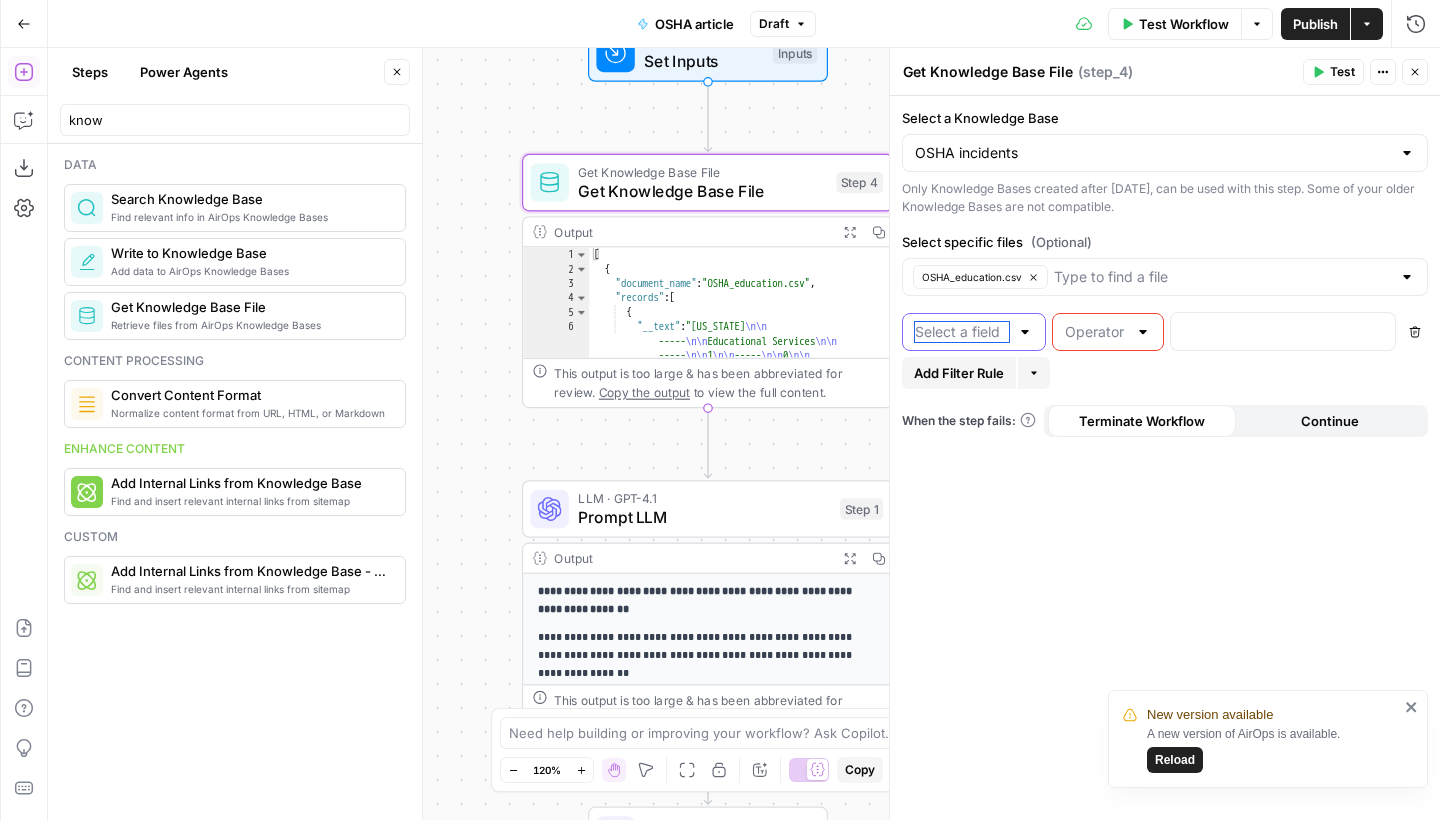 click at bounding box center (962, 332) 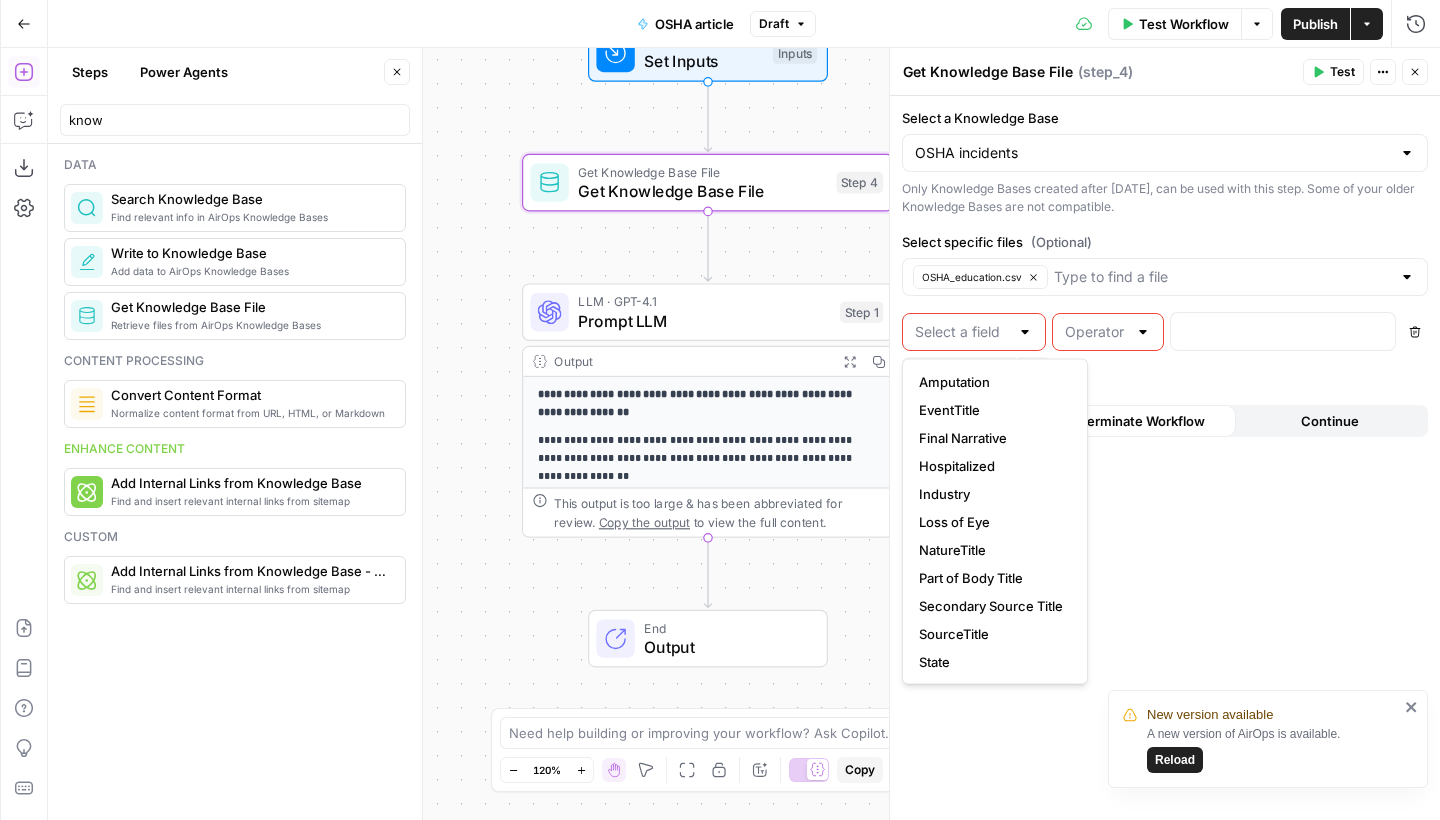 click 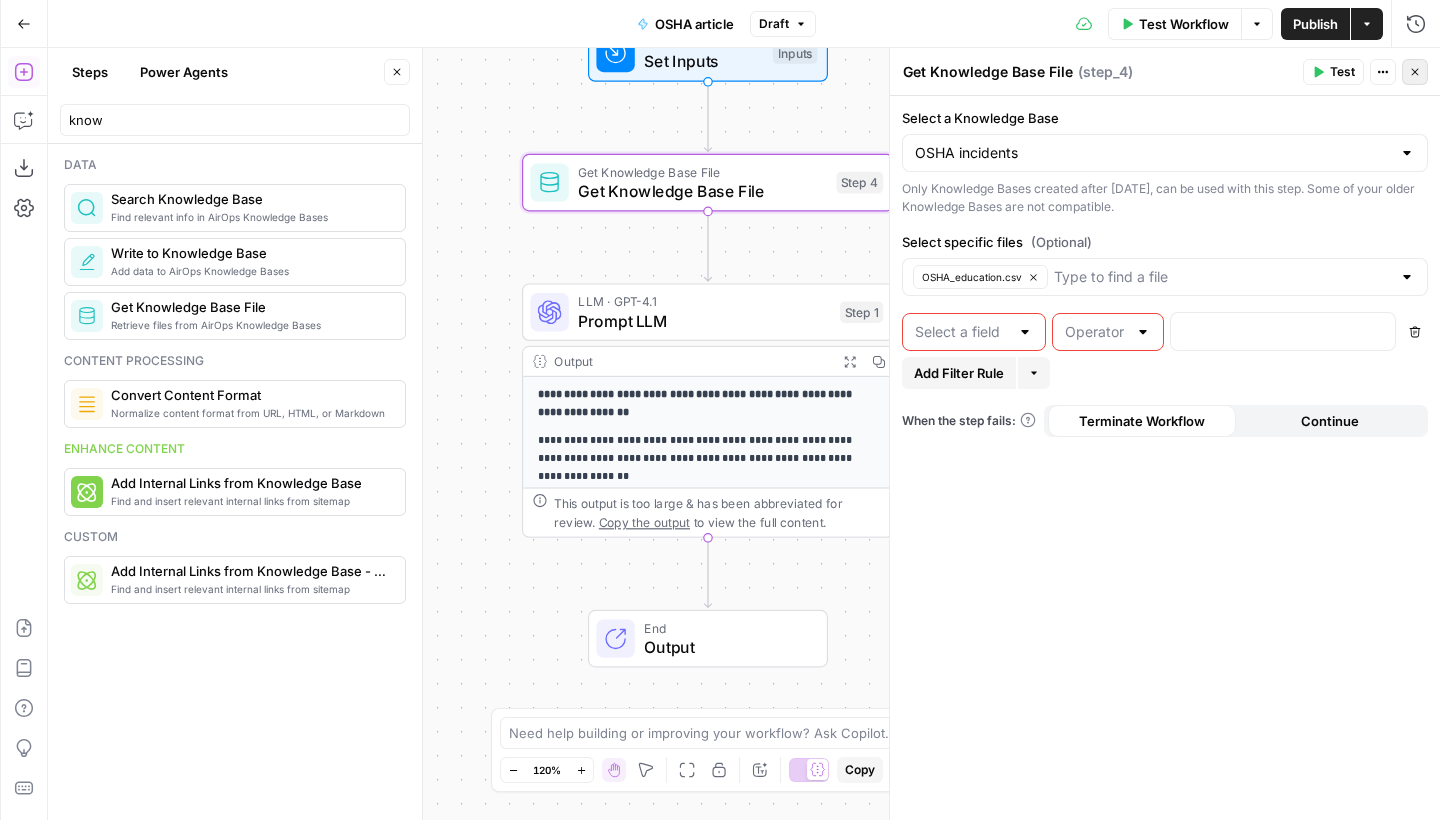 click 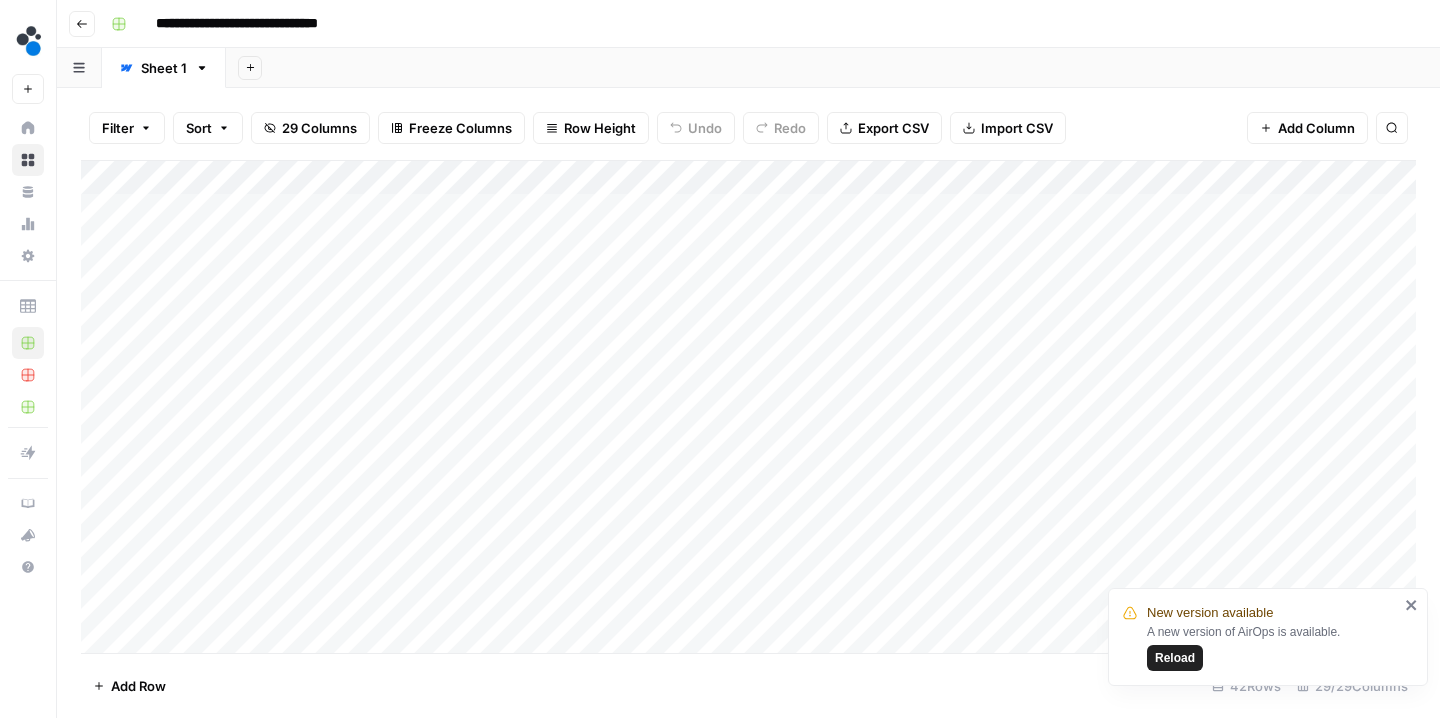 scroll, scrollTop: 0, scrollLeft: 0, axis: both 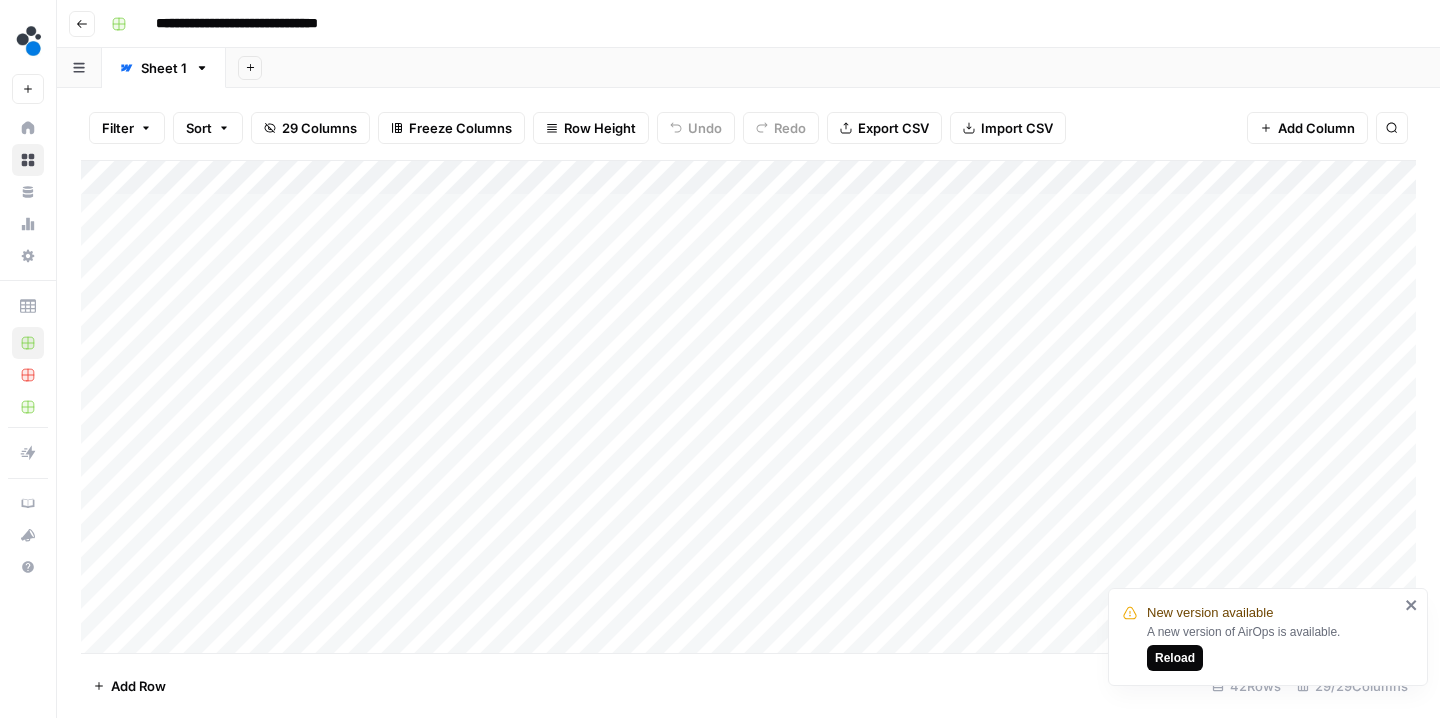 click on "Reload" at bounding box center (1175, 658) 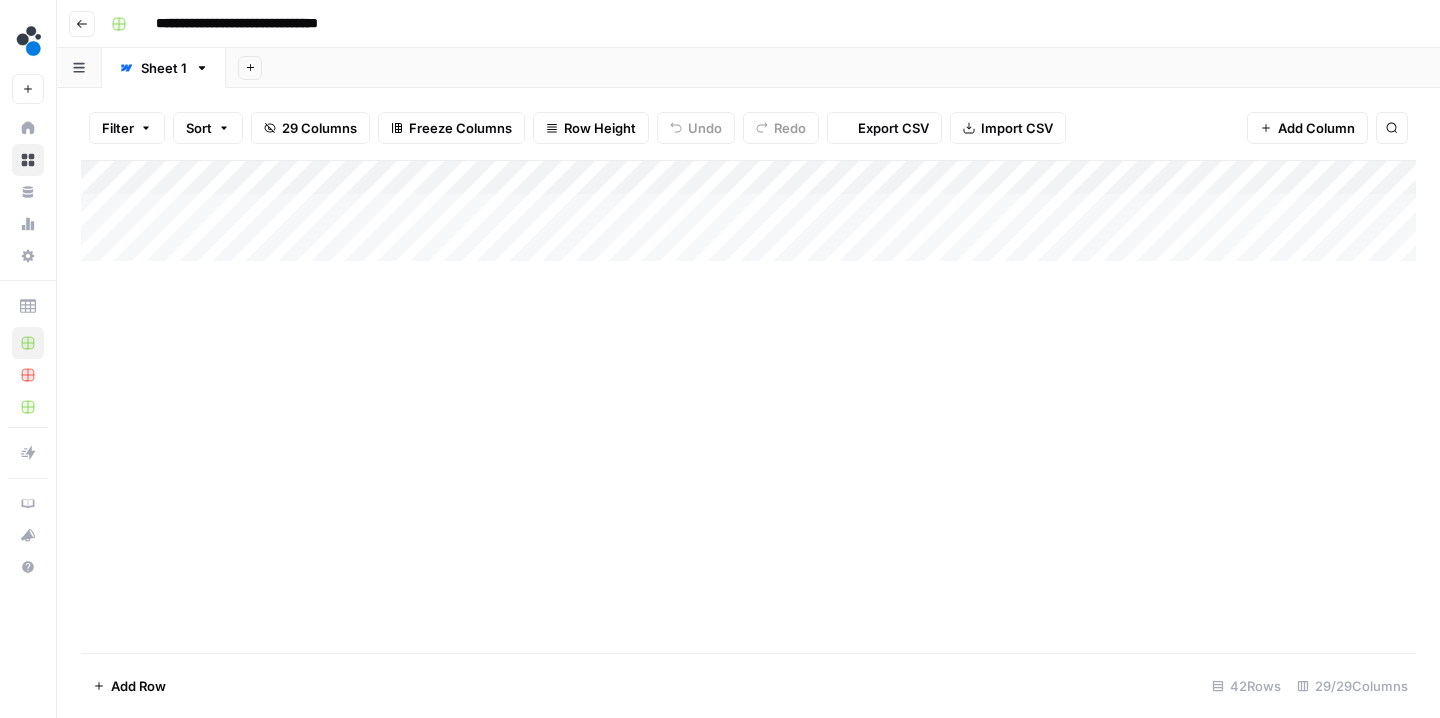 scroll, scrollTop: 0, scrollLeft: 0, axis: both 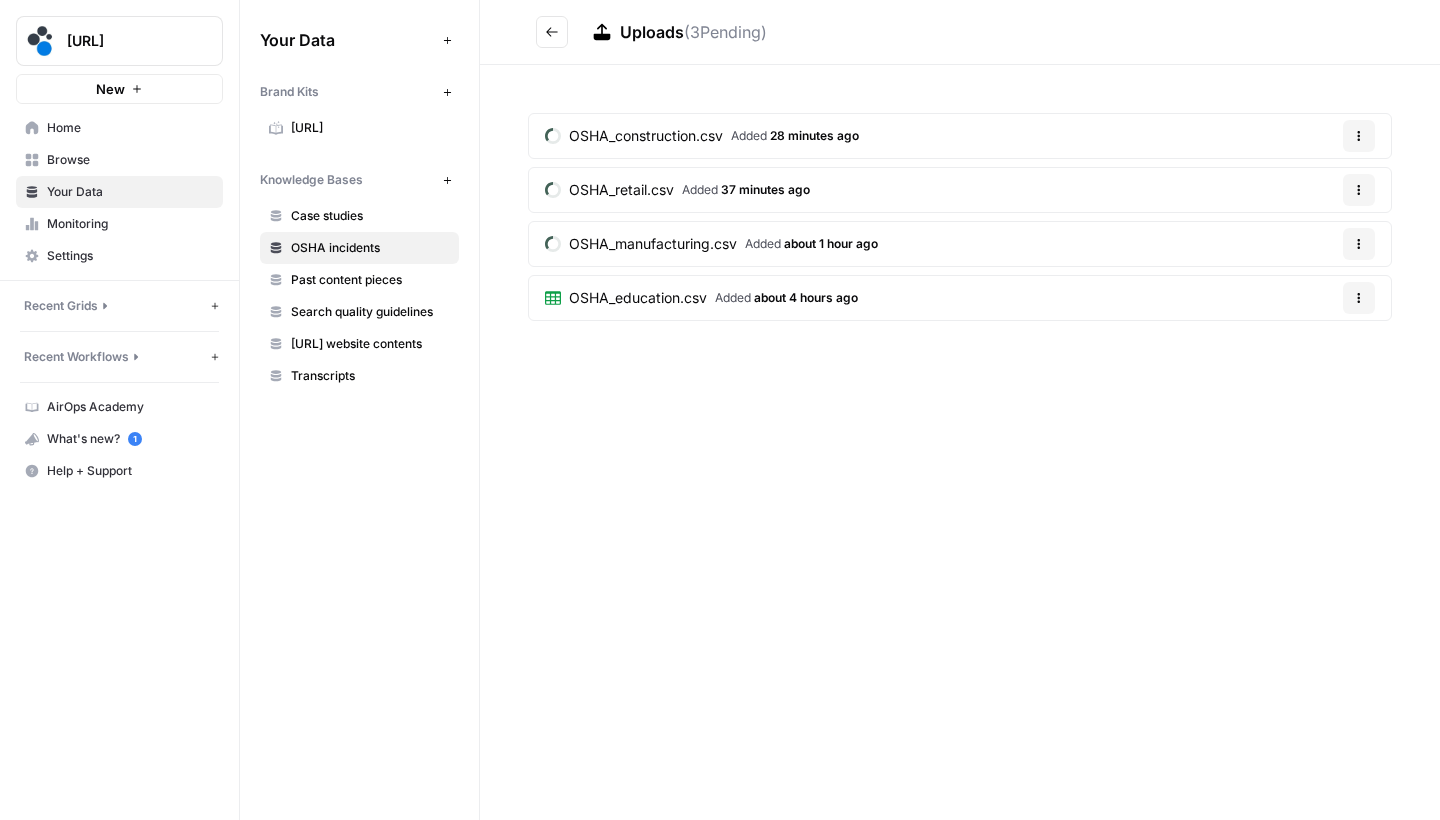click on "Uploads  ( 3  Pending) OSHA_construction.csv Added   28 minutes ago Options OSHA_retail.csv Added   37 minutes ago Options OSHA_manufacturing.csv Added   about 1 hour ago Options OSHA_education.csv Added   about 4 hours ago Options" at bounding box center (960, 410) 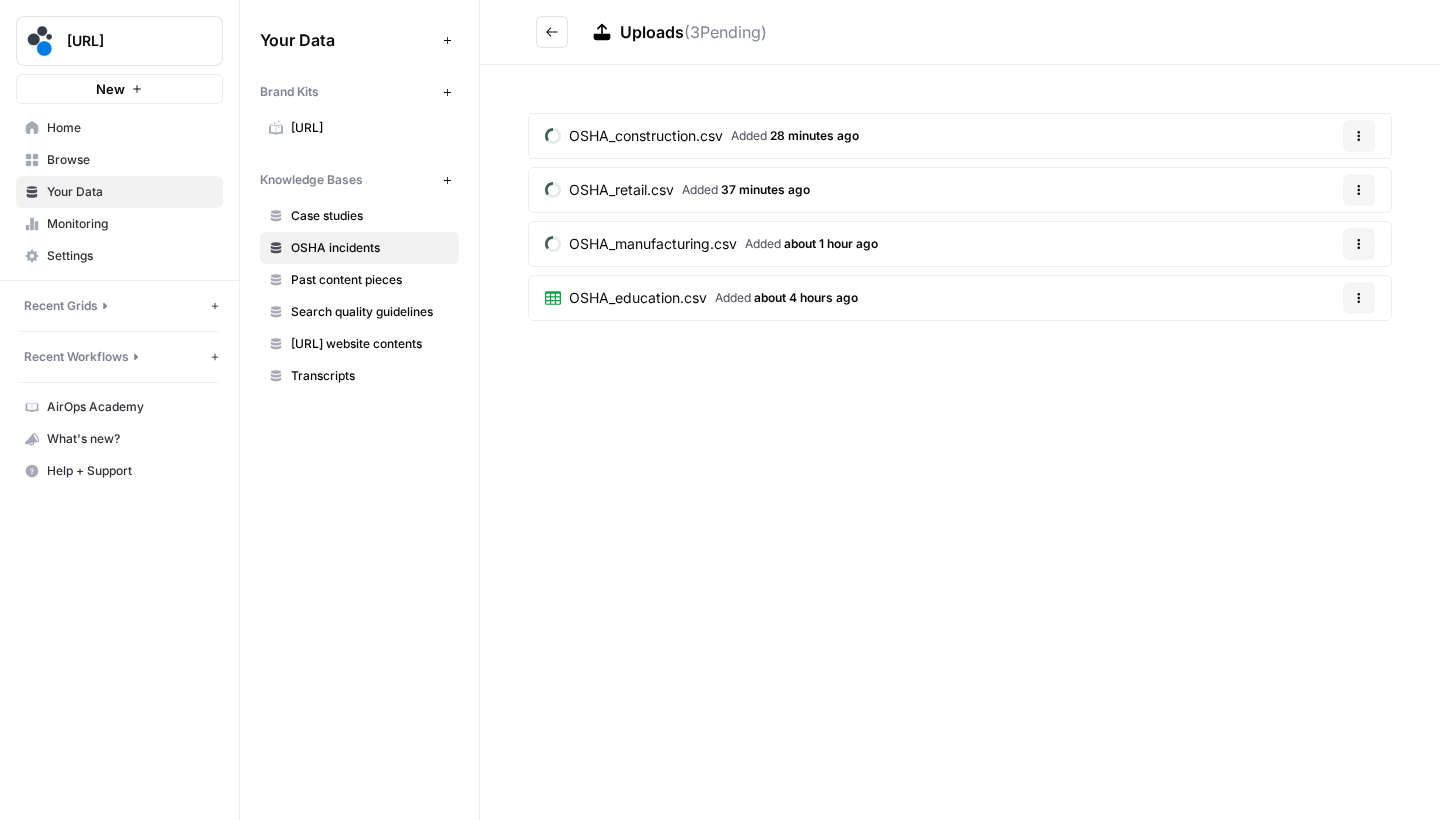 scroll, scrollTop: 0, scrollLeft: 0, axis: both 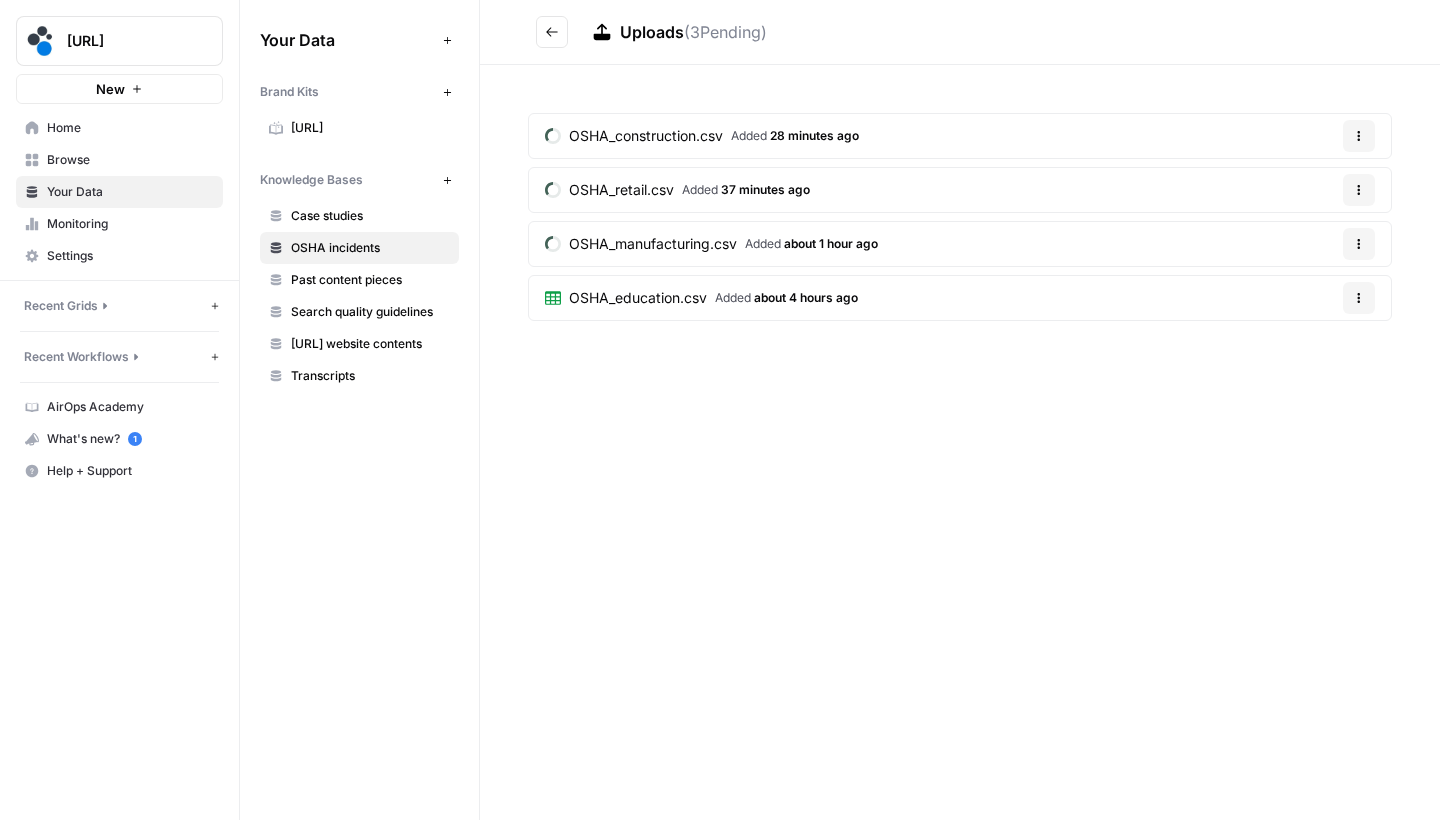 click on "Uploads  ( 3  Pending) OSHA_construction.csv Added   28 minutes ago Options OSHA_retail.csv Added   37 minutes ago Options OSHA_manufacturing.csv Added   about 1 hour ago Options OSHA_education.csv Added   about 4 hours ago Options" at bounding box center (960, 410) 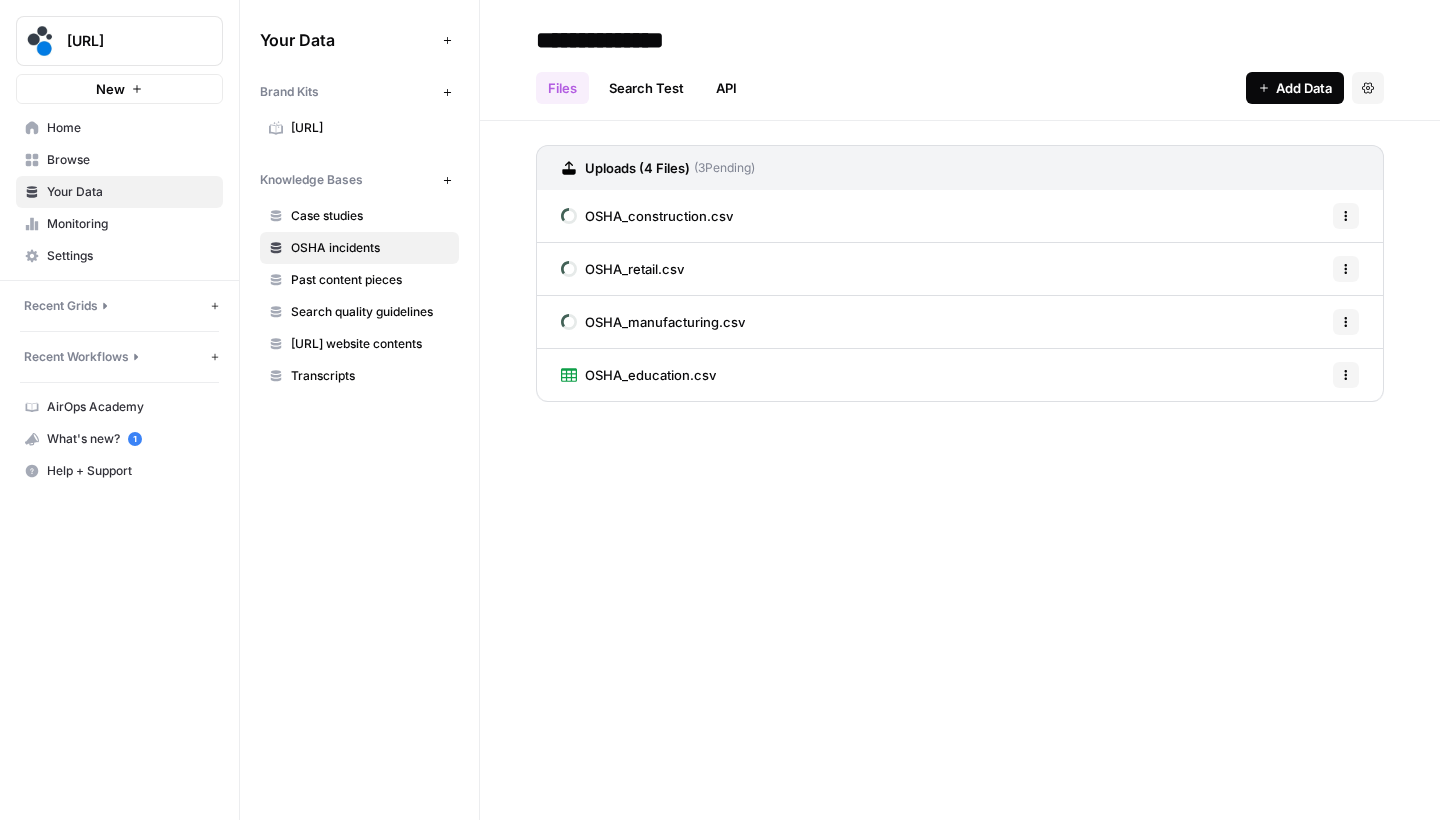 click on "Add Data" at bounding box center [1295, 88] 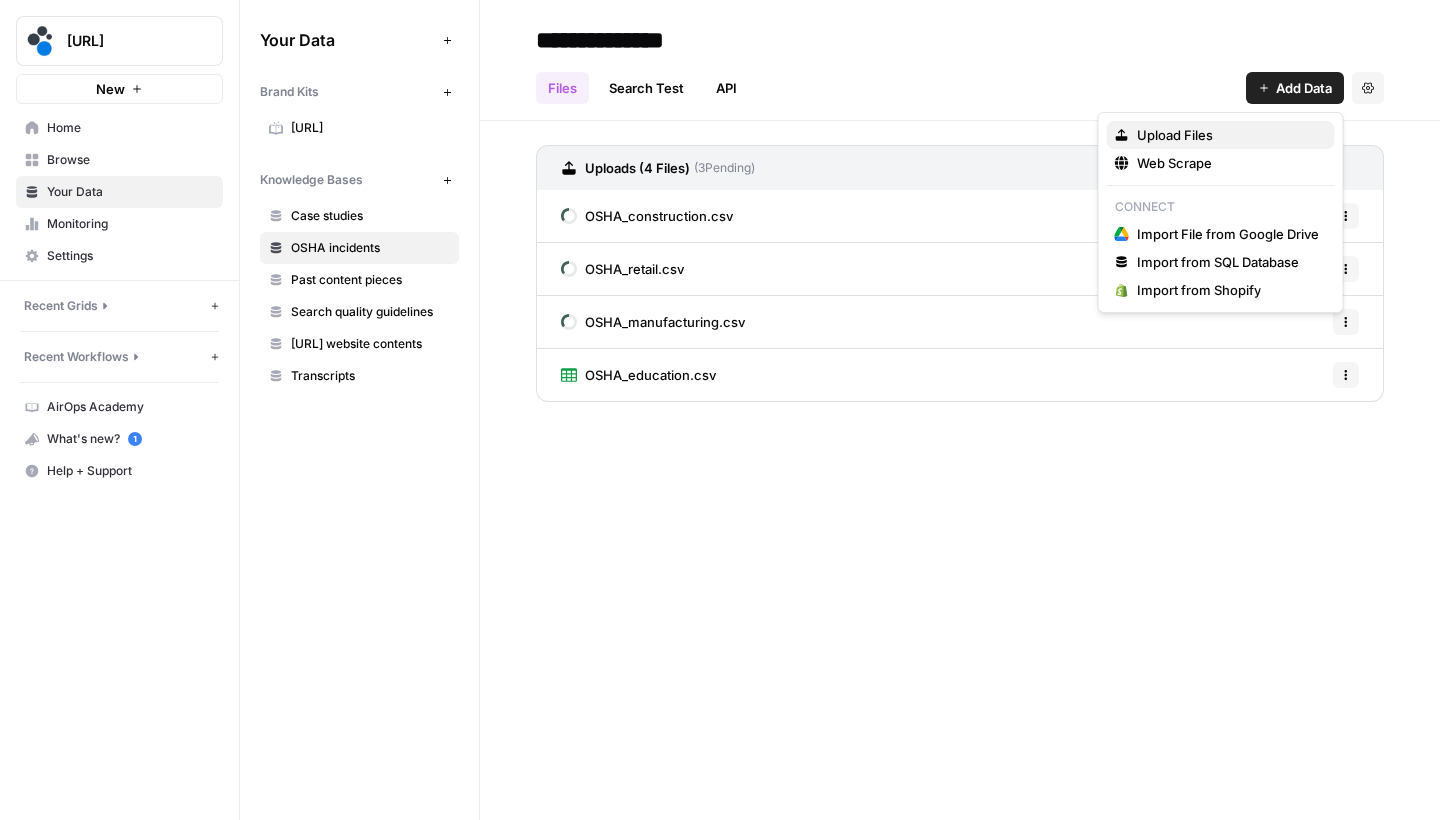 click on "Upload Files" at bounding box center [1221, 135] 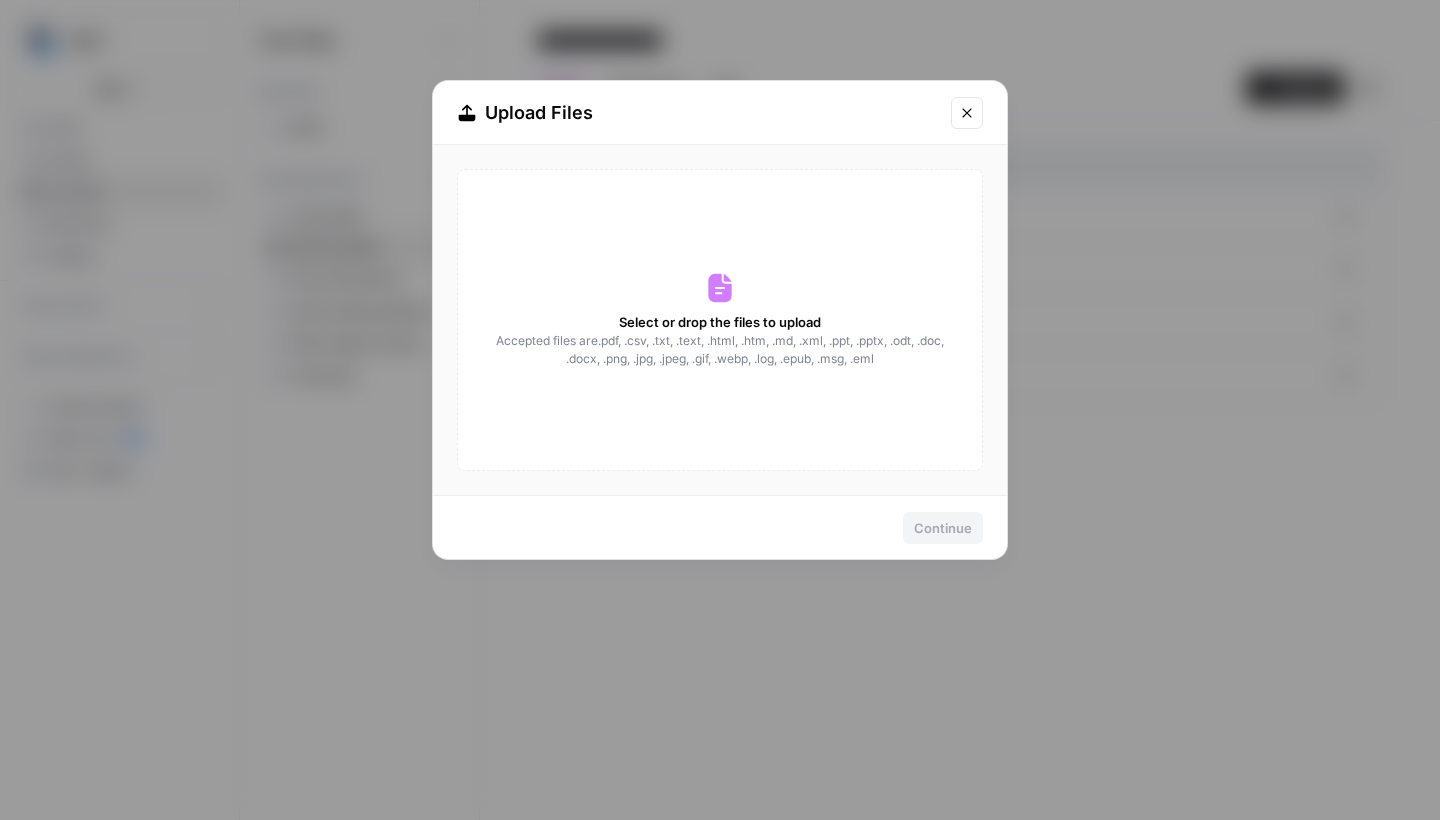 click on "Select or drop the files to upload" at bounding box center [720, 322] 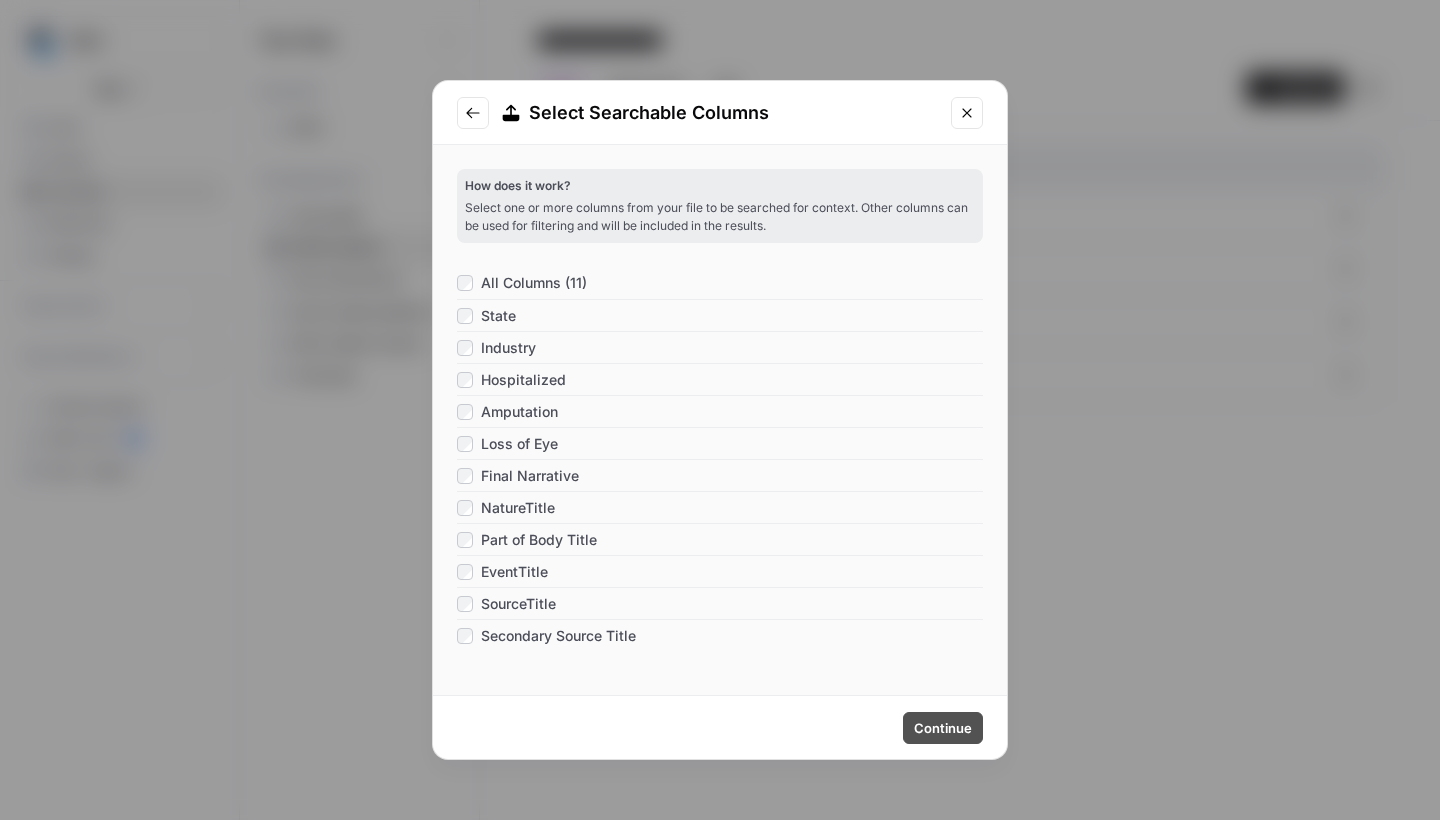 click on "Continue" at bounding box center (943, 728) 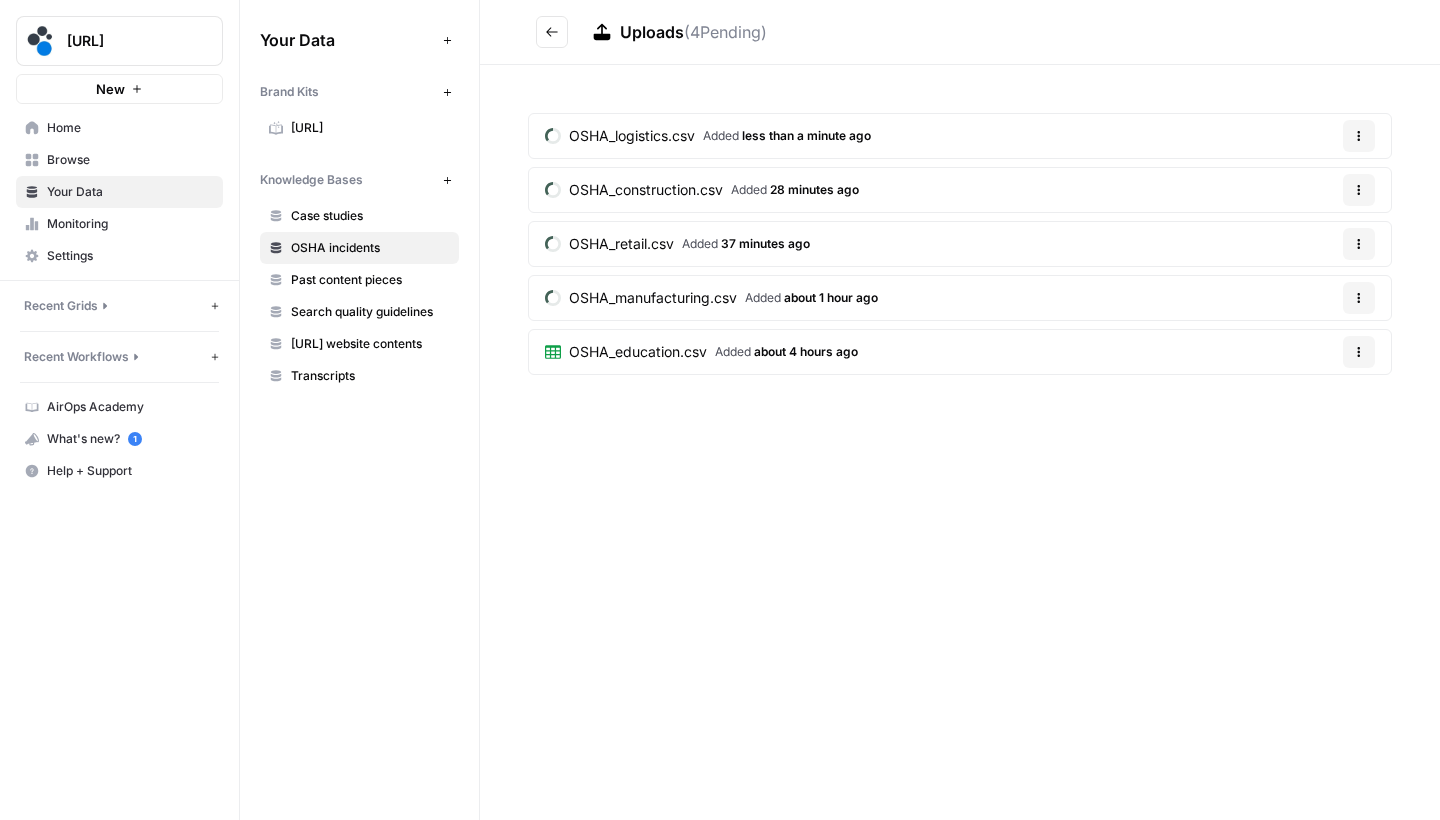 click on "OSHA_logistics.csv Added   less than a minute ago Options OSHA_construction.csv Added   28 minutes ago Options OSHA_retail.csv Added   37 minutes ago Options OSHA_manufacturing.csv Added   about 1 hour ago Options OSHA_education.csv Added   about 4 hours ago Options" at bounding box center [960, 248] 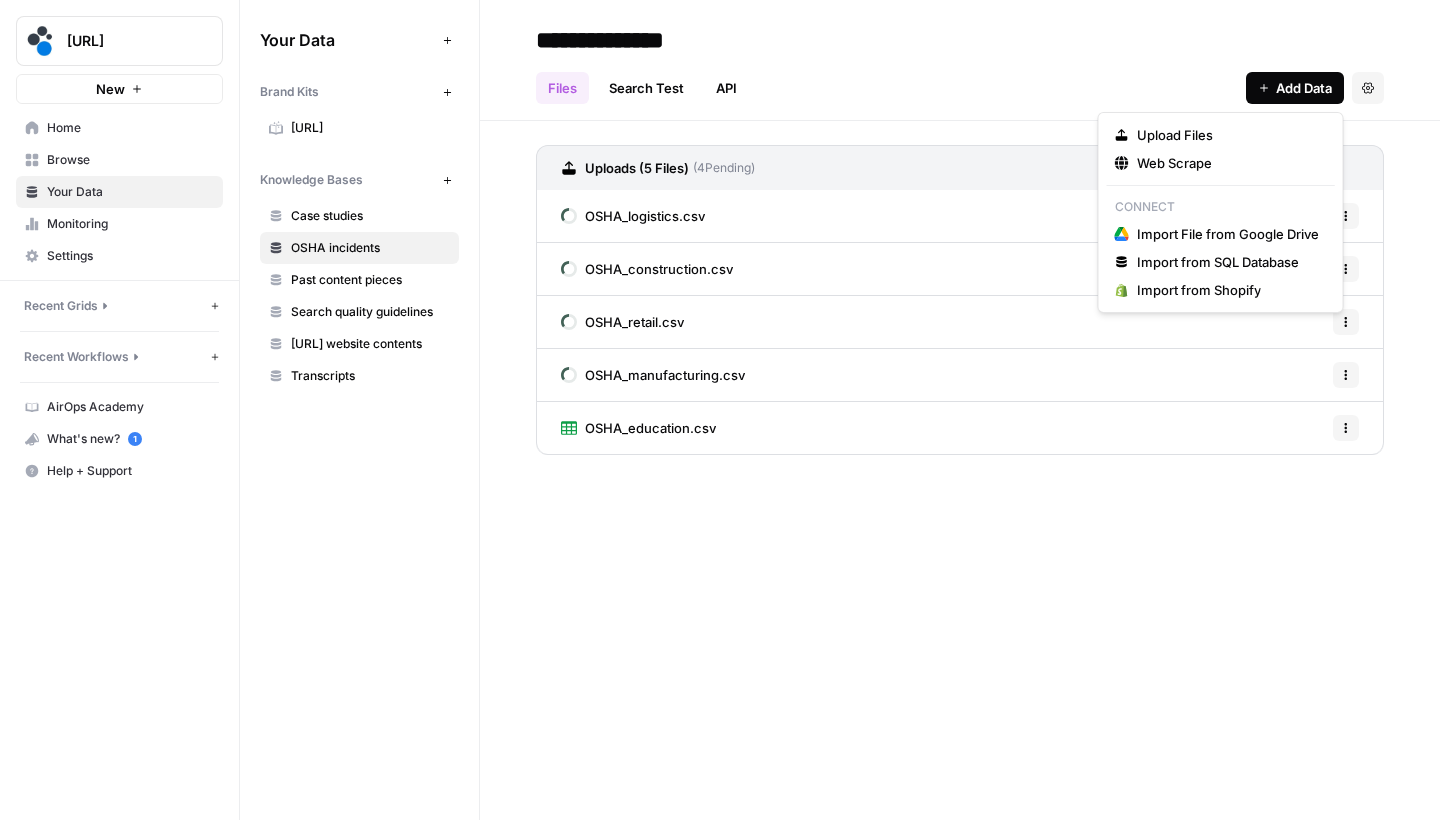 click on "Add Data" at bounding box center (1304, 88) 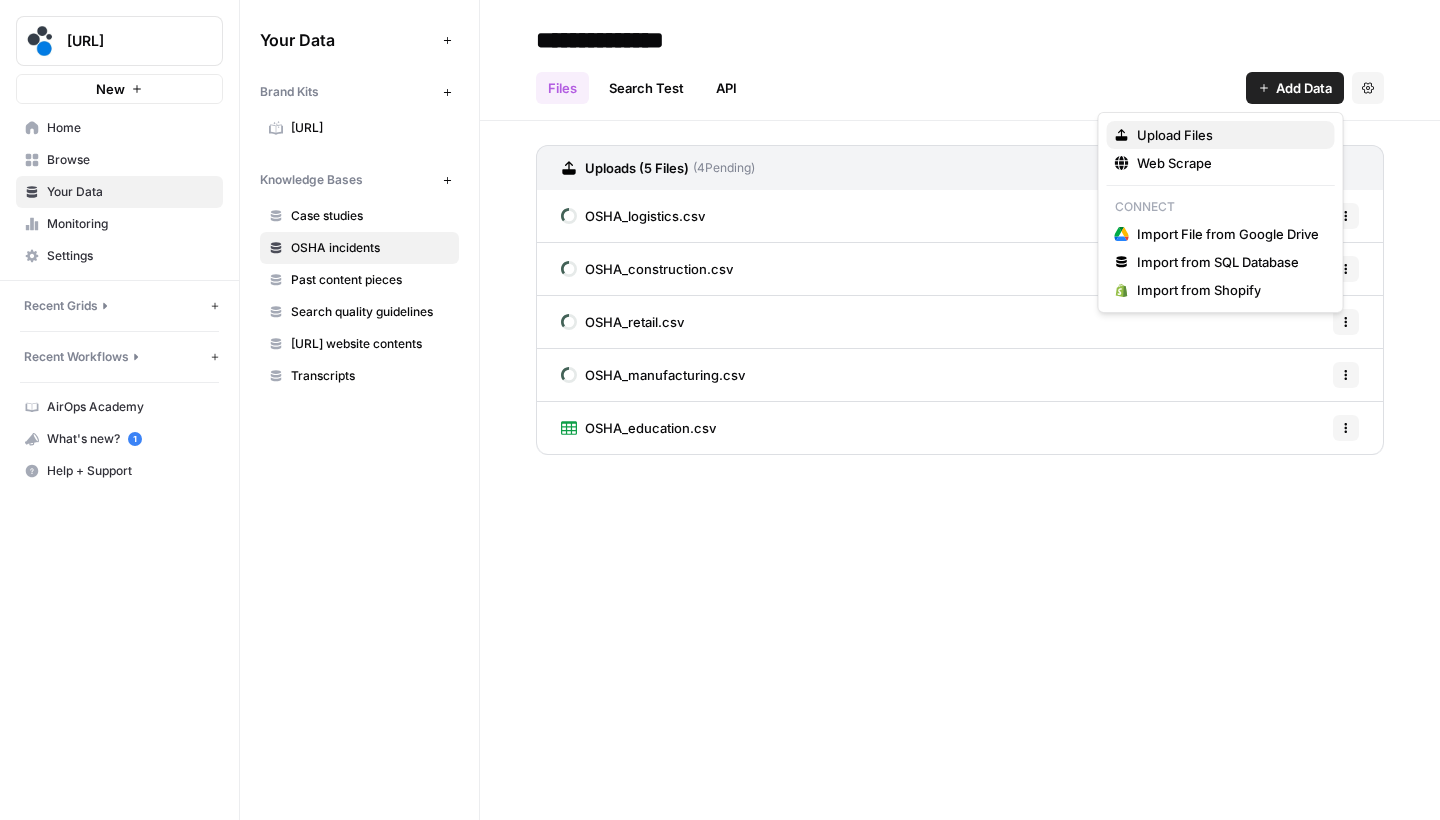click on "Upload Files" at bounding box center [1221, 135] 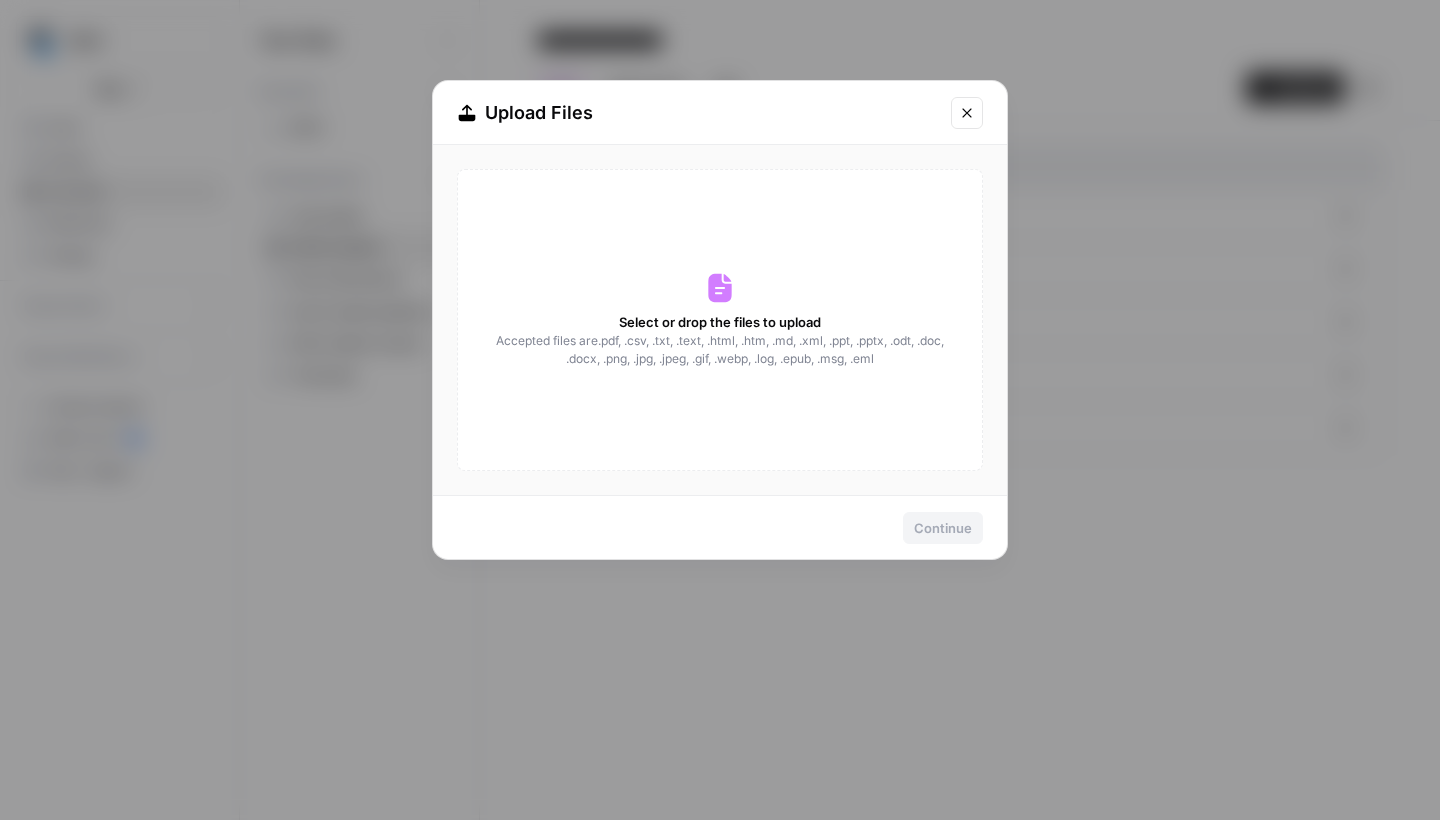 click 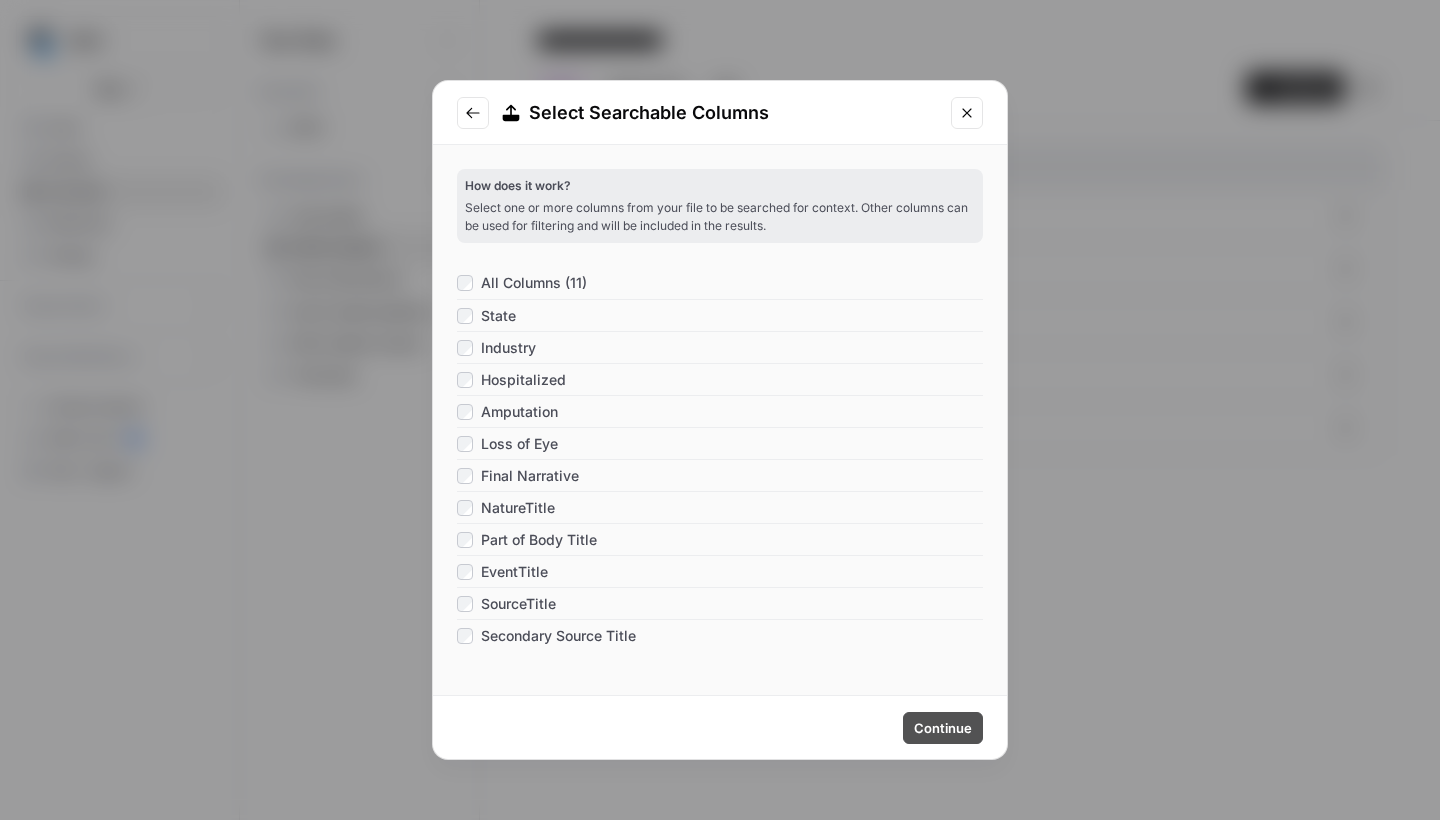 click on "Continue" at bounding box center (943, 728) 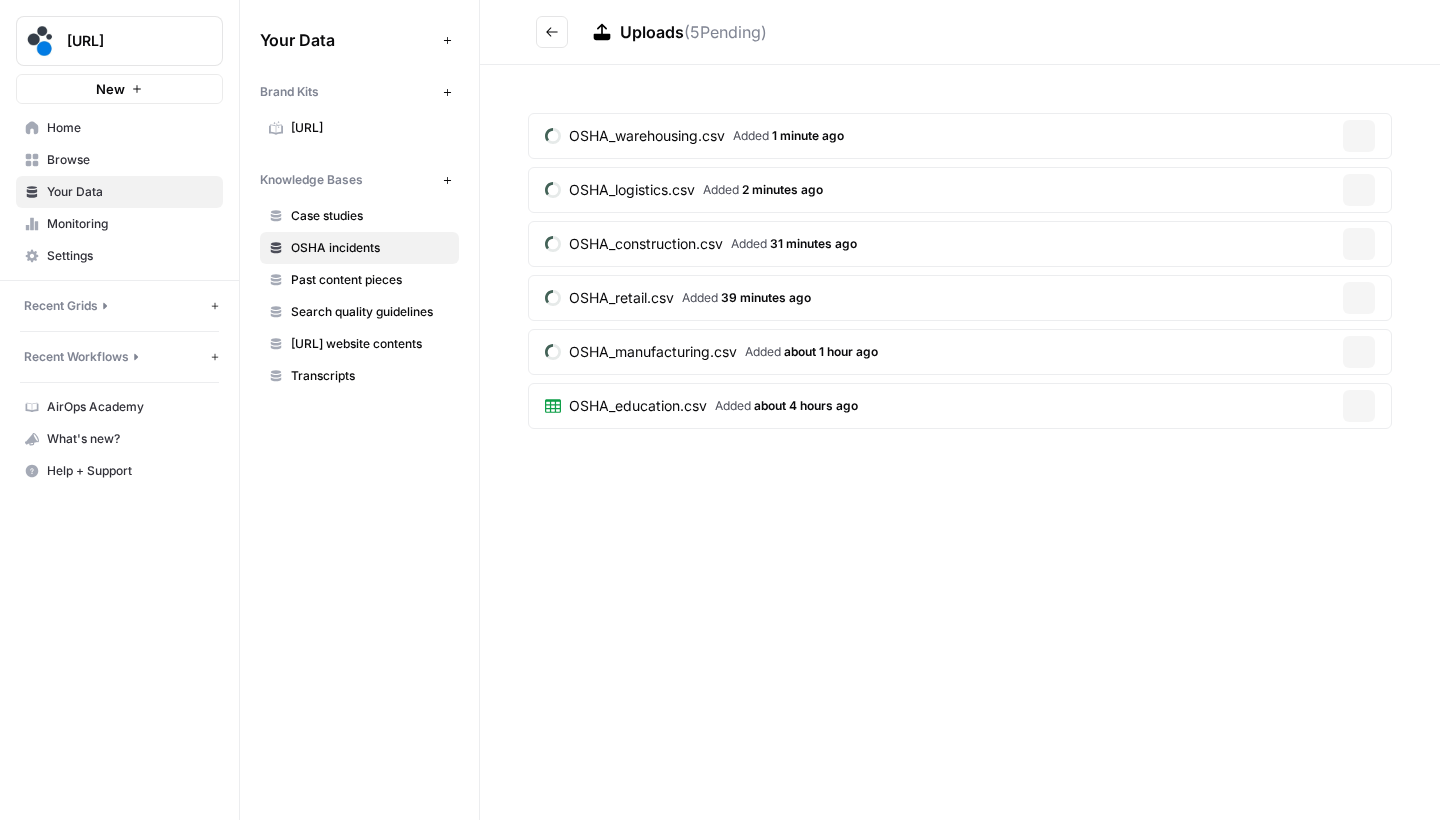 scroll, scrollTop: 0, scrollLeft: 0, axis: both 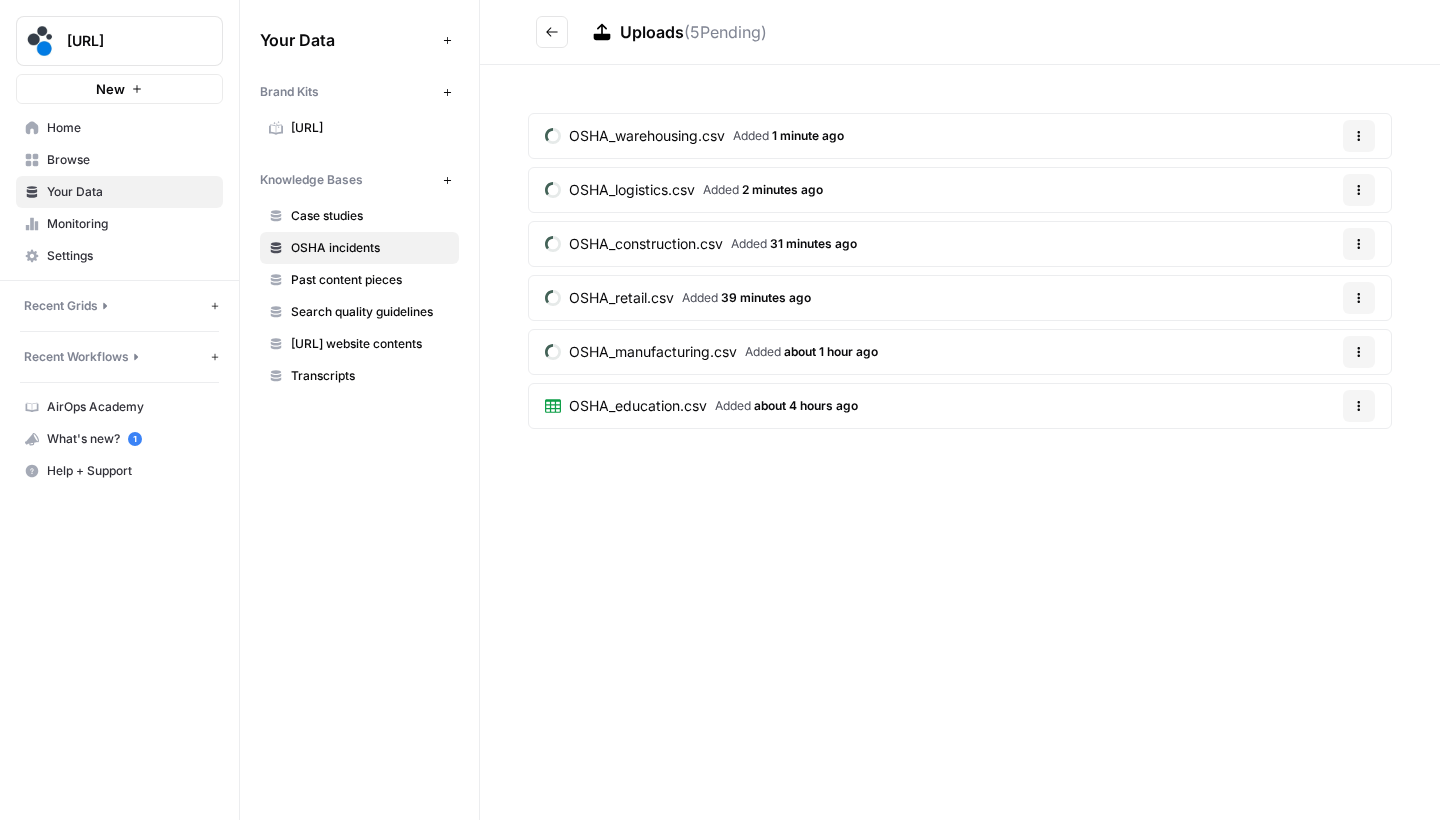 click on "Uploads  ( 5  Pending)" at bounding box center (960, 32) 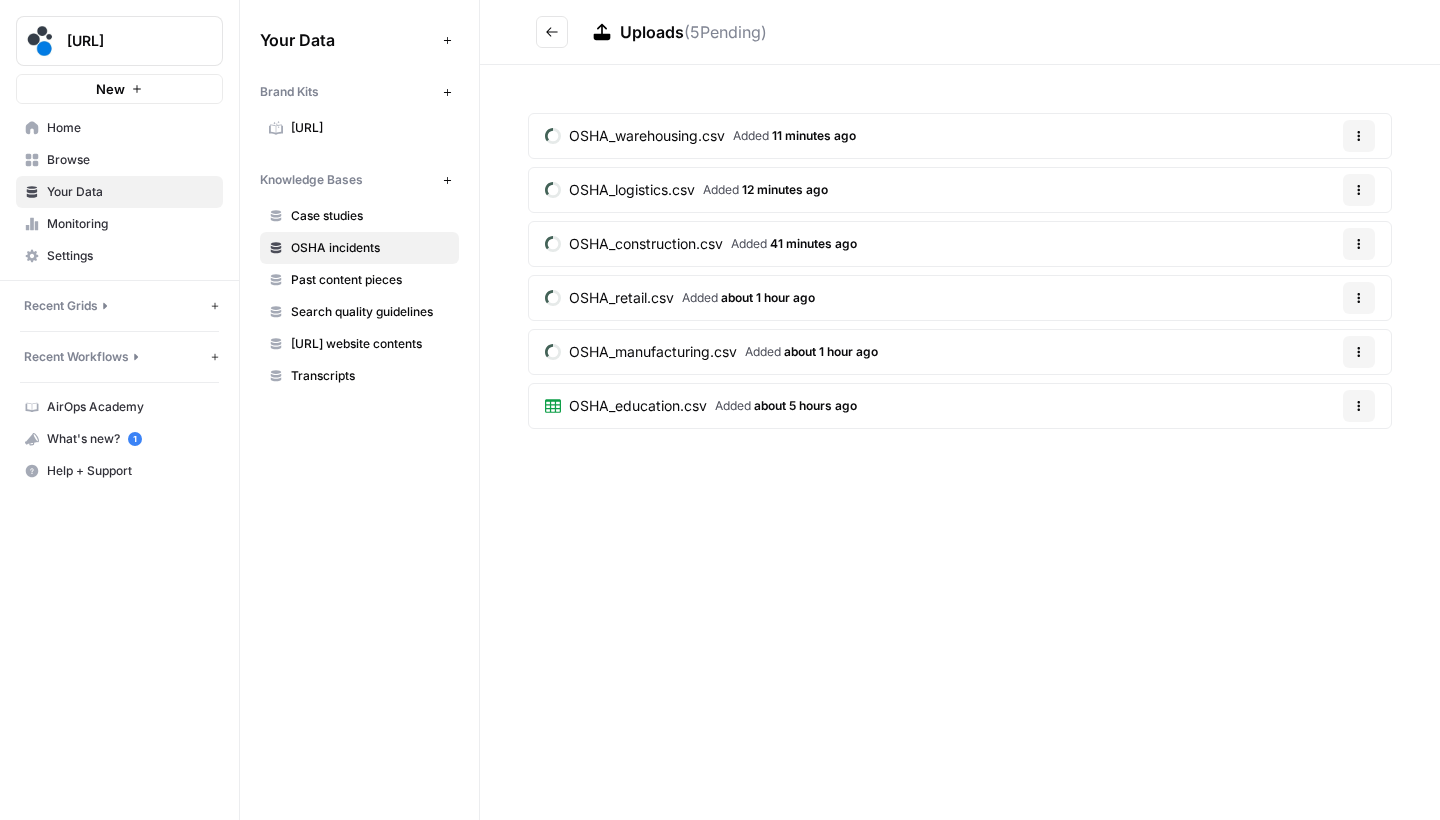click on "Uploads  ( 5  Pending)" at bounding box center [960, 32] 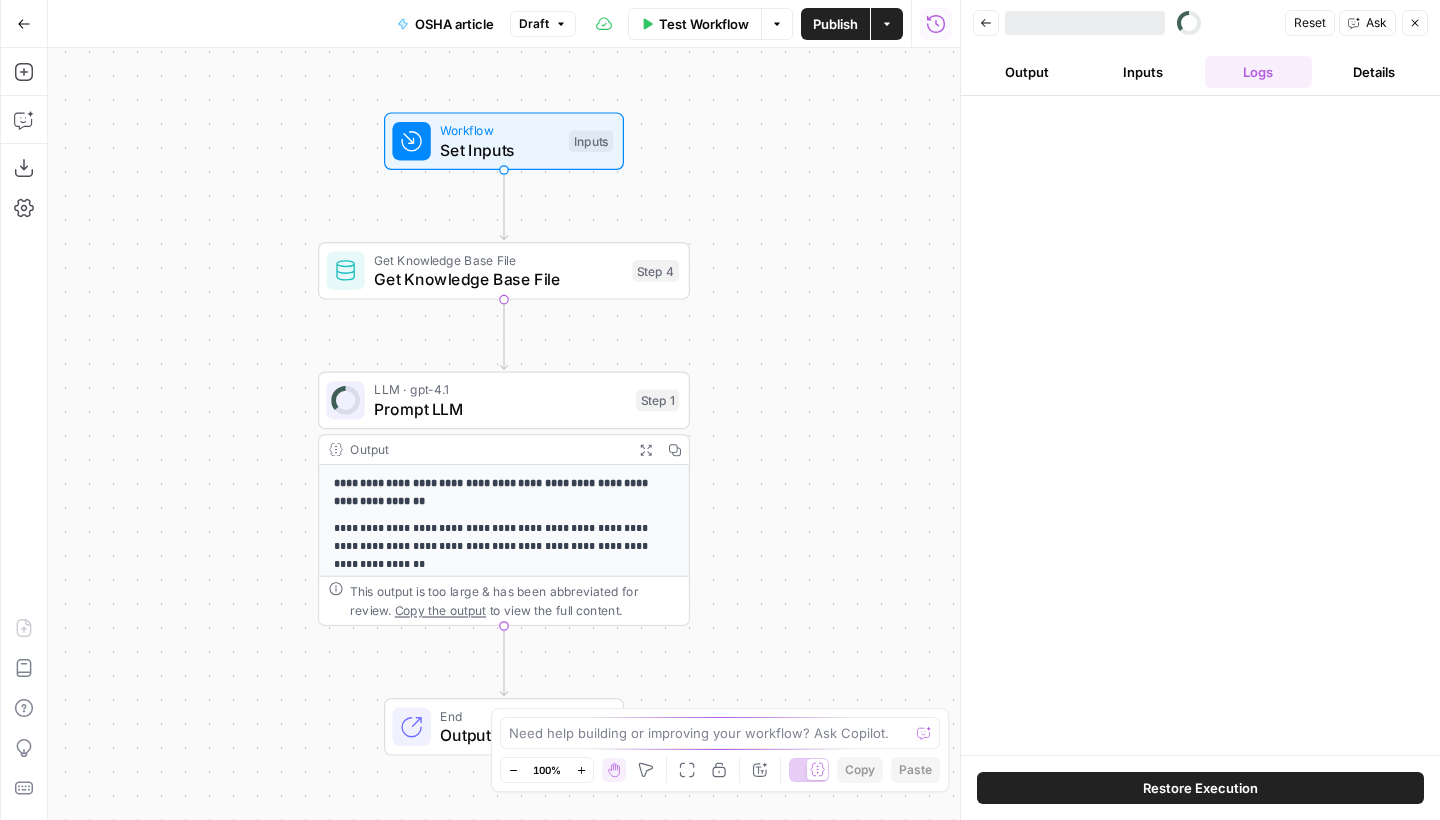 scroll, scrollTop: 0, scrollLeft: 0, axis: both 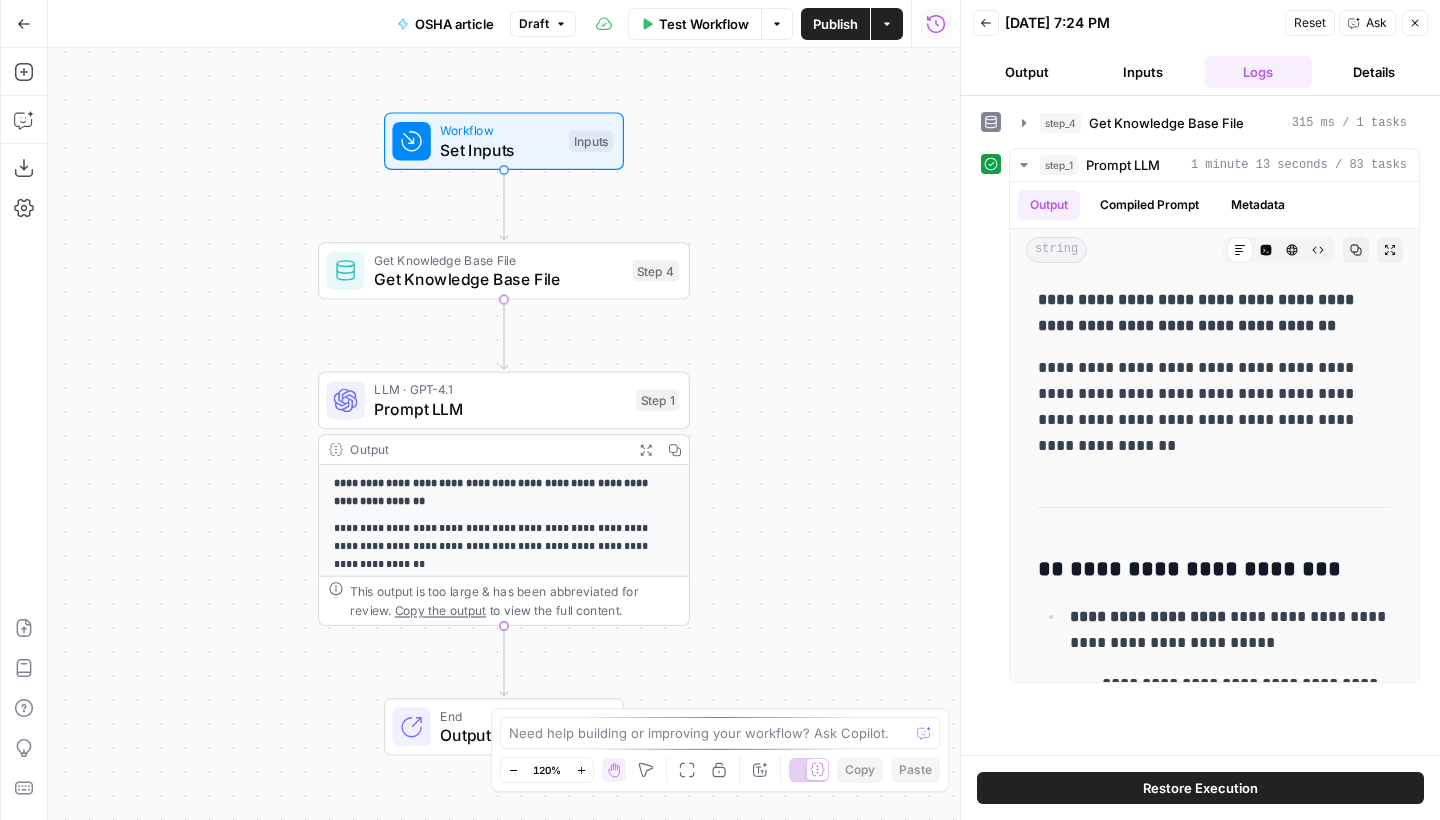 click on "Get Knowledge Base File" at bounding box center (498, 279) 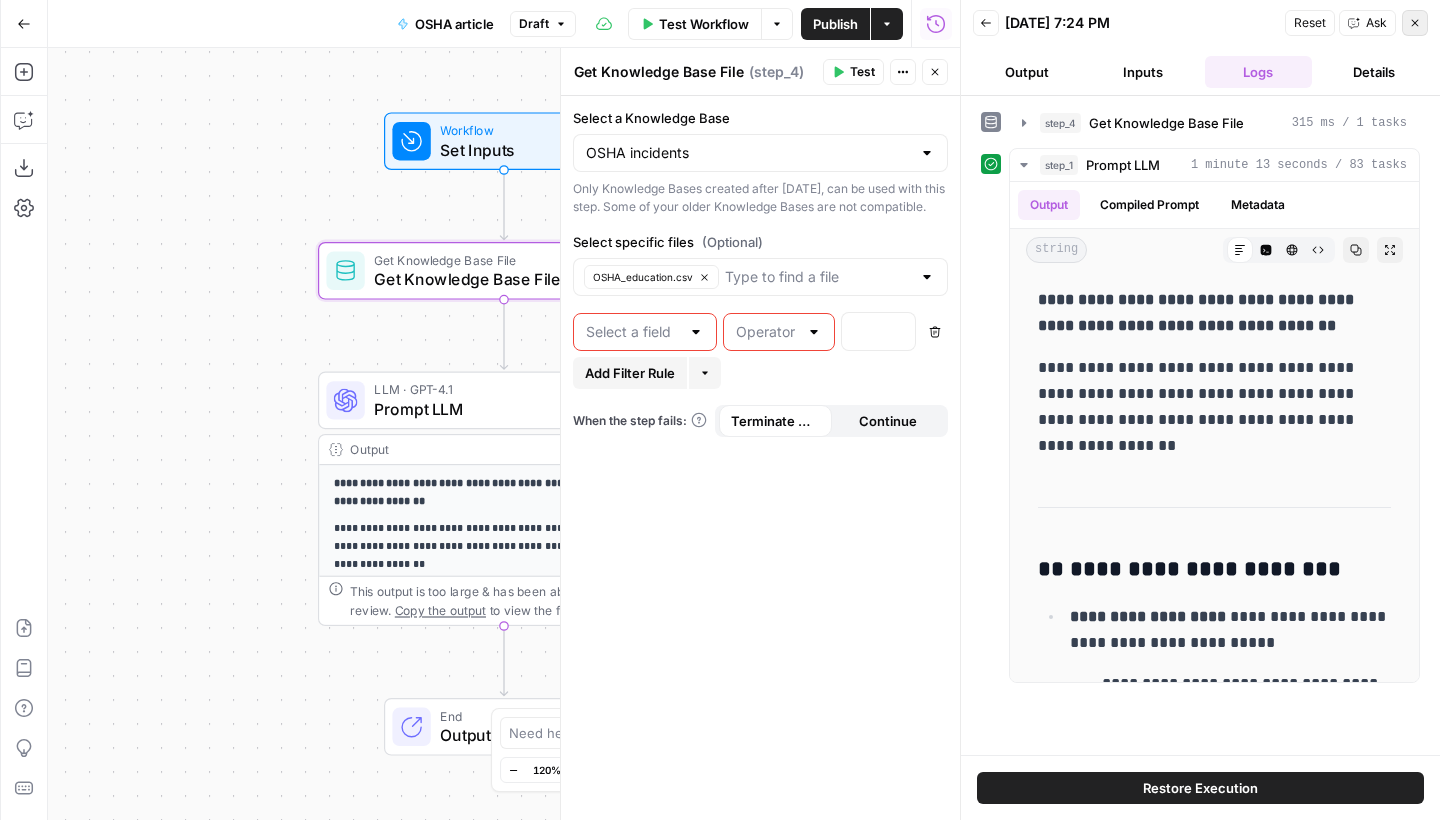 click 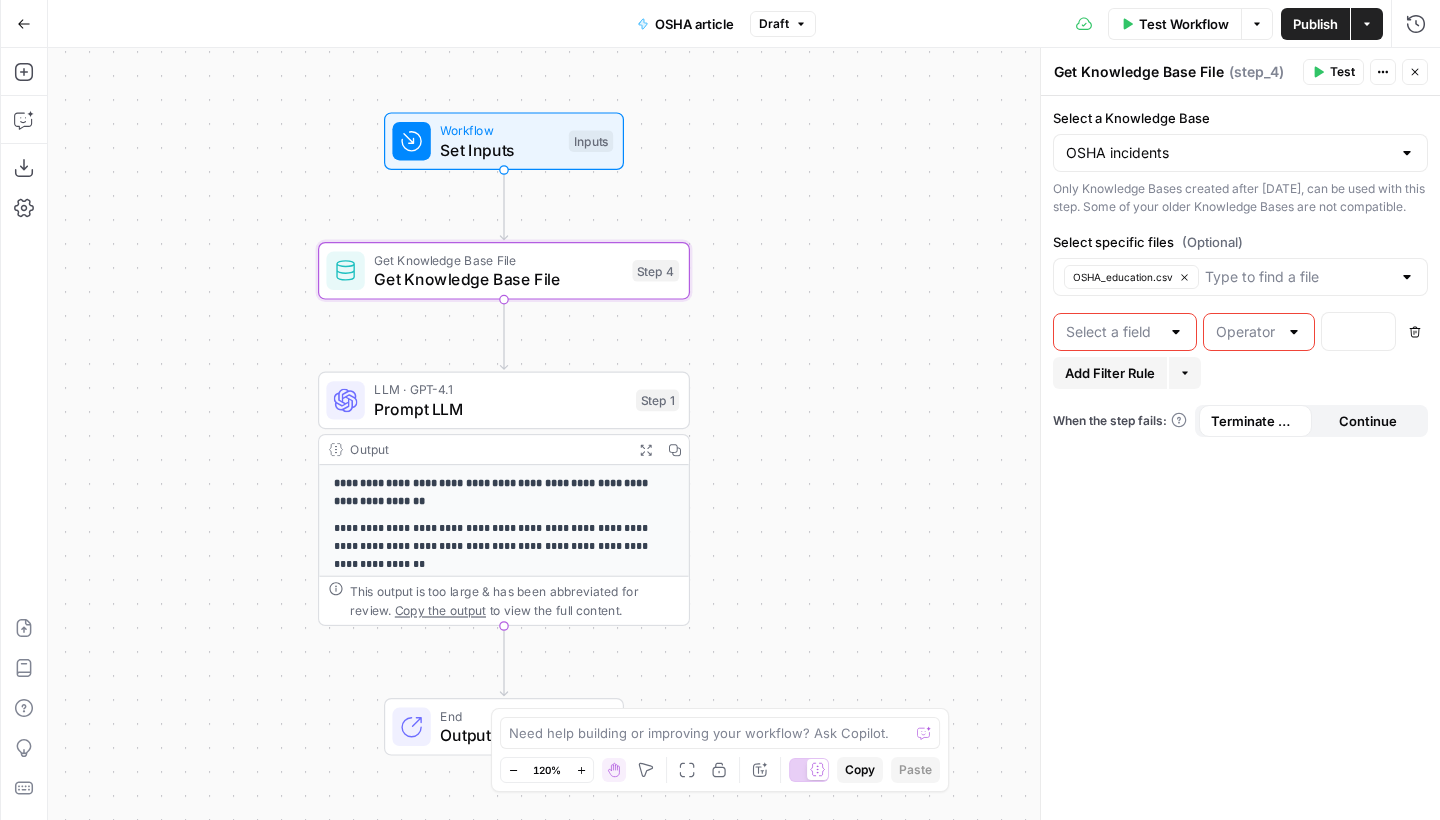 click on "**********" at bounding box center (744, 434) 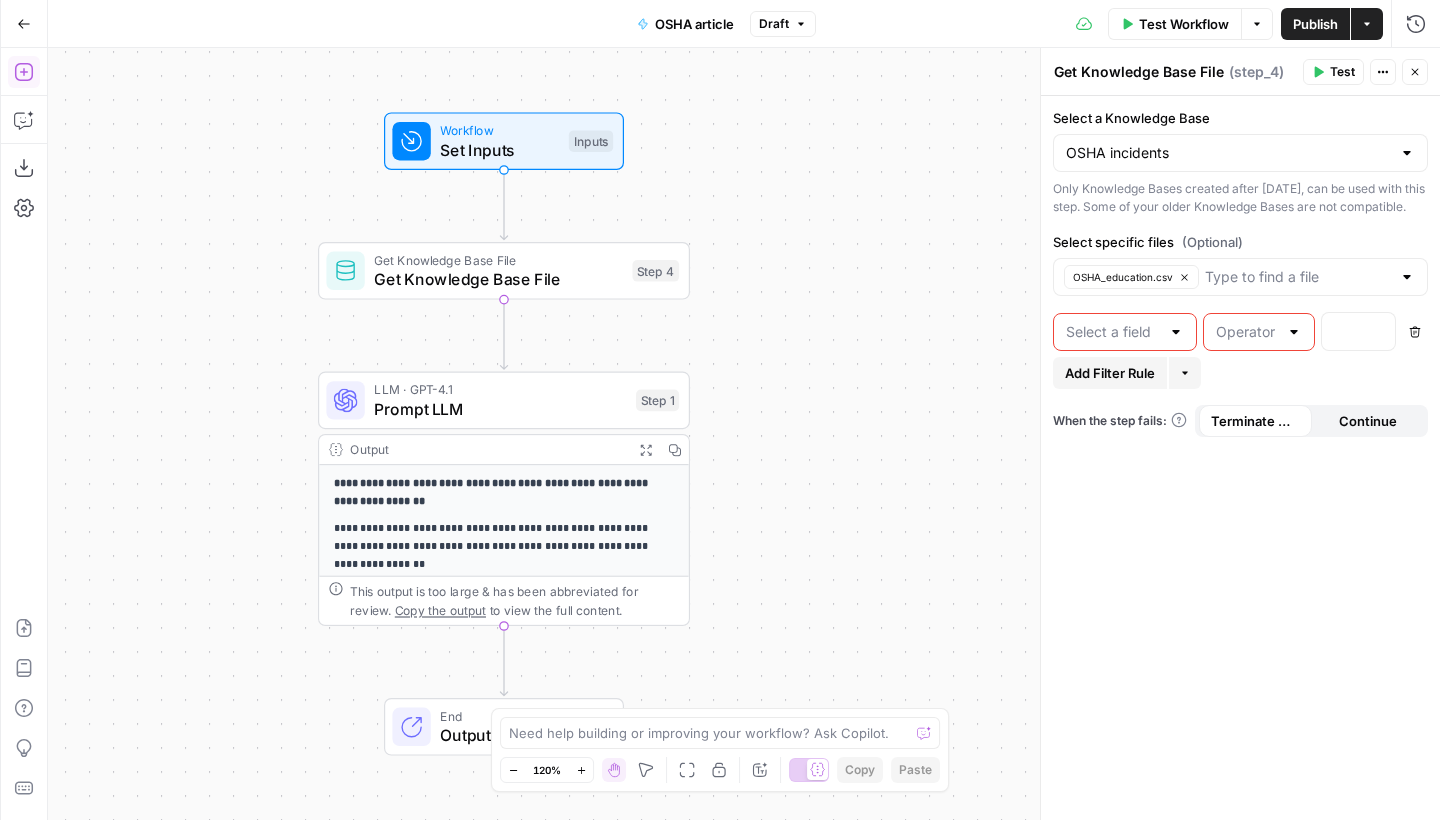 click 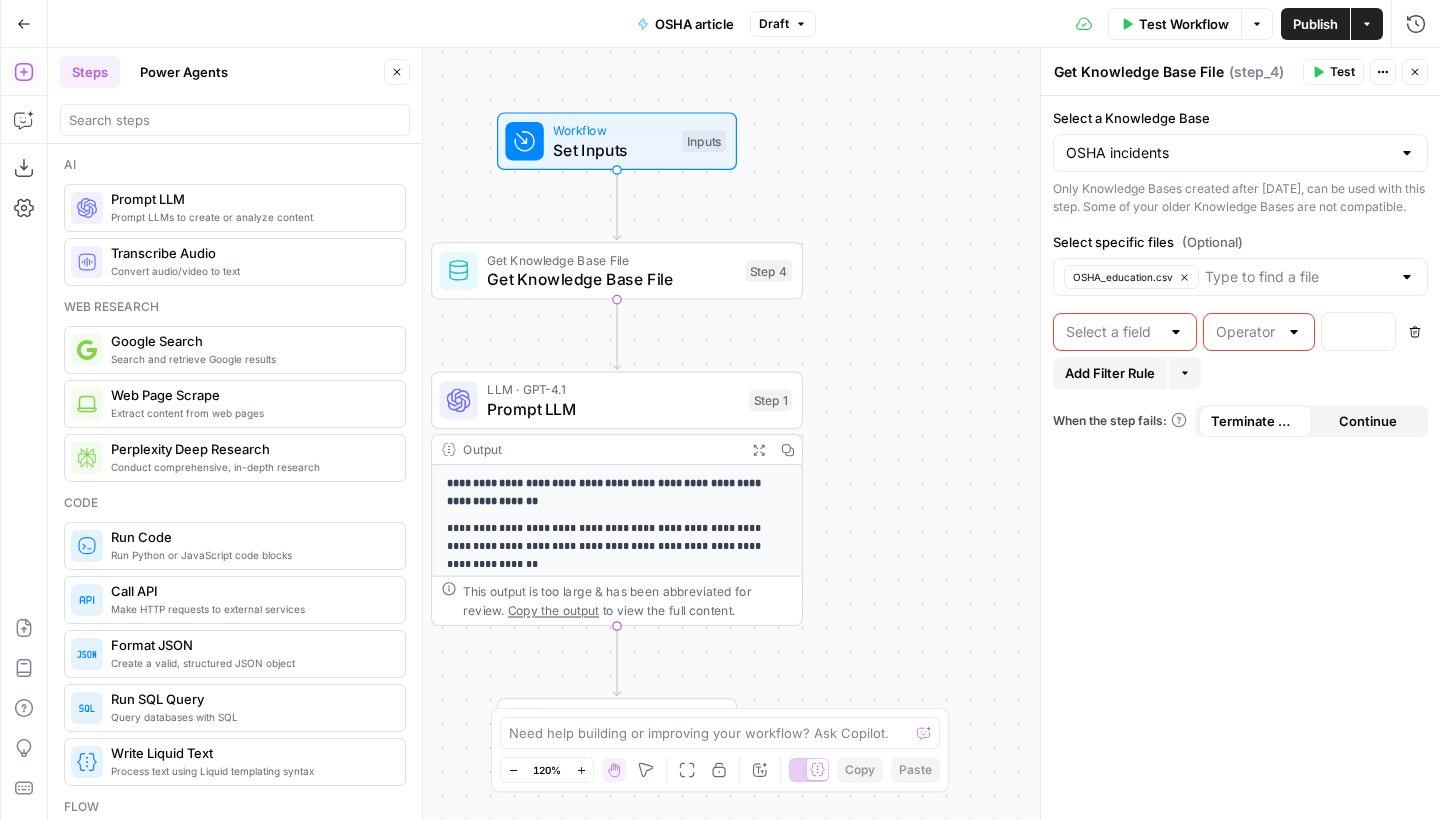 click on "Steps Power Agents Close" at bounding box center [235, 96] 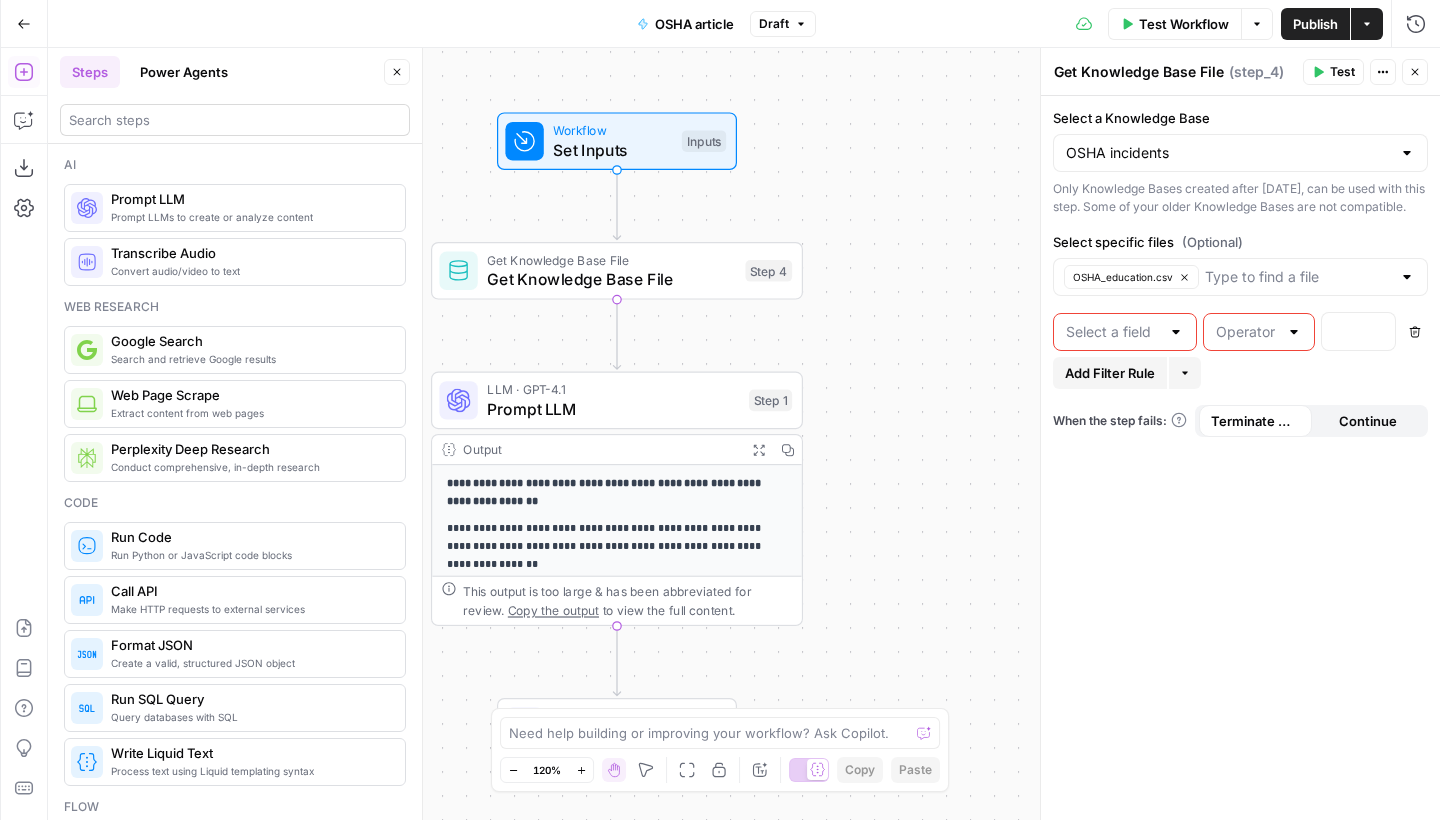 click at bounding box center [235, 120] 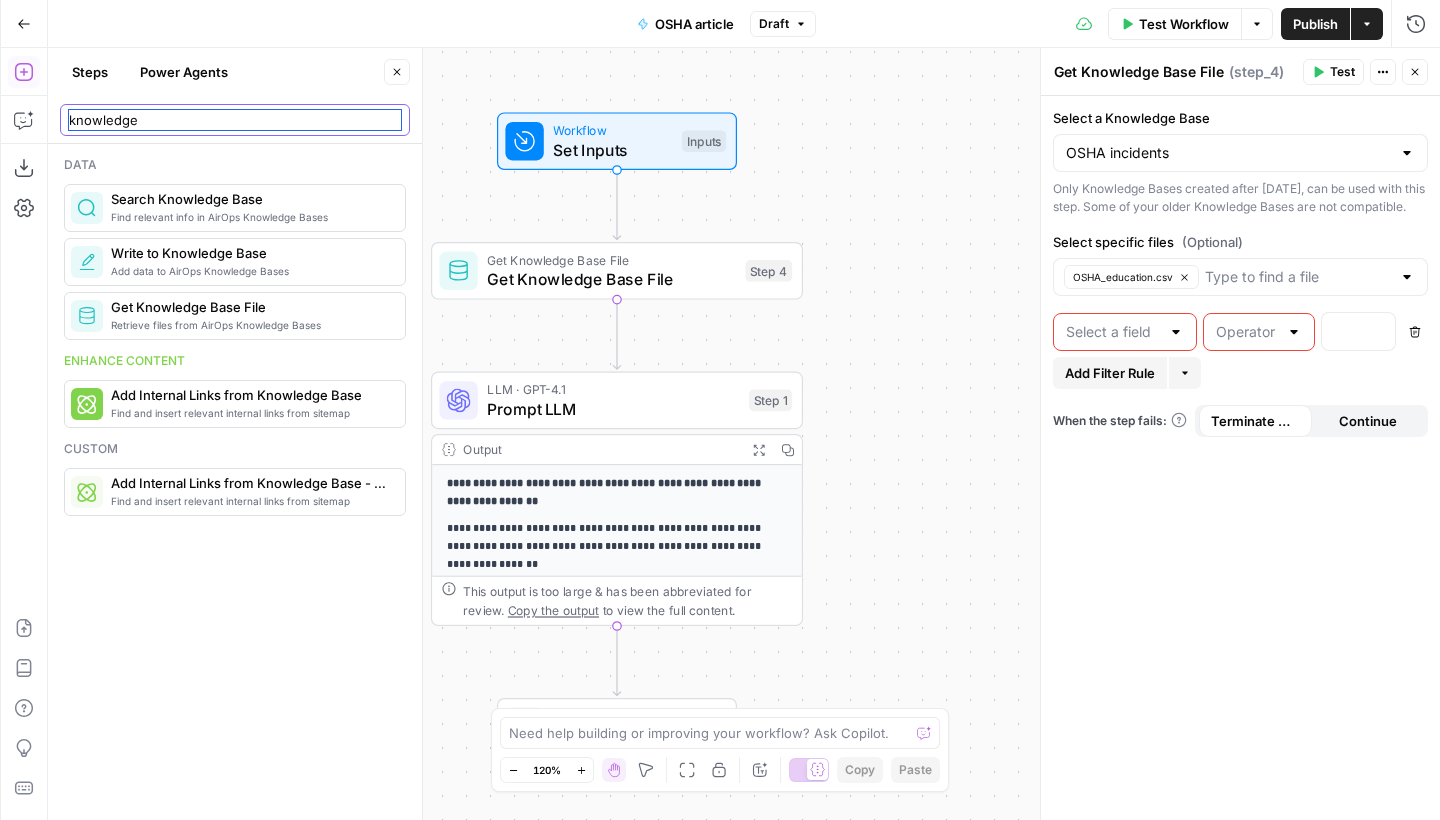 type on "knowledge" 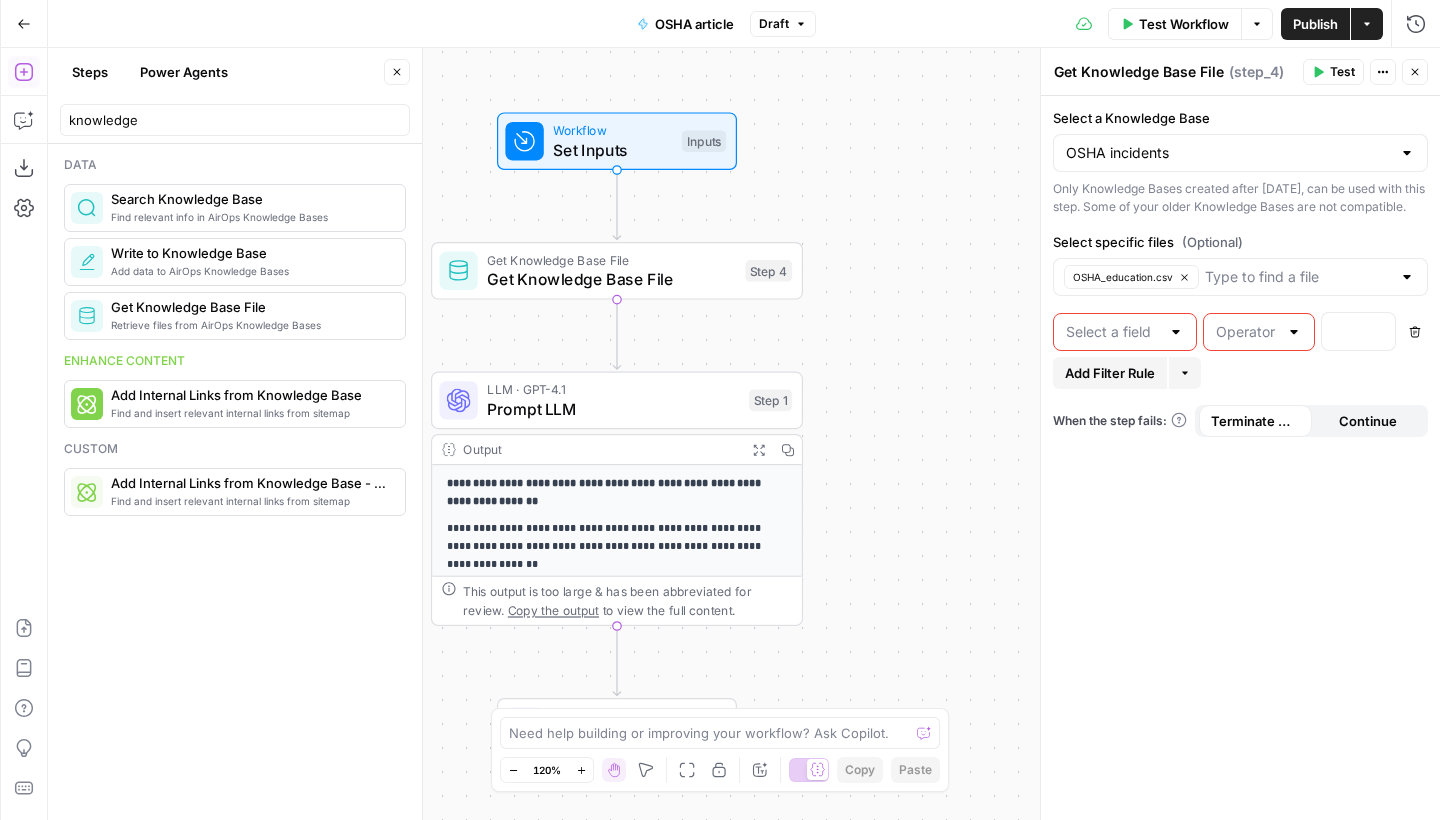 click on "Retrieve files from AirOps Knowledge Bases" at bounding box center (250, 325) 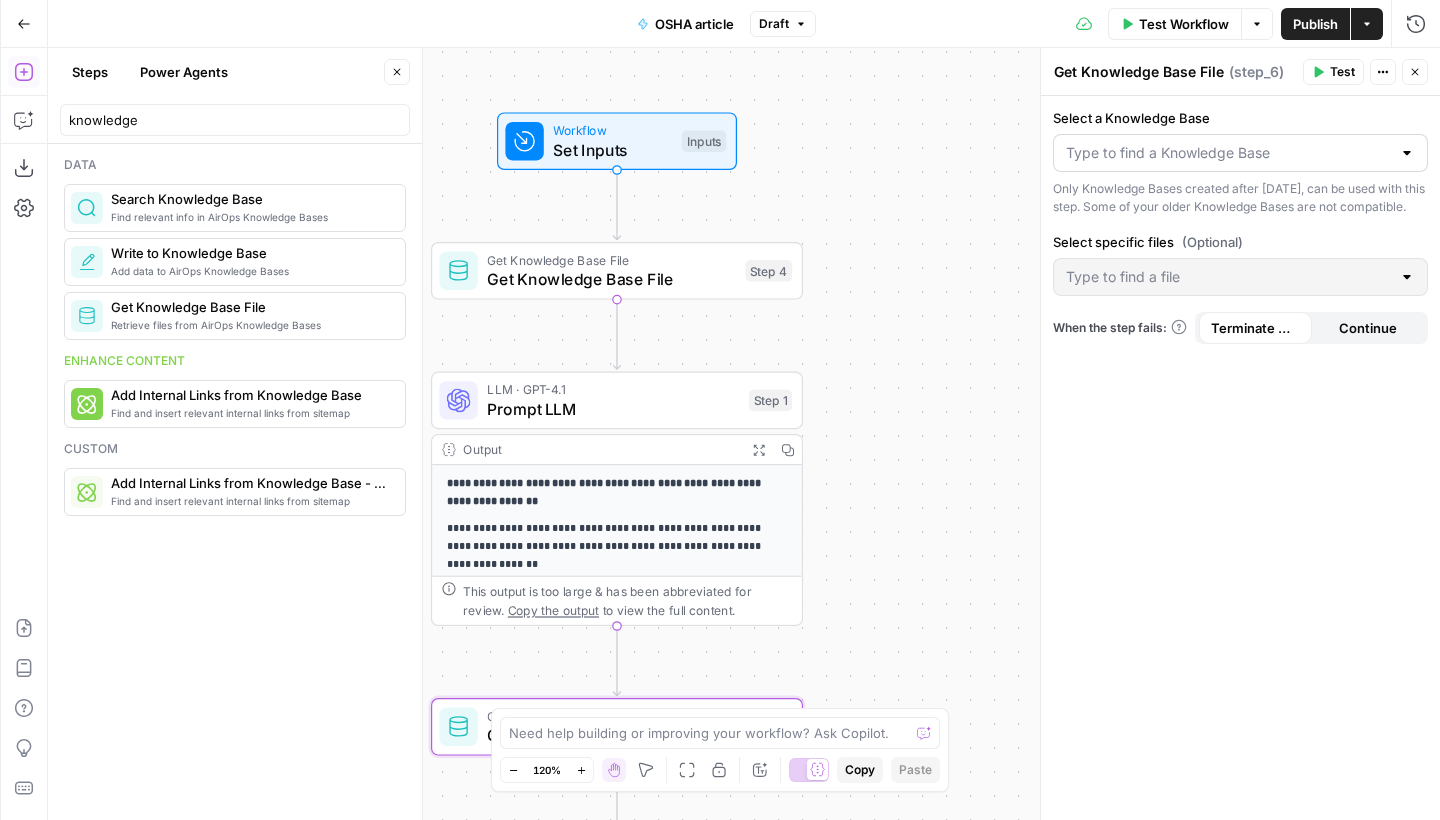 click at bounding box center [1240, 153] 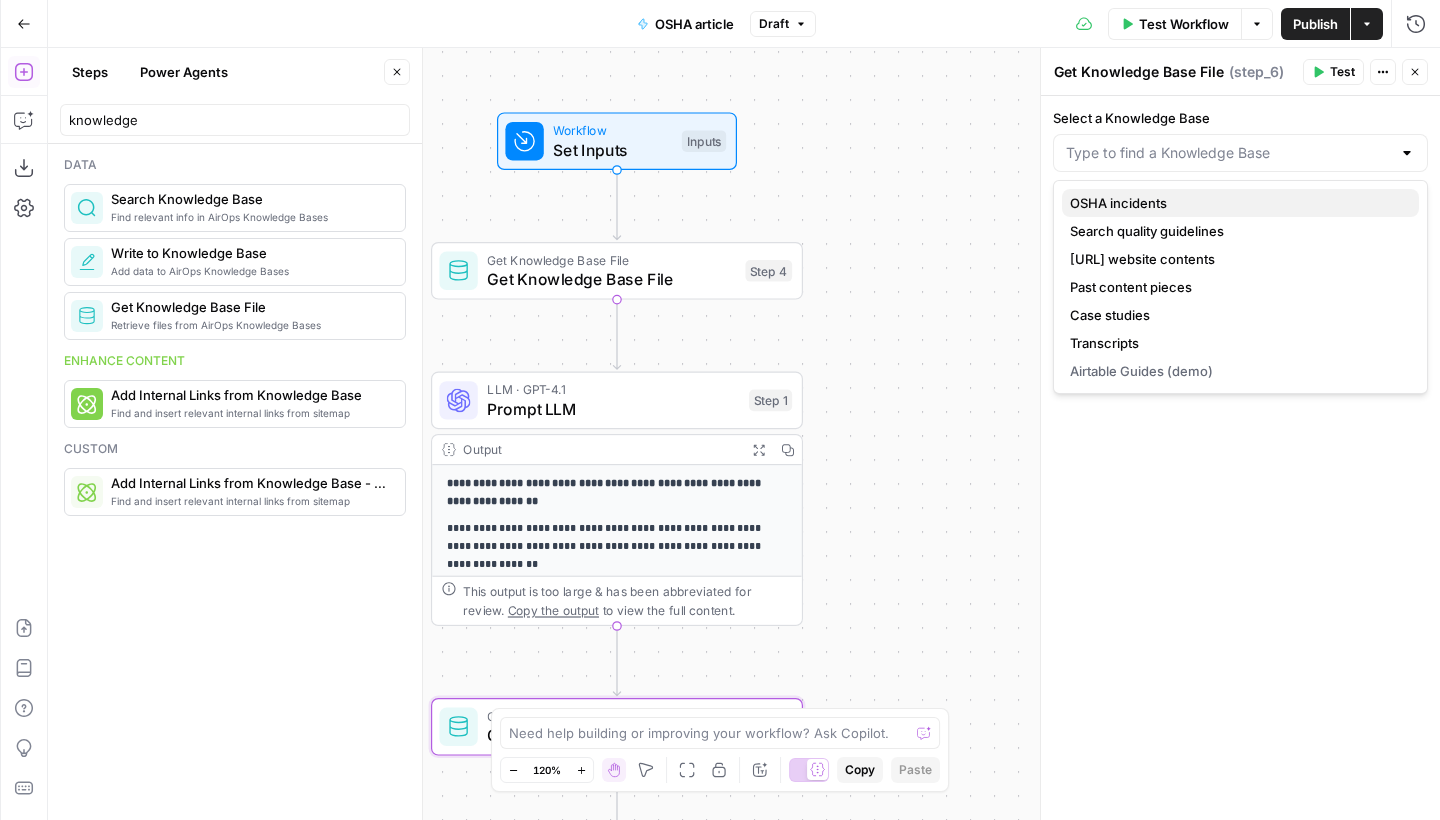 click on "OSHA incidents" at bounding box center (1240, 203) 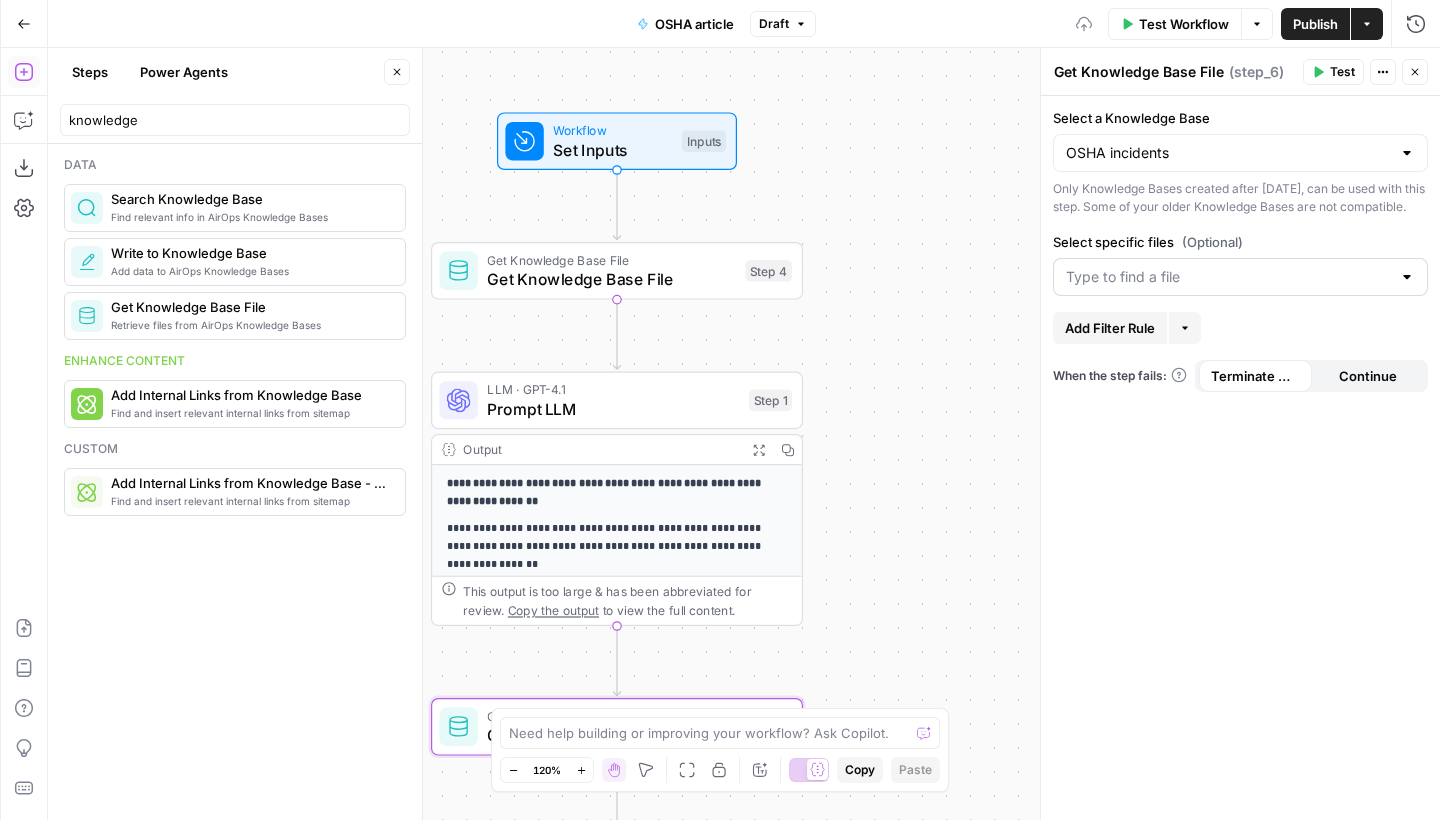 click at bounding box center [1240, 277] 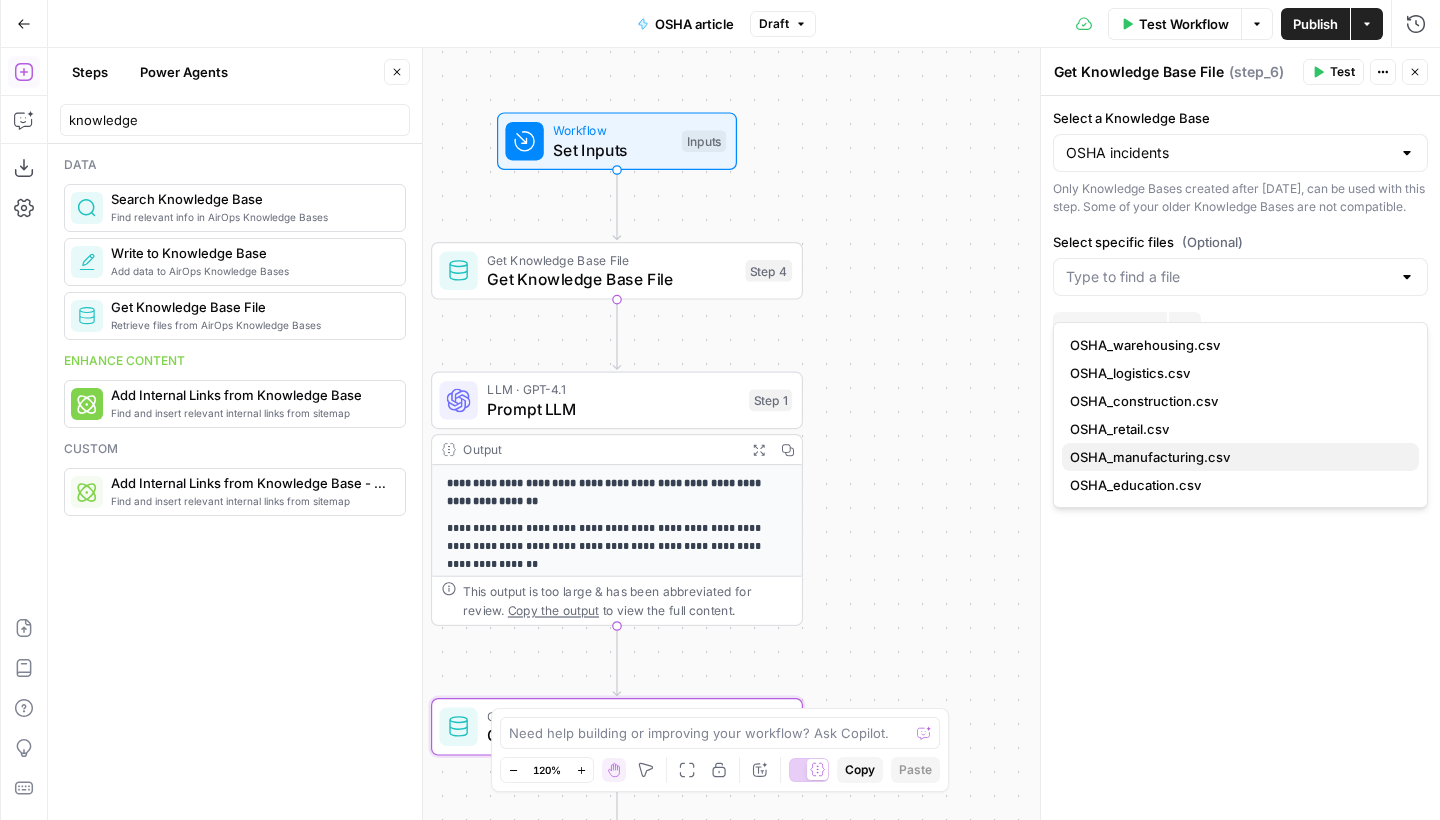 click on "OSHA_manufacturing.csv" at bounding box center (1150, 457) 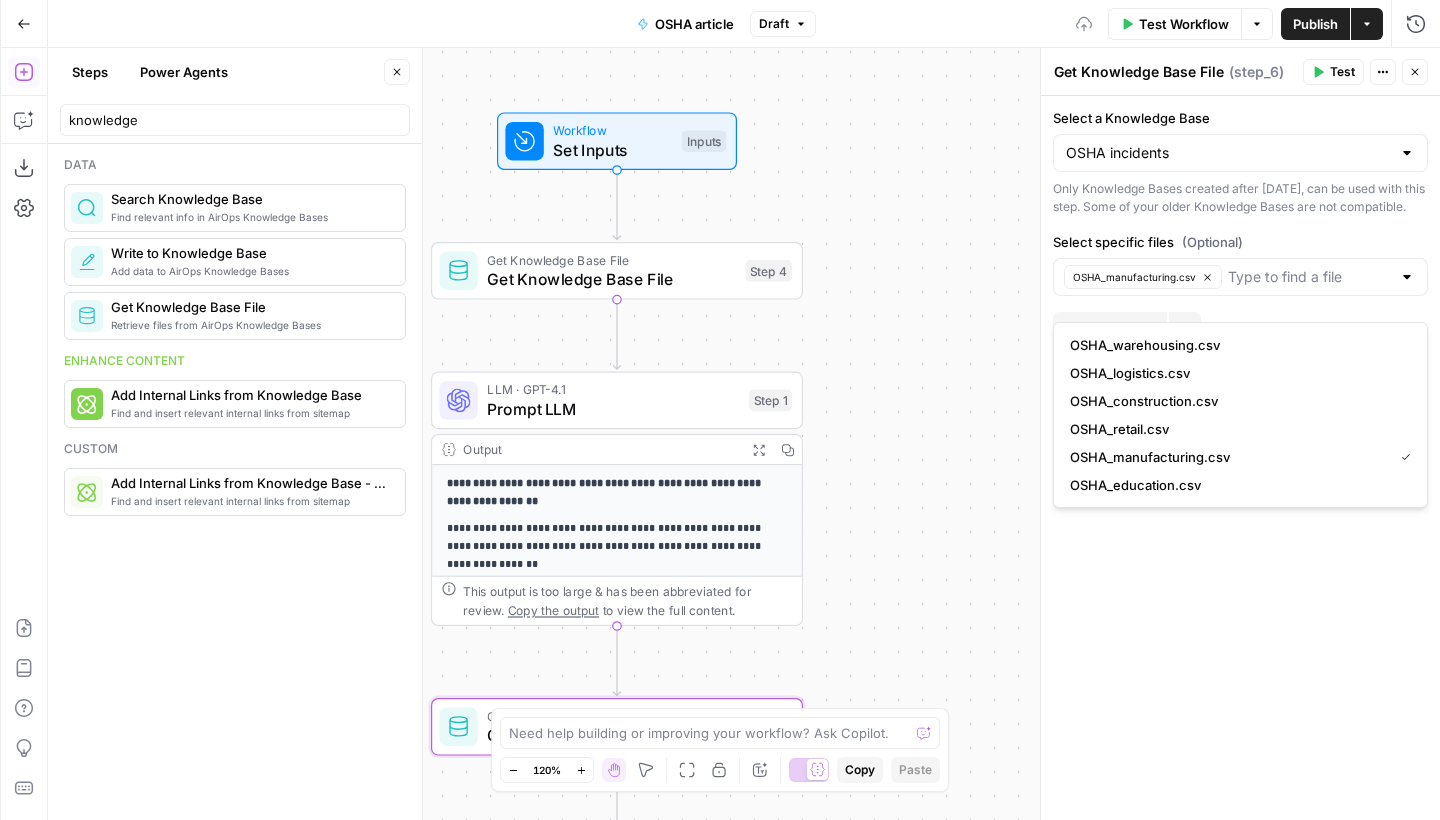 click on "Select a Knowledge Base OSHA incidents Only Knowledge Bases created after [DATE], can be used with this step. Some of your older Knowledge Bases are not compatible. Select specific files   (Optional) OSHA_manufacturing.csv Add Filter Rule More When the step fails: Terminate Workflow Continue" at bounding box center (1240, 458) 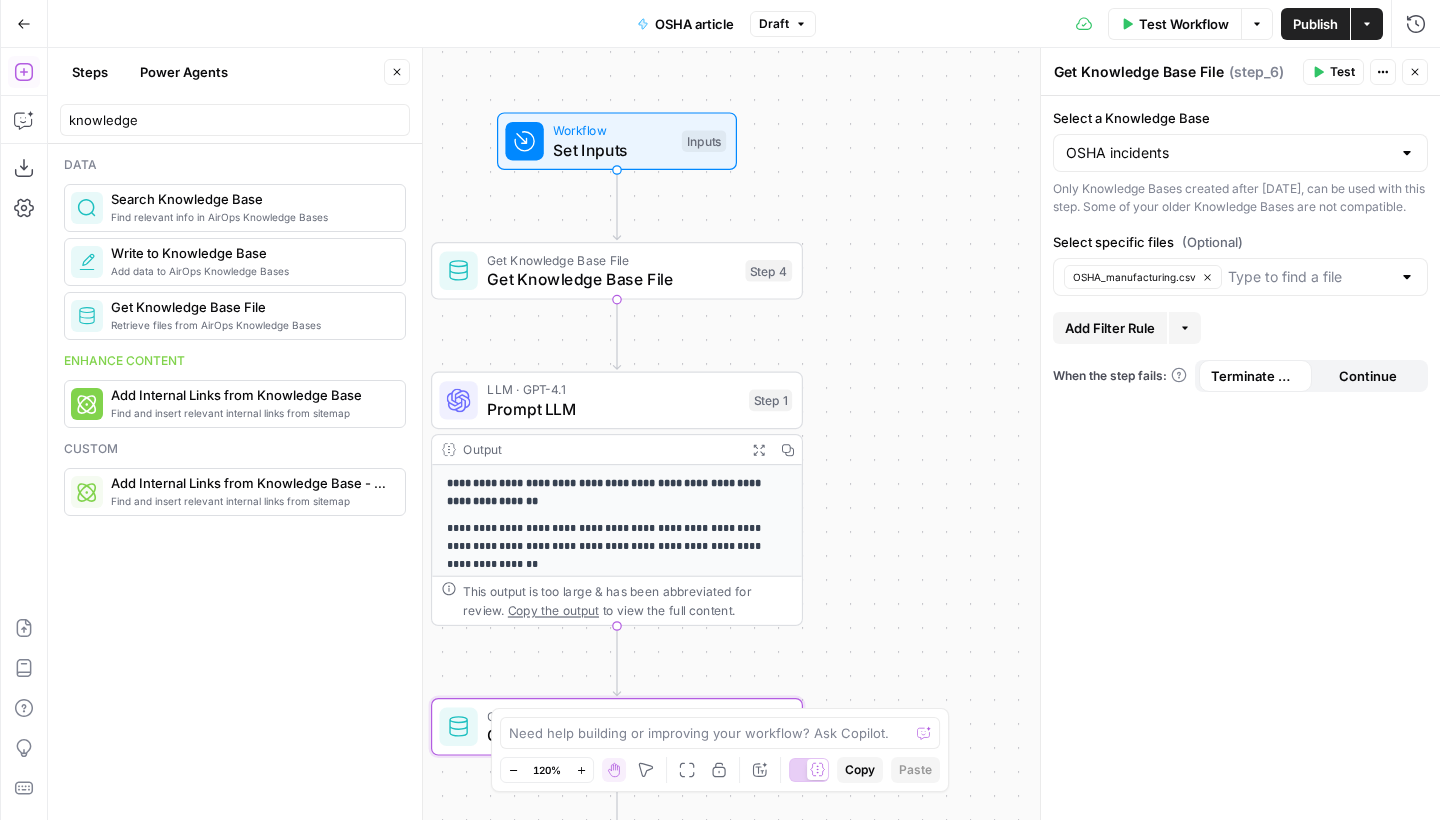click on "**********" at bounding box center (744, 434) 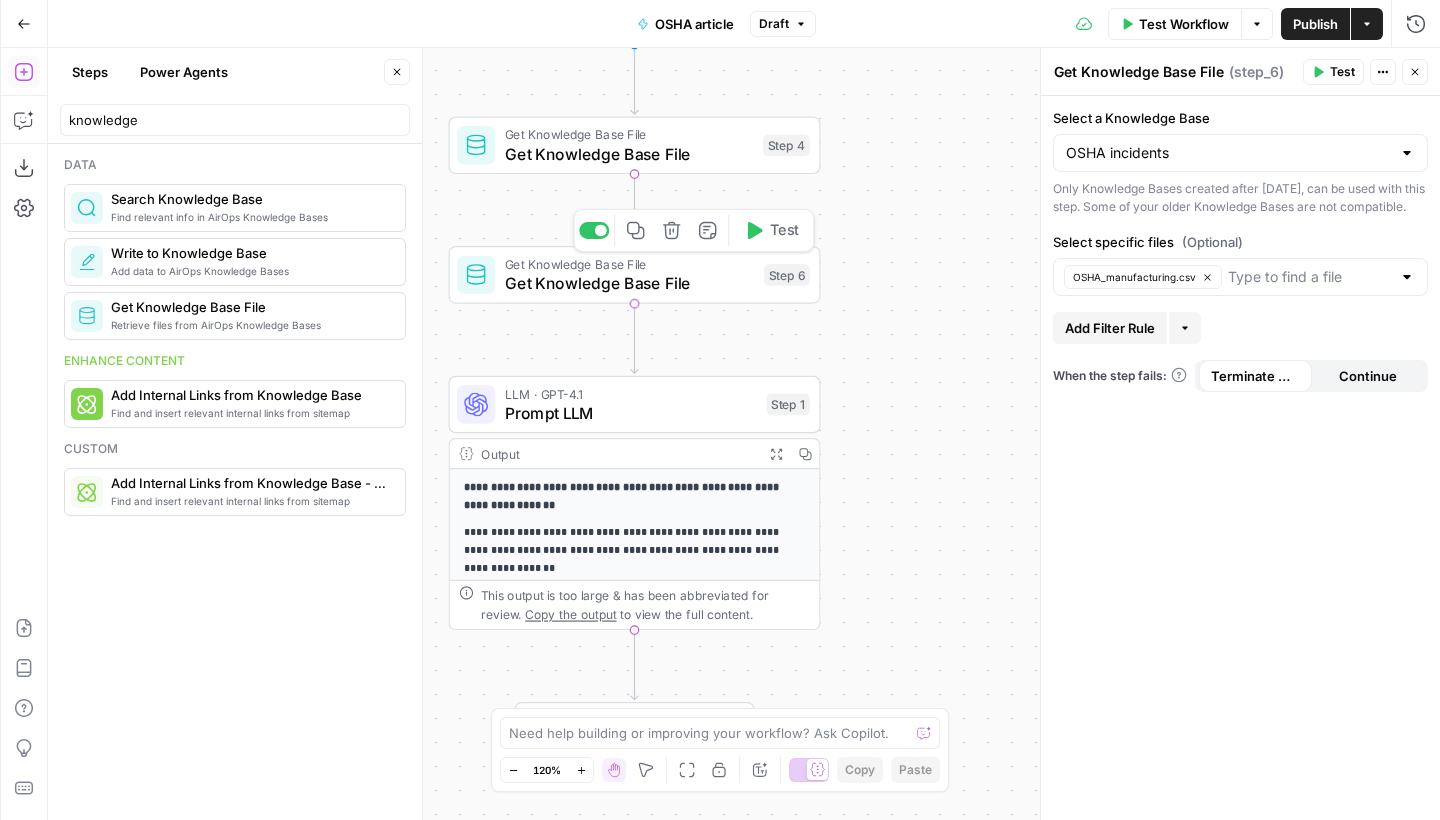 click on "**********" at bounding box center (744, 434) 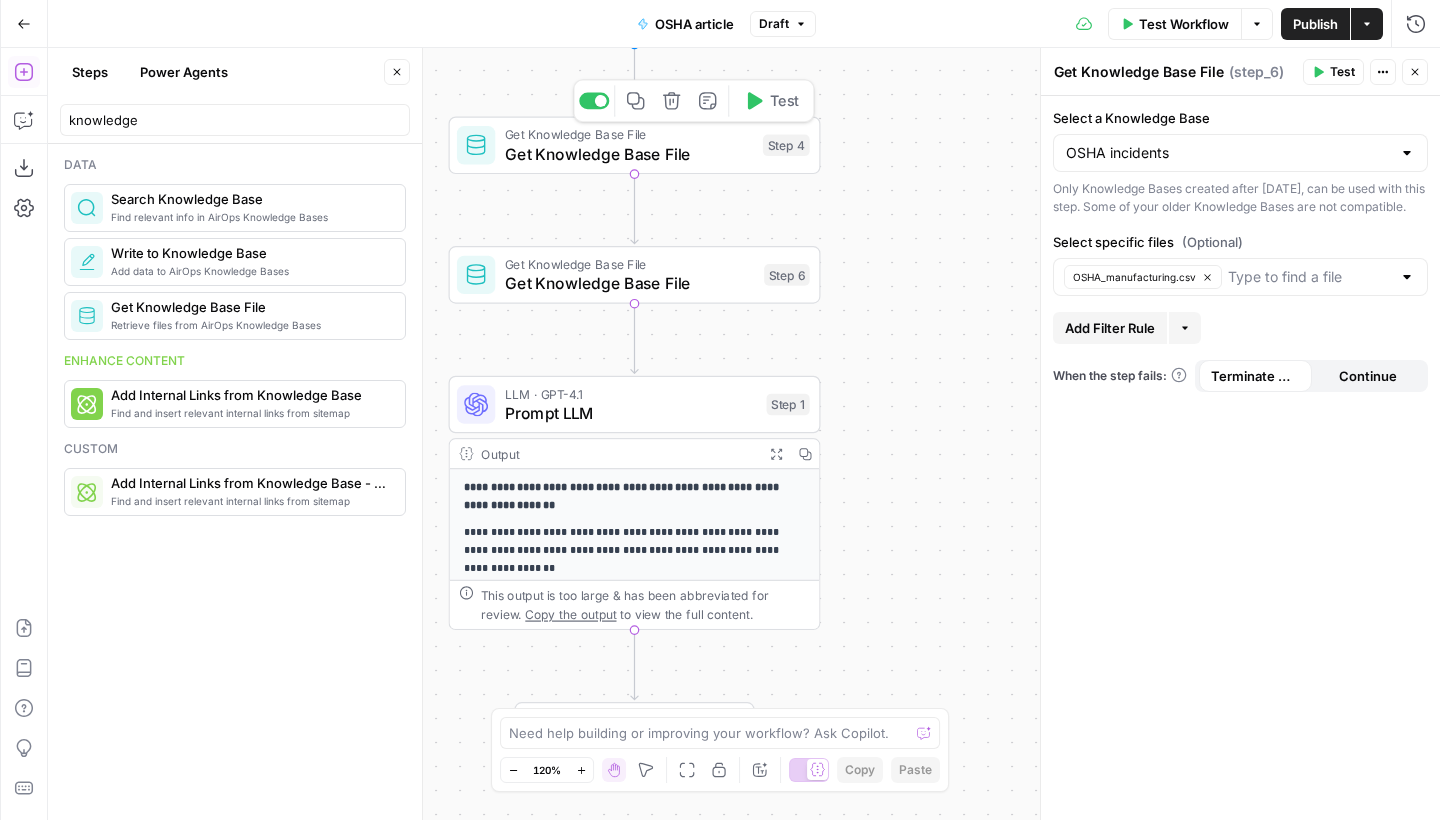 click on "Get Knowledge Base File" at bounding box center (629, 154) 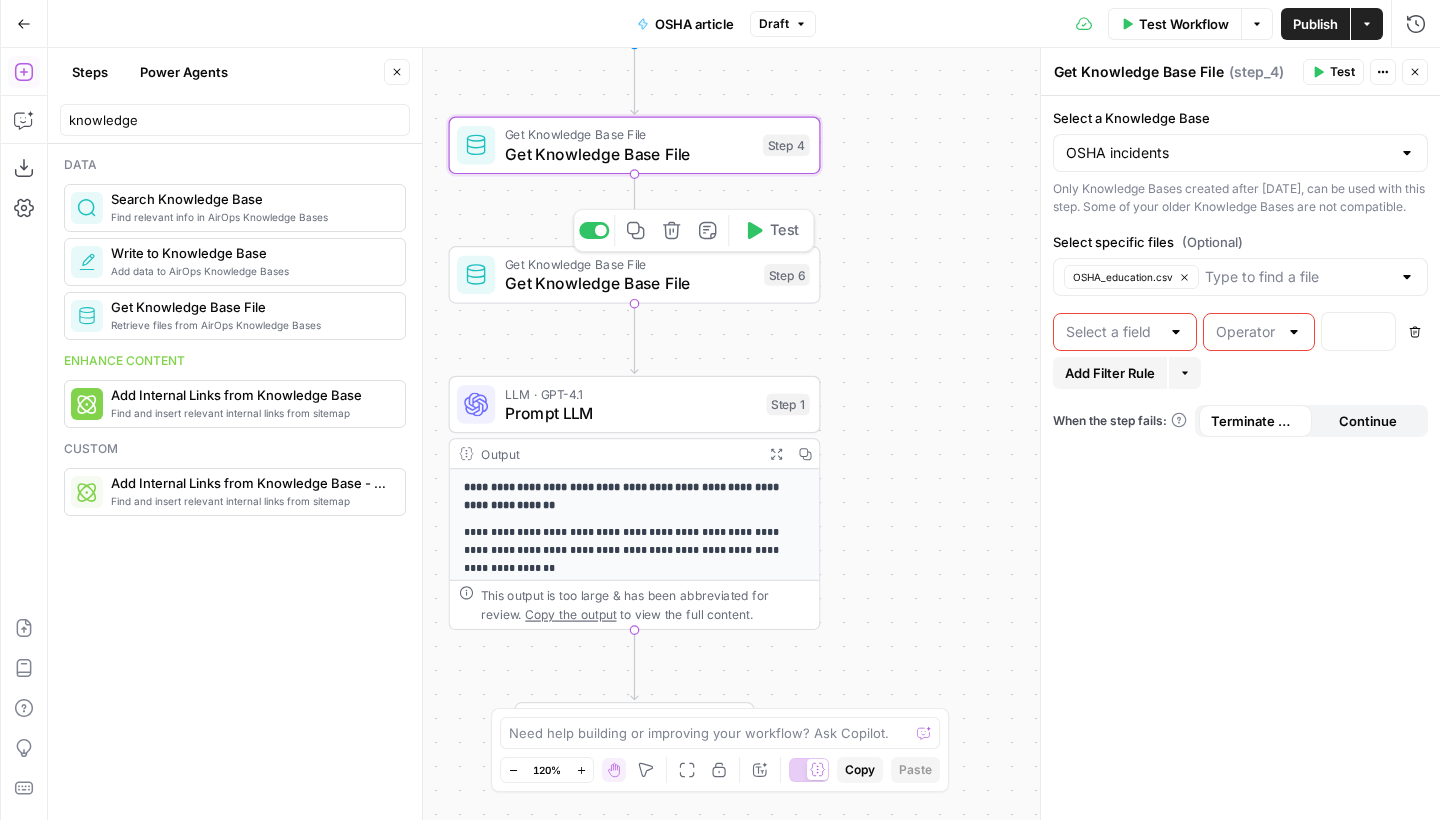 click on "Get Knowledge Base File" at bounding box center [630, 283] 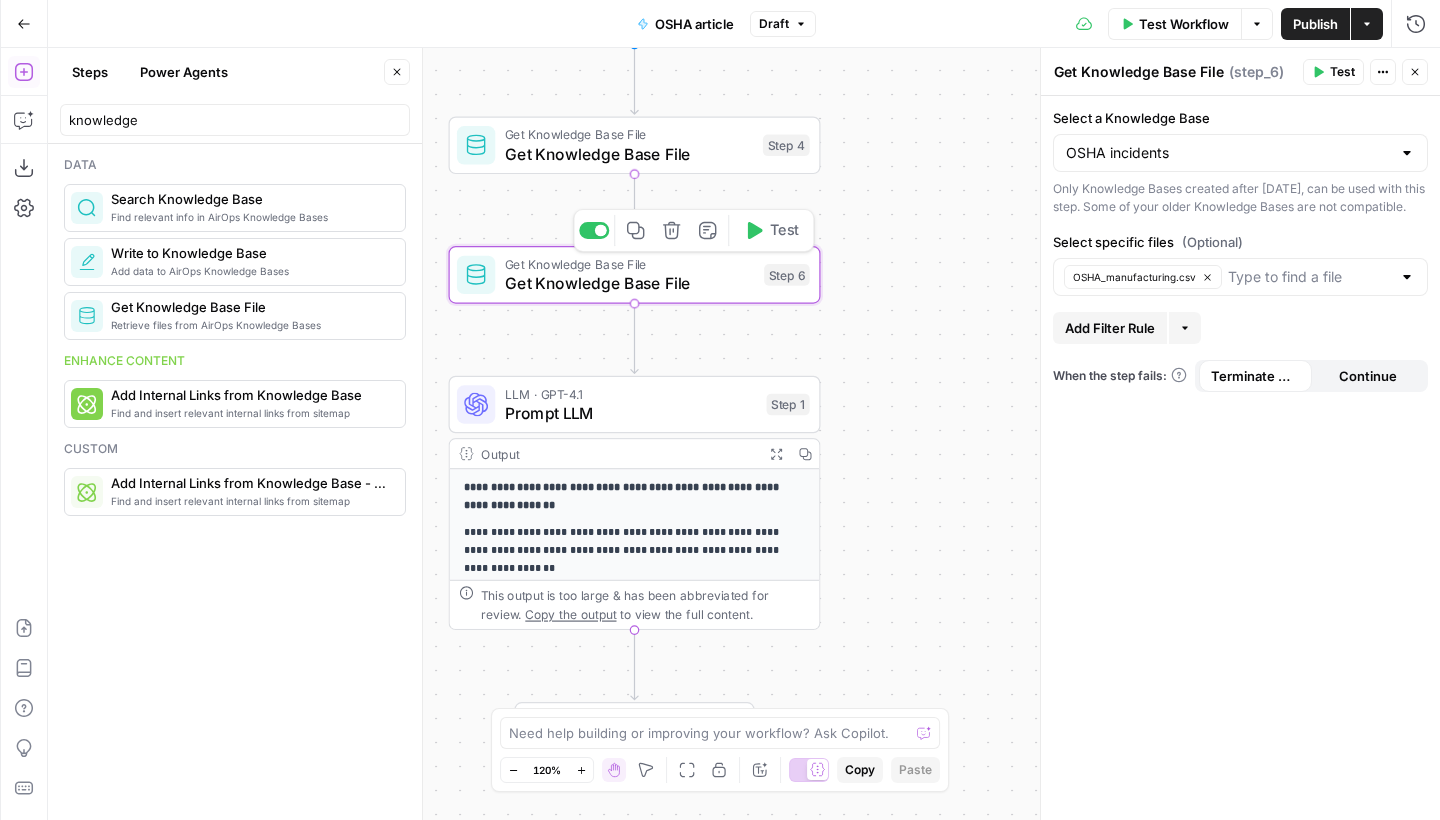 click on "Get Knowledge Base File" at bounding box center (629, 154) 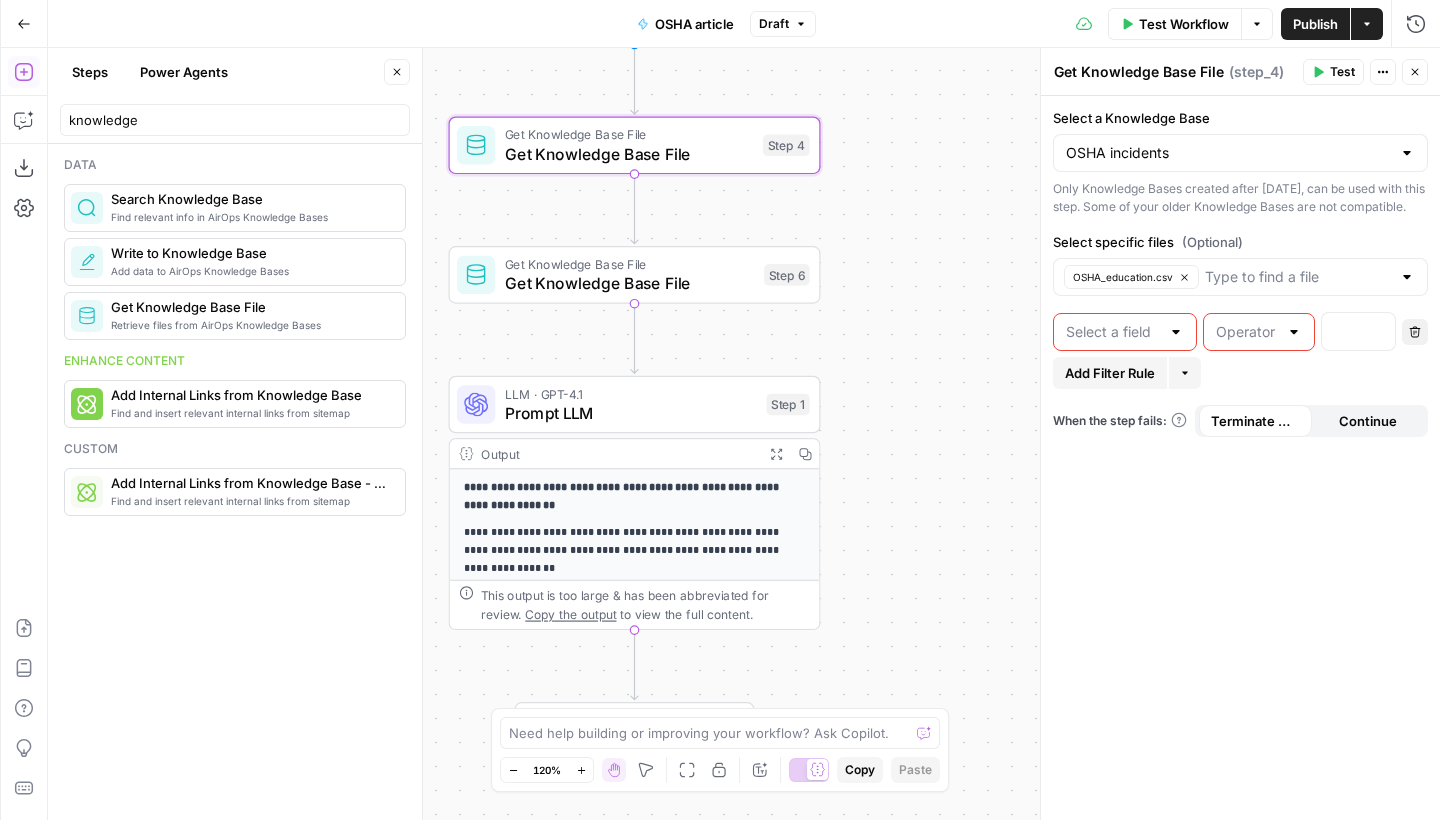 click on "Delete" at bounding box center (1415, 332) 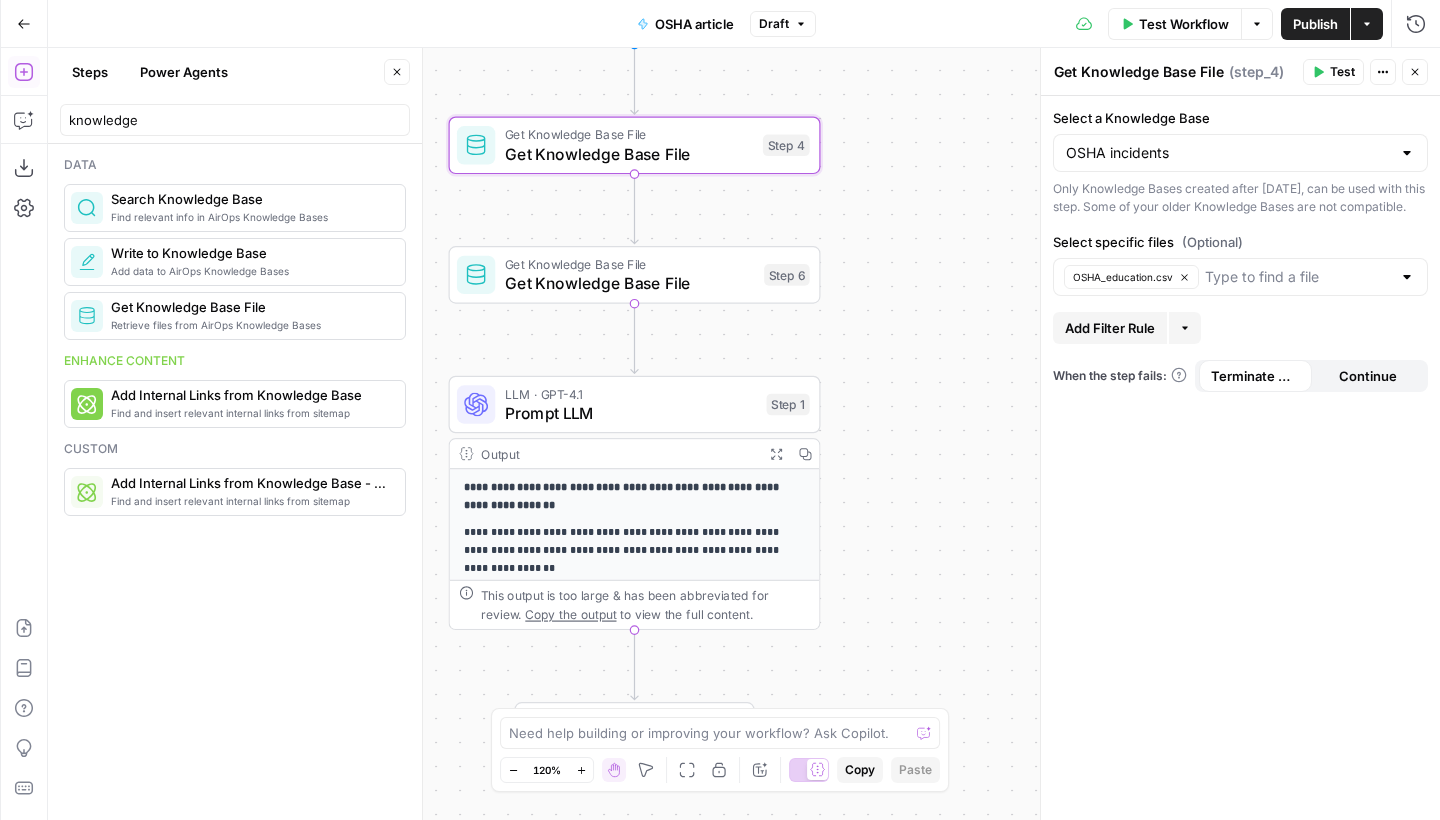 click on "**********" at bounding box center [744, 434] 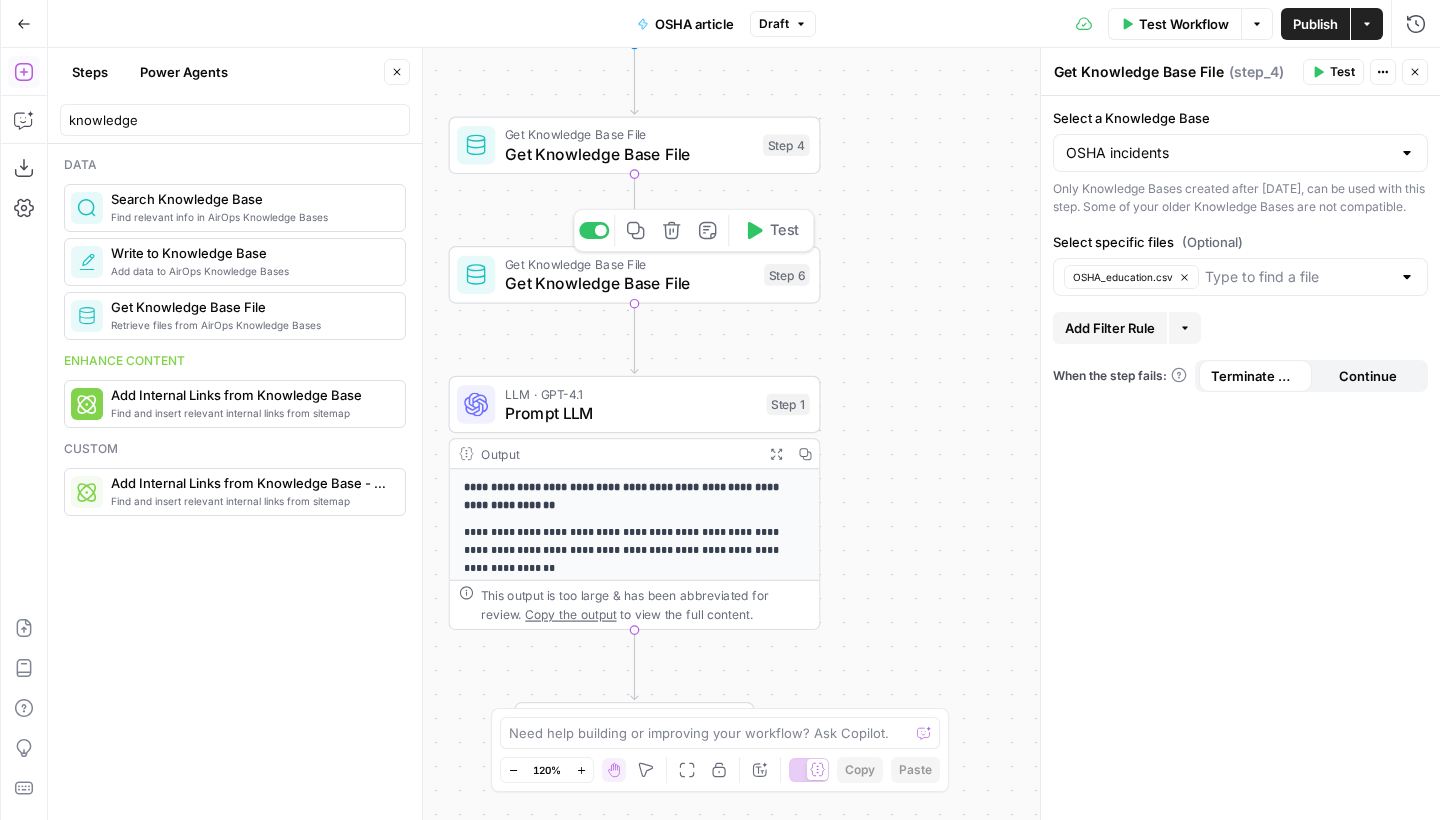 click on "Get Knowledge Base File" at bounding box center (630, 283) 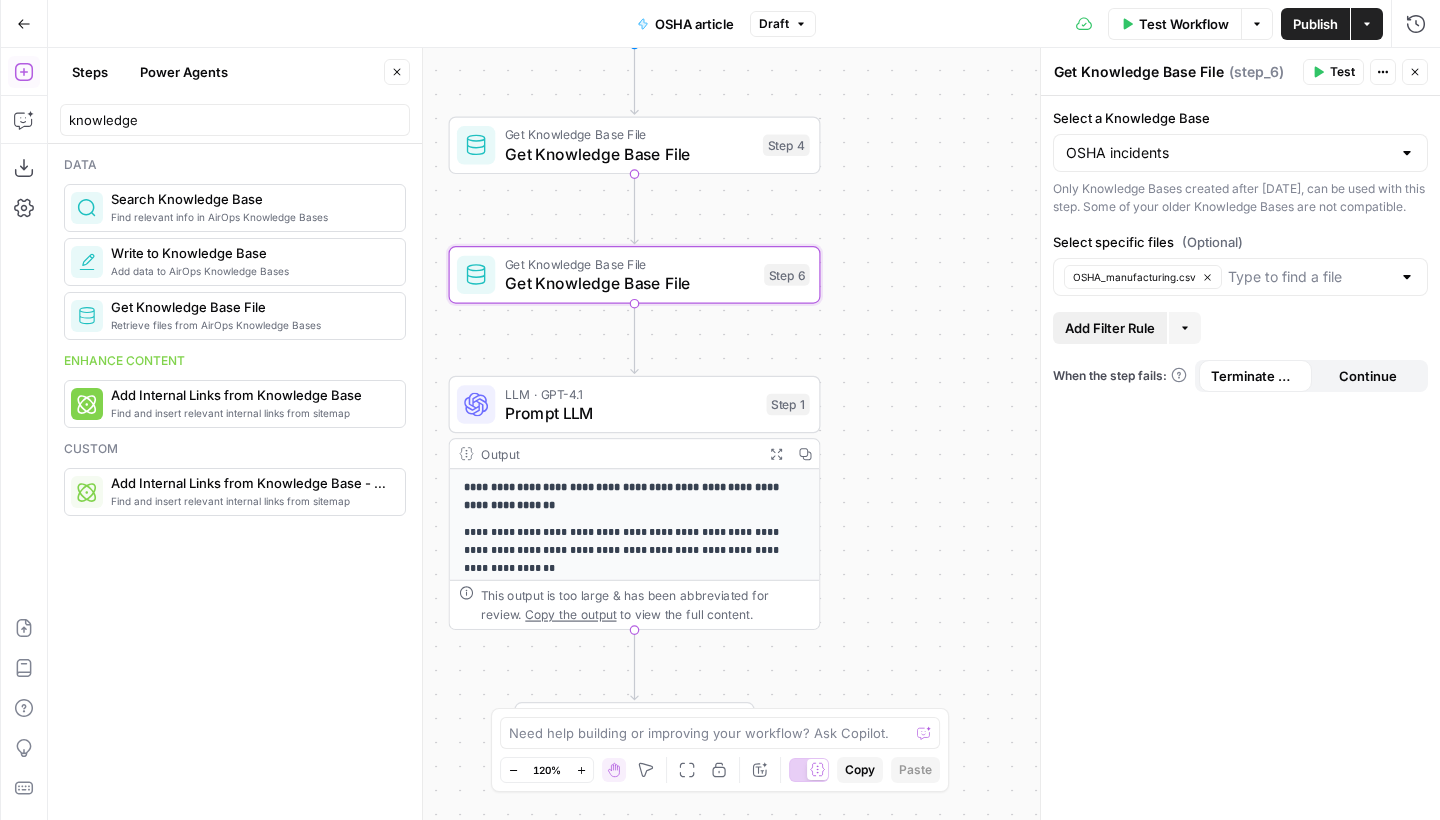 click on "Add Filter Rule" at bounding box center (1110, 328) 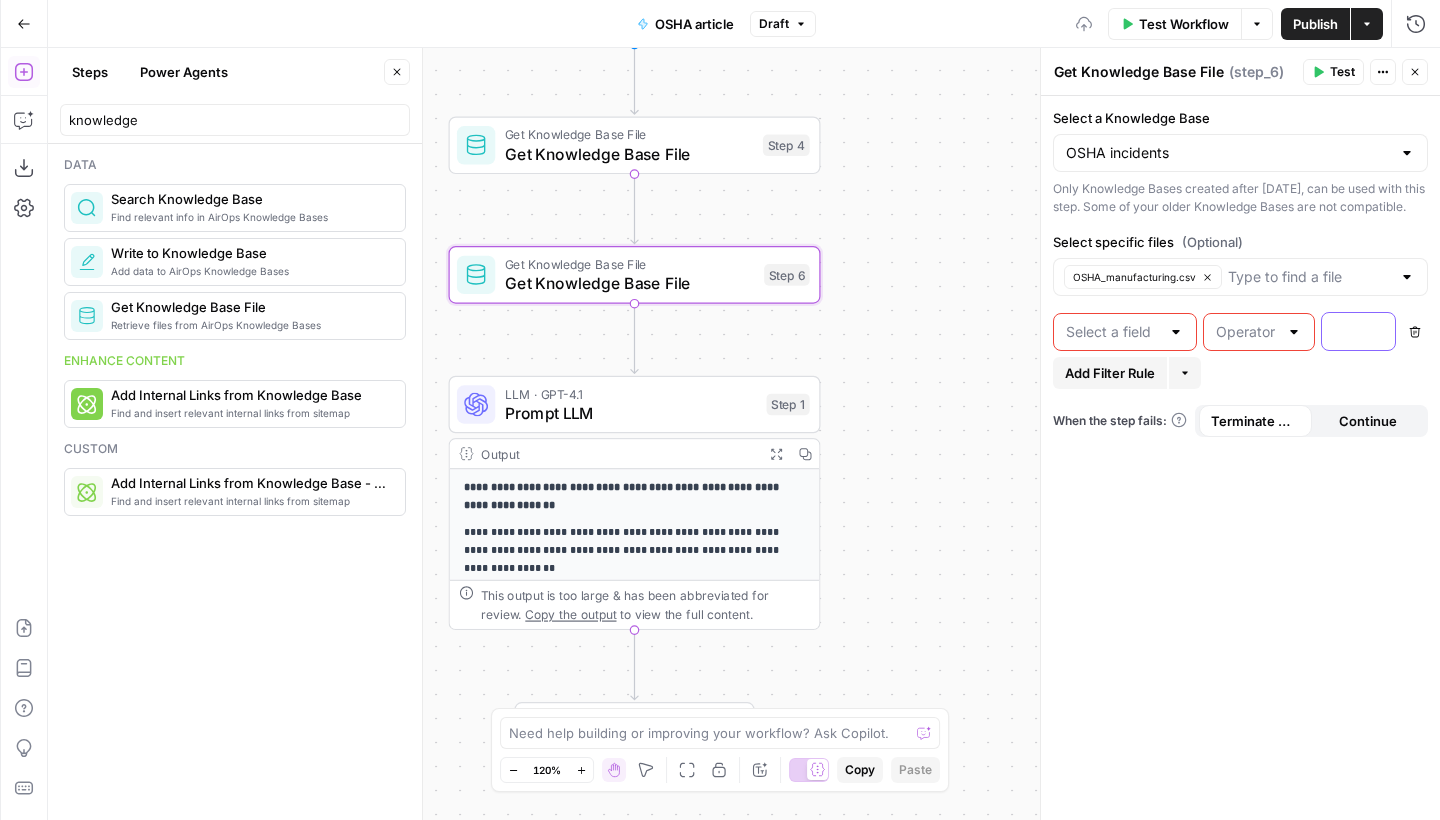click at bounding box center [1342, 331] 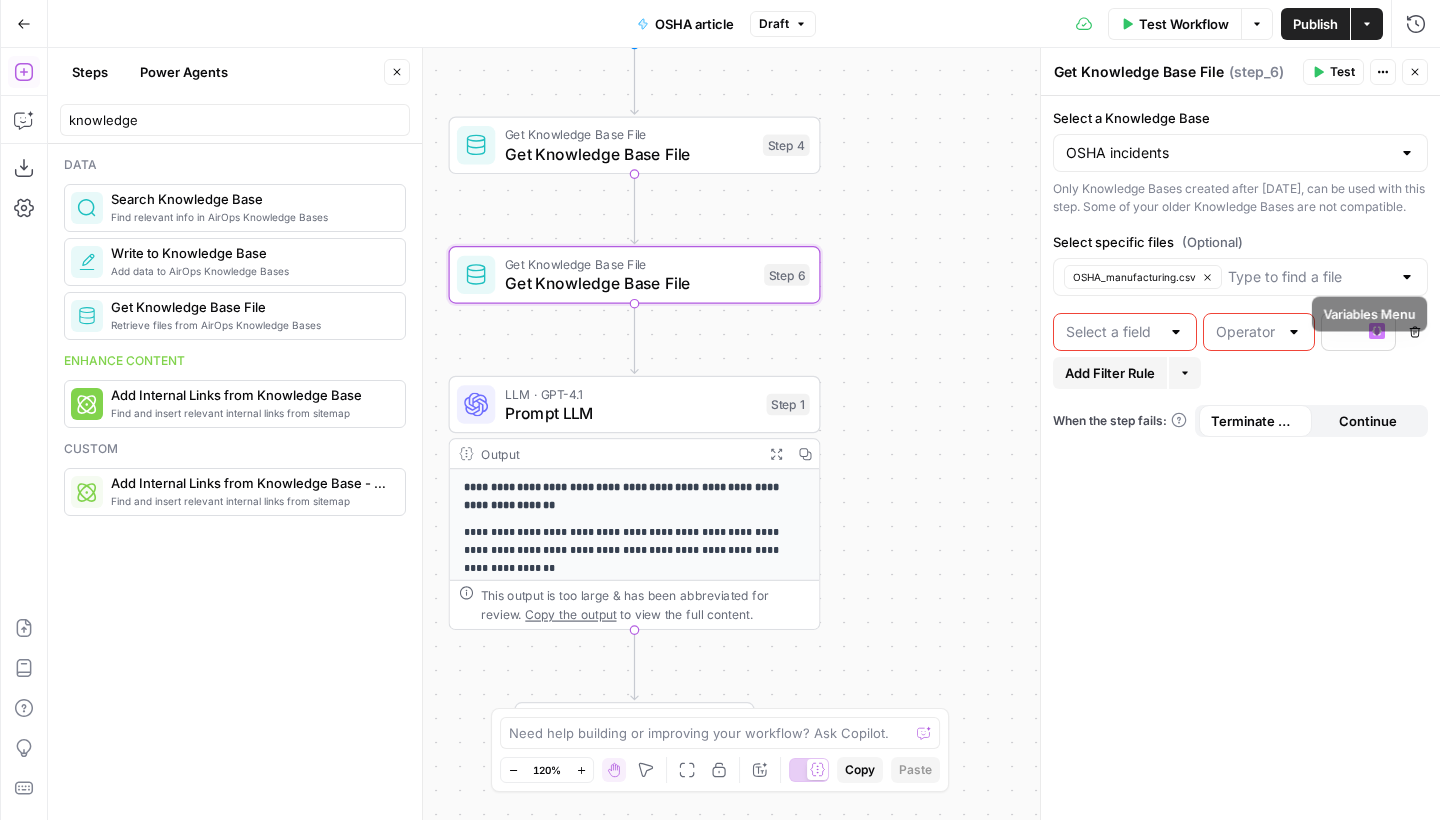 click 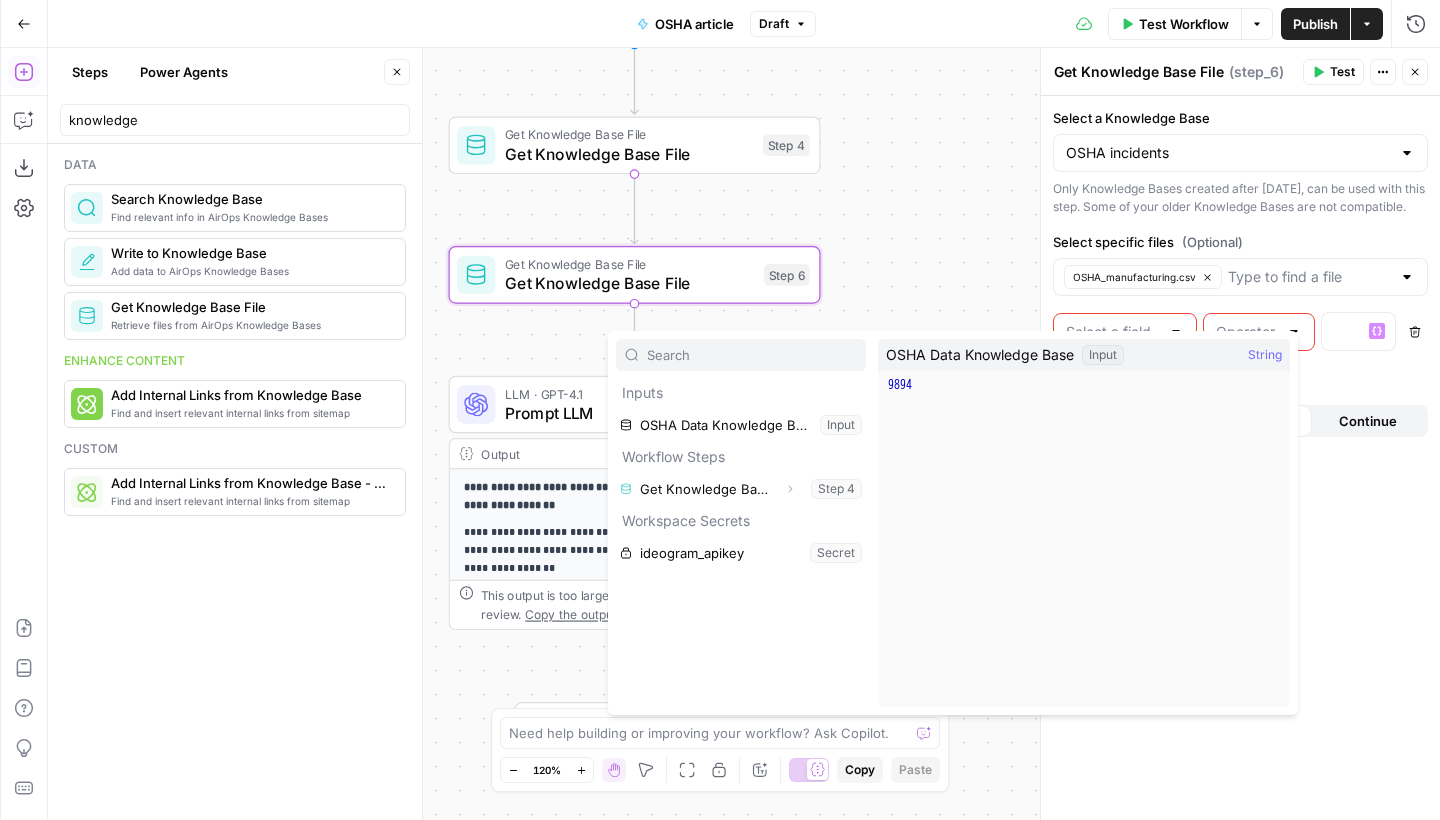 click on "**********" at bounding box center (744, 434) 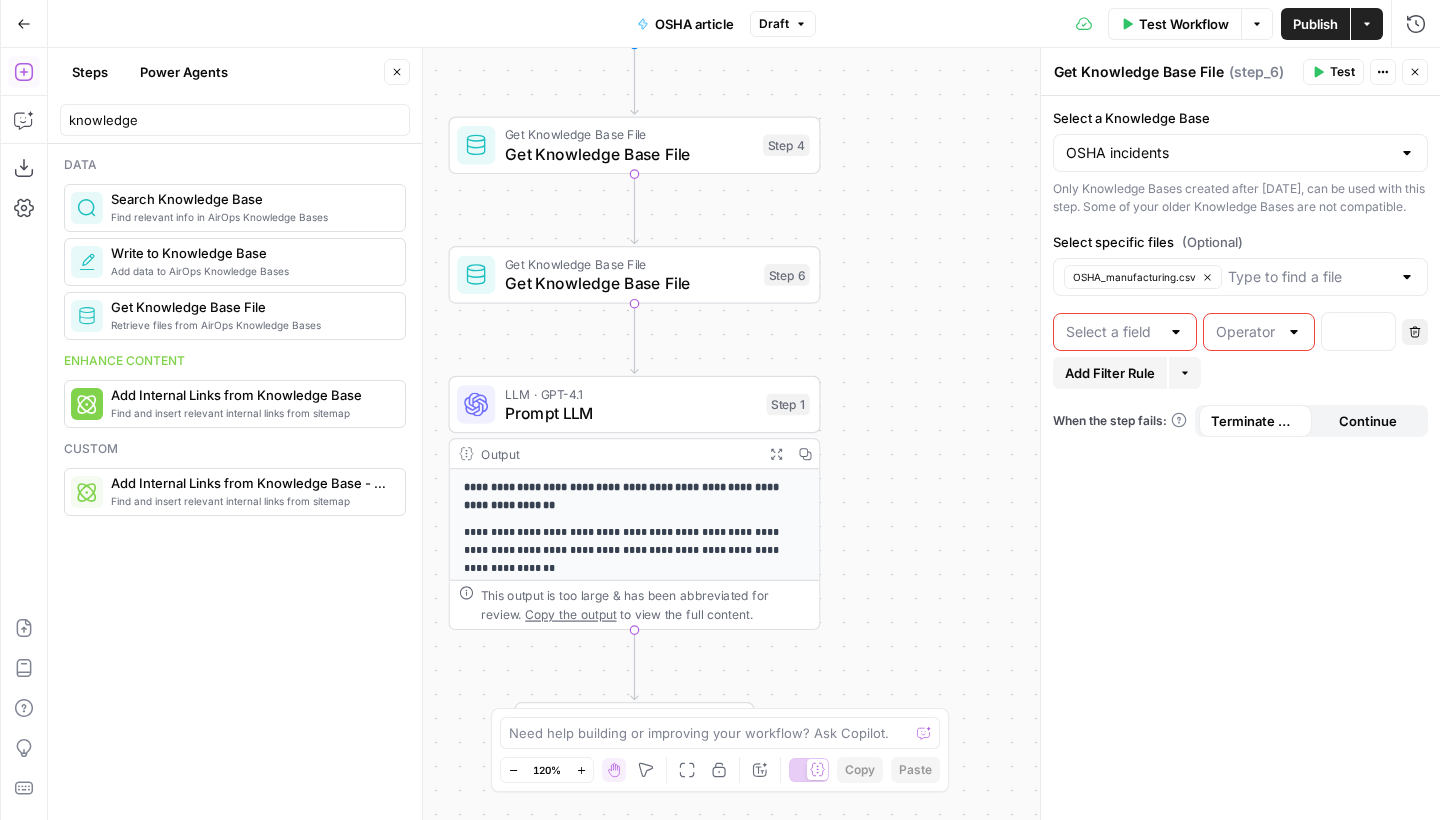 click on "Delete" at bounding box center (1415, 332) 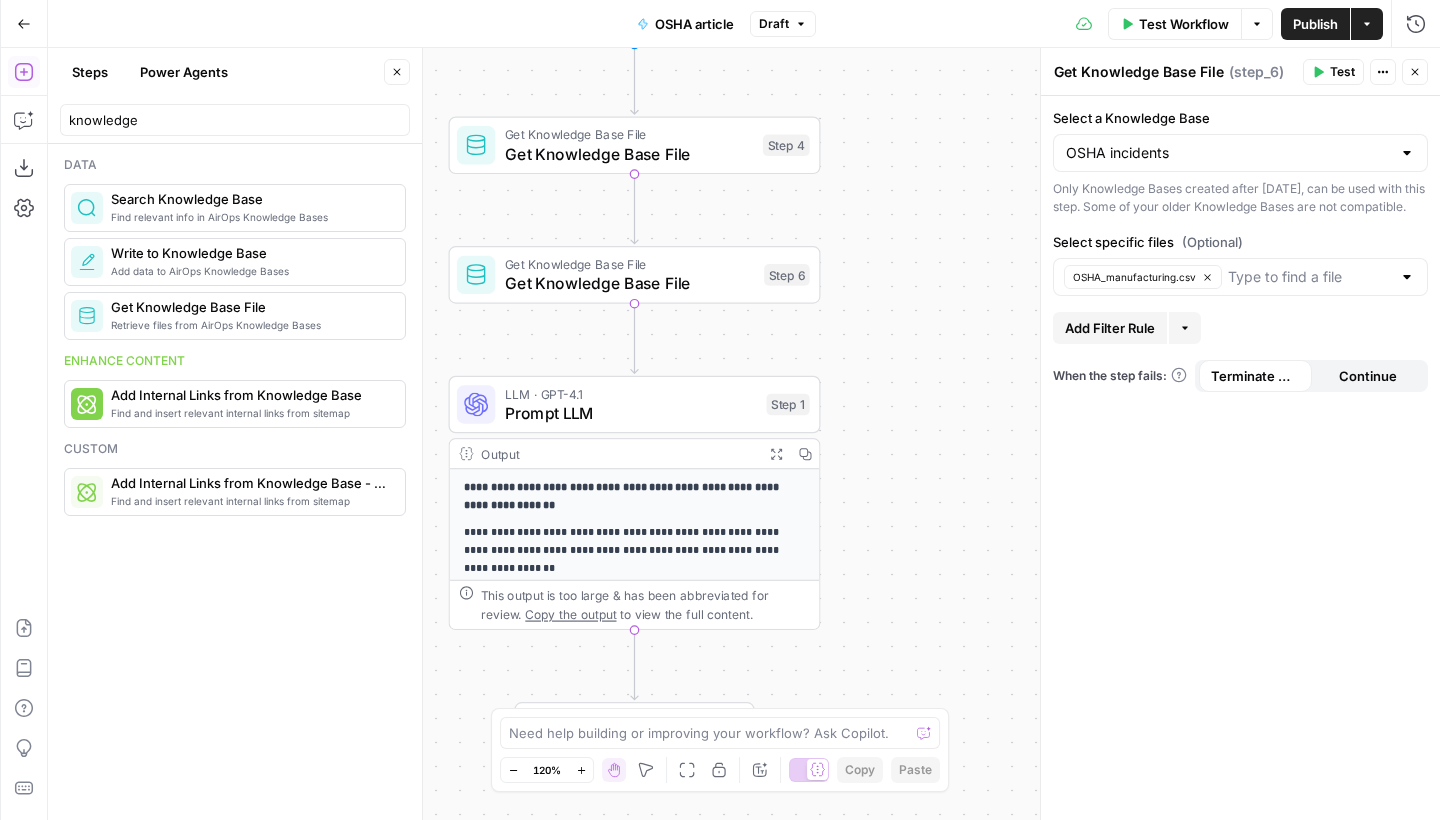 click on "**********" at bounding box center (744, 434) 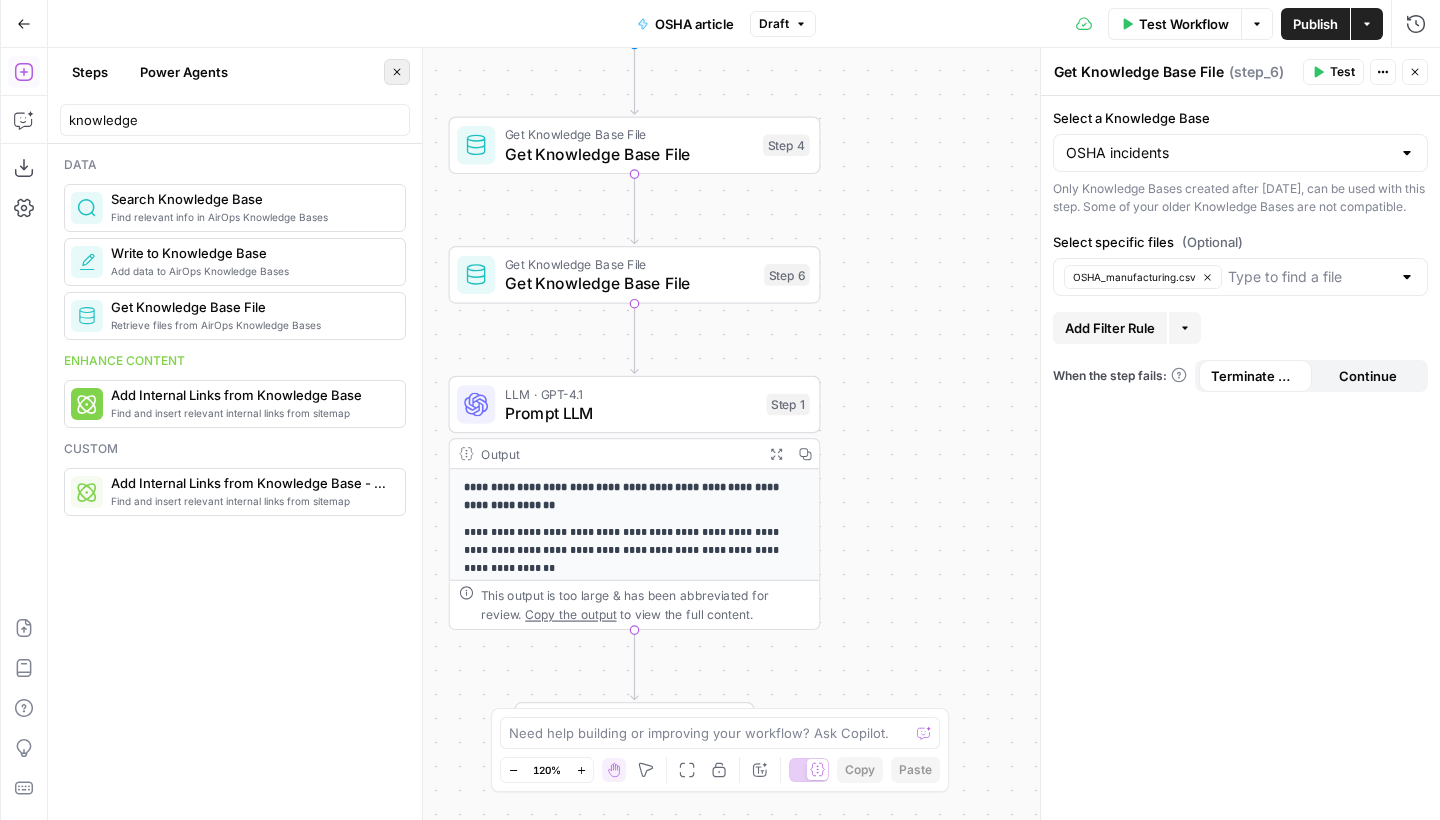click on "Close" at bounding box center [397, 72] 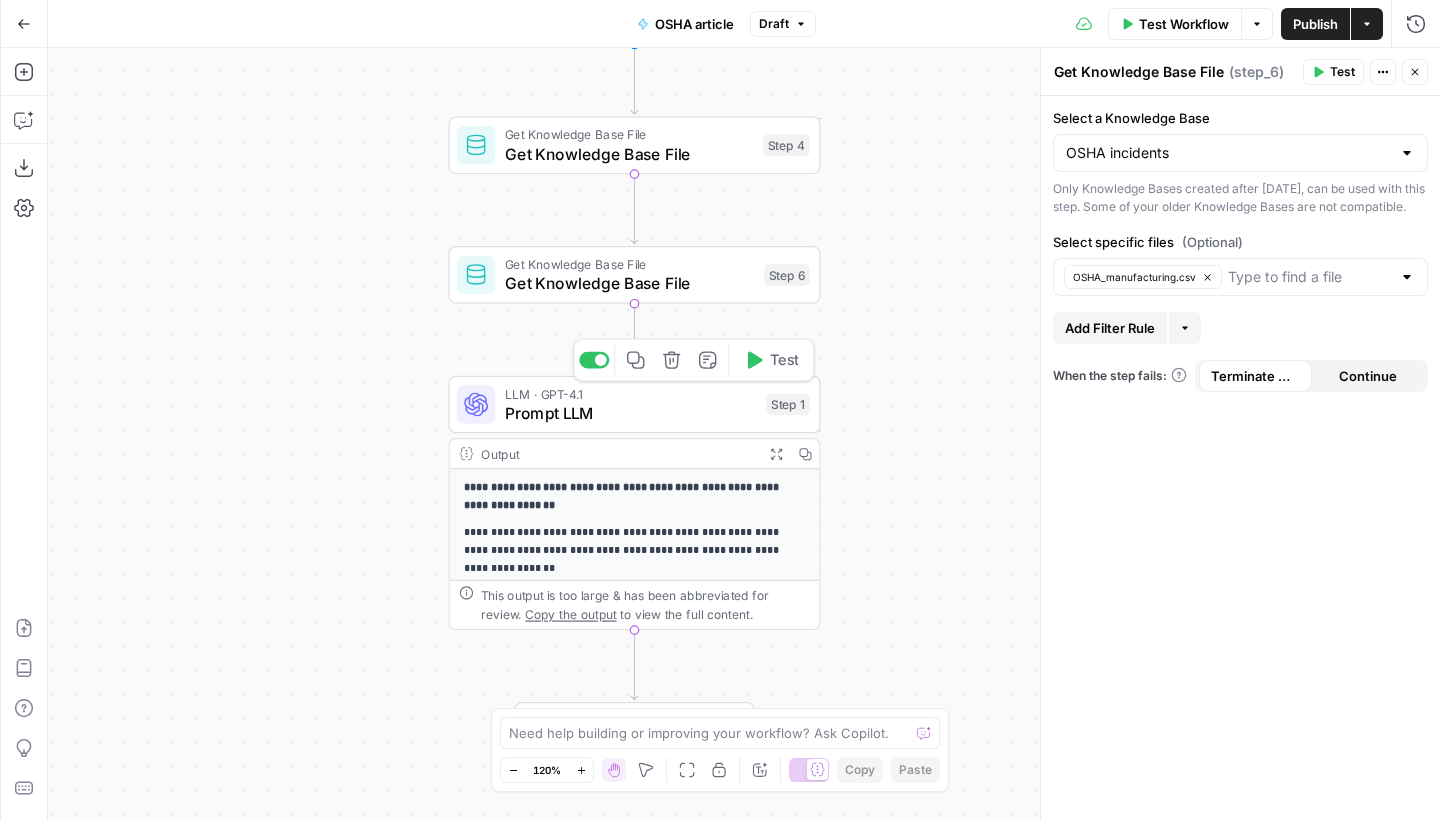click on "Prompt LLM" at bounding box center [631, 413] 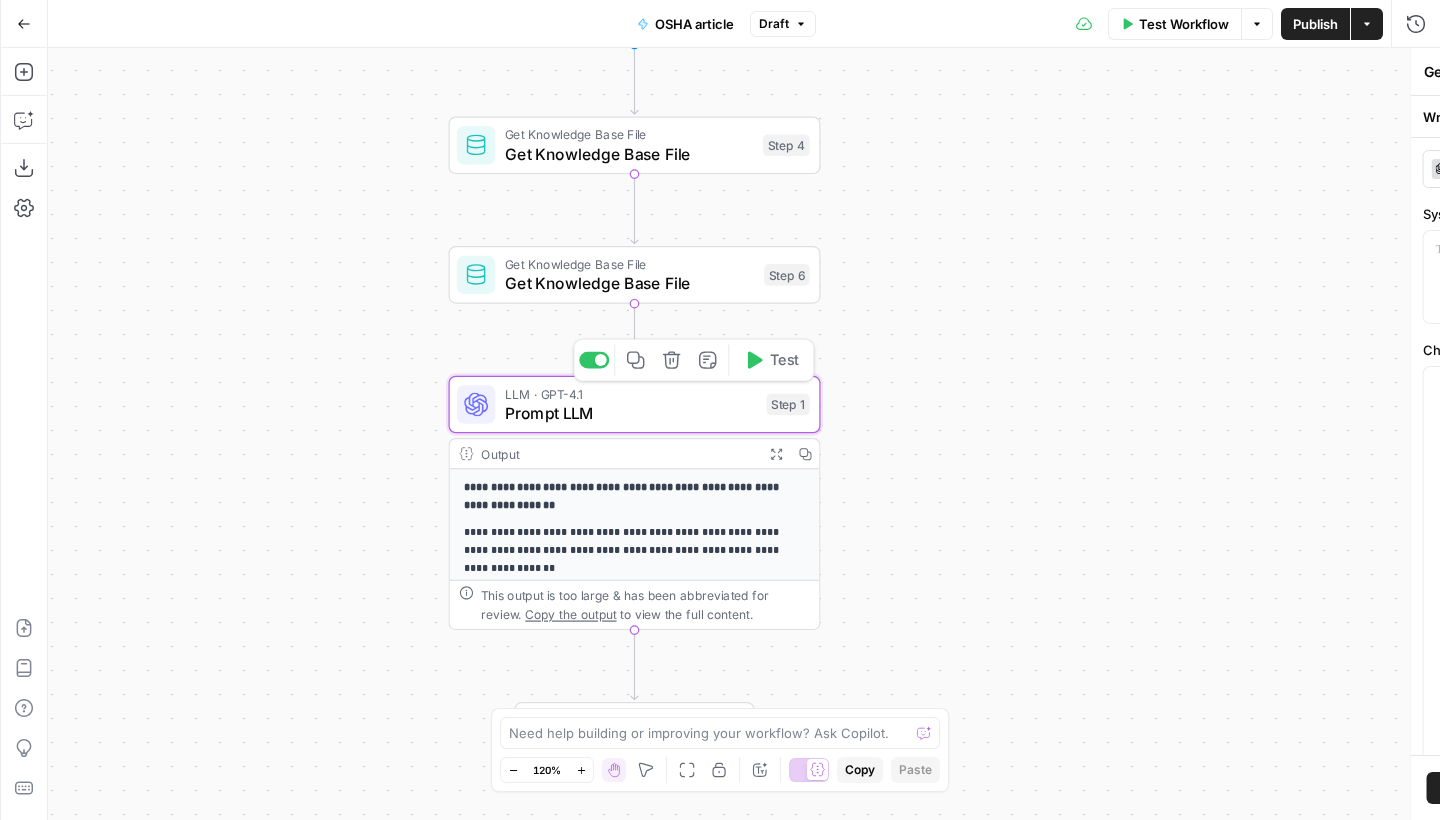 type on "Prompt LLM" 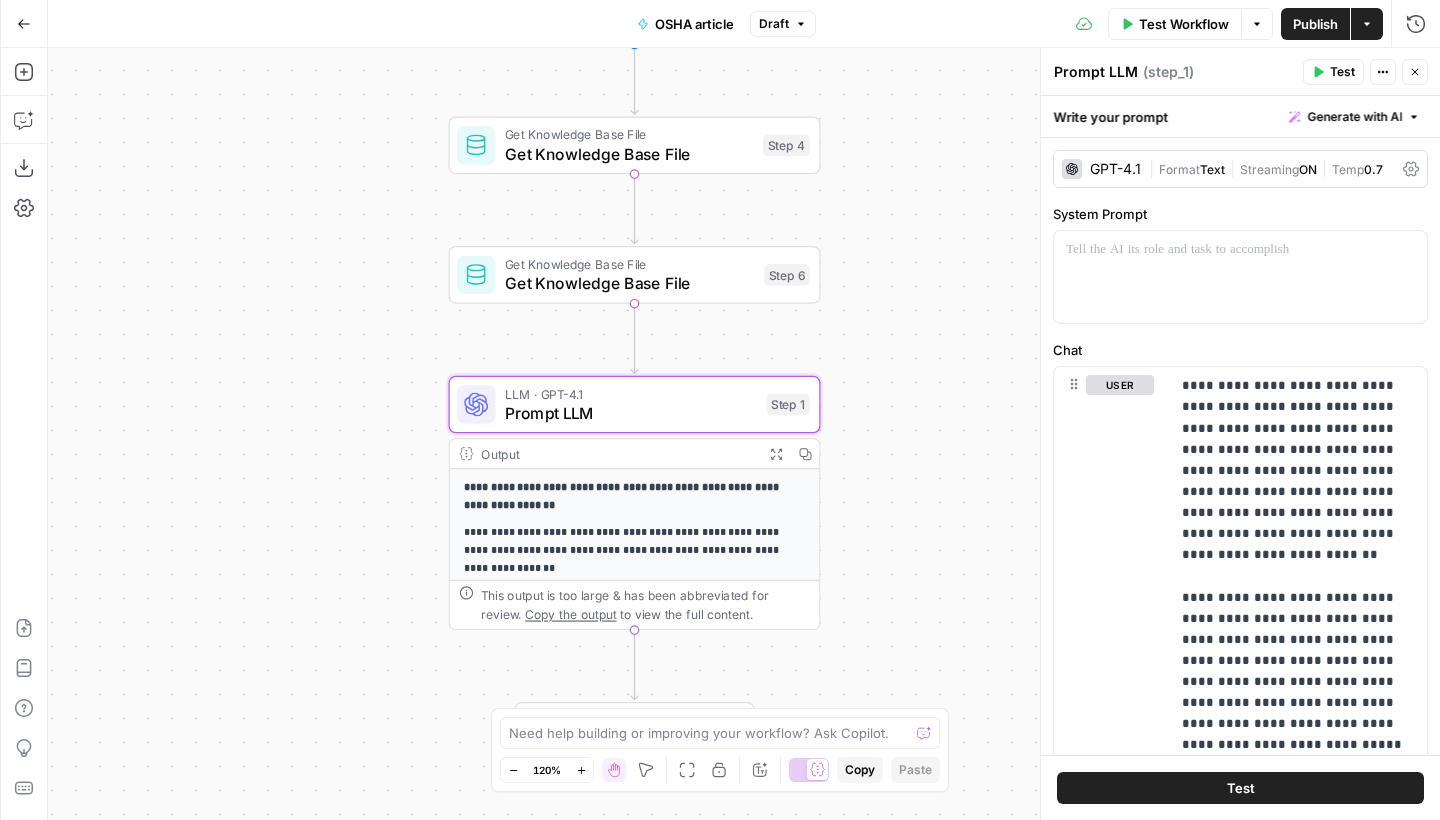 click on "**********" at bounding box center (634, 496) 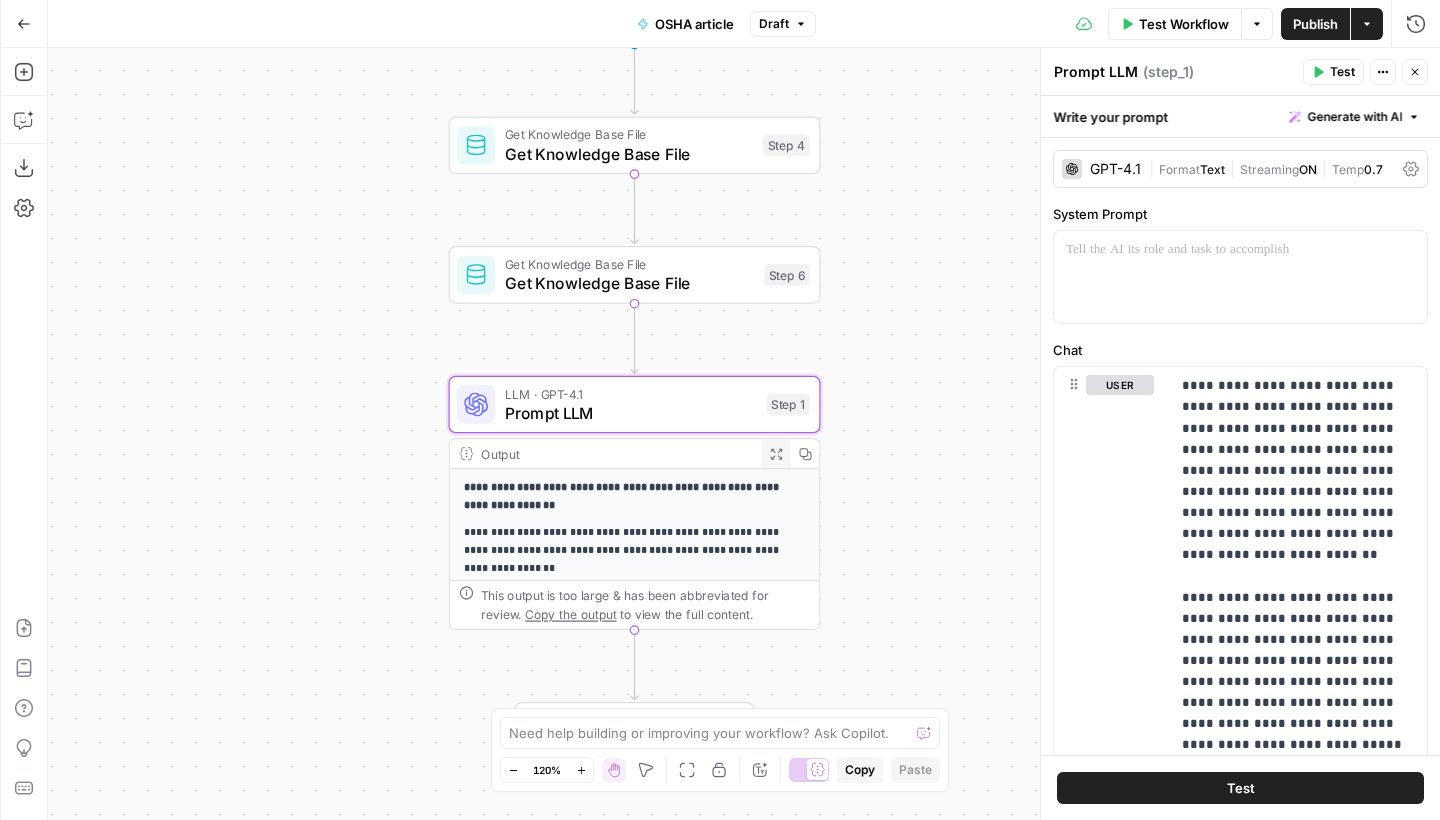 click 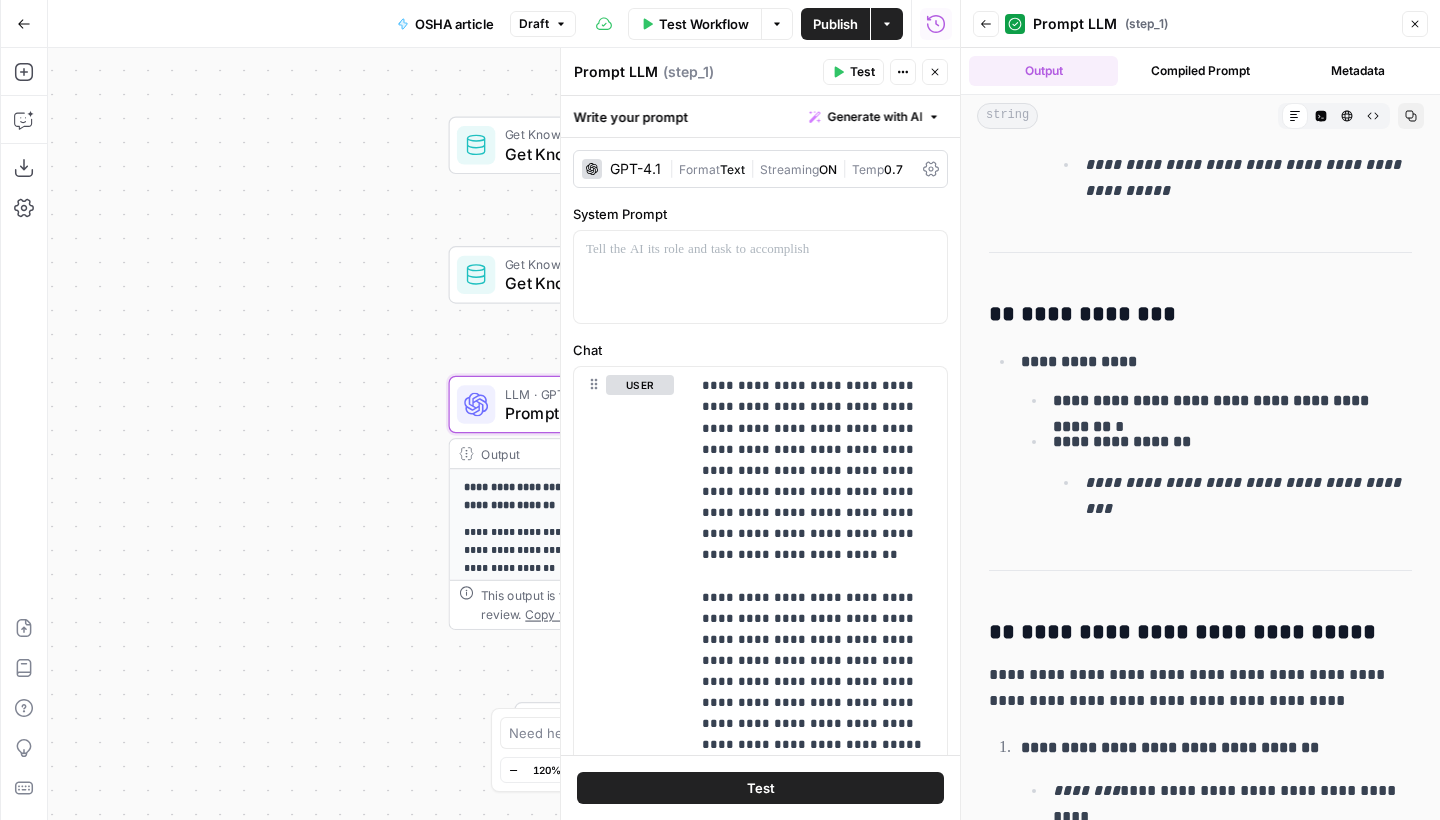 scroll, scrollTop: 1186, scrollLeft: 0, axis: vertical 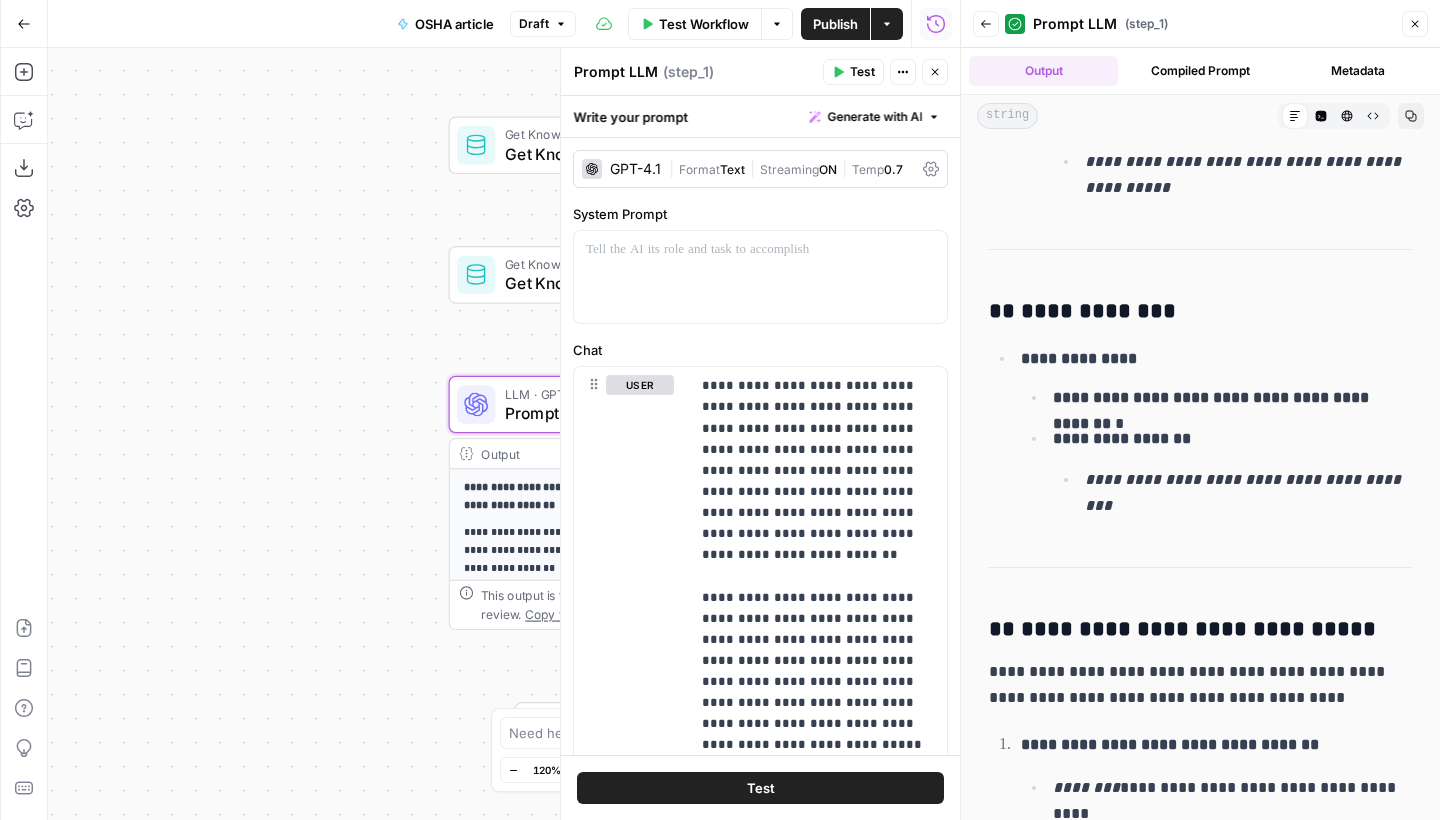 drag, startPoint x: 1096, startPoint y: 478, endPoint x: 1387, endPoint y: 479, distance: 291.0017 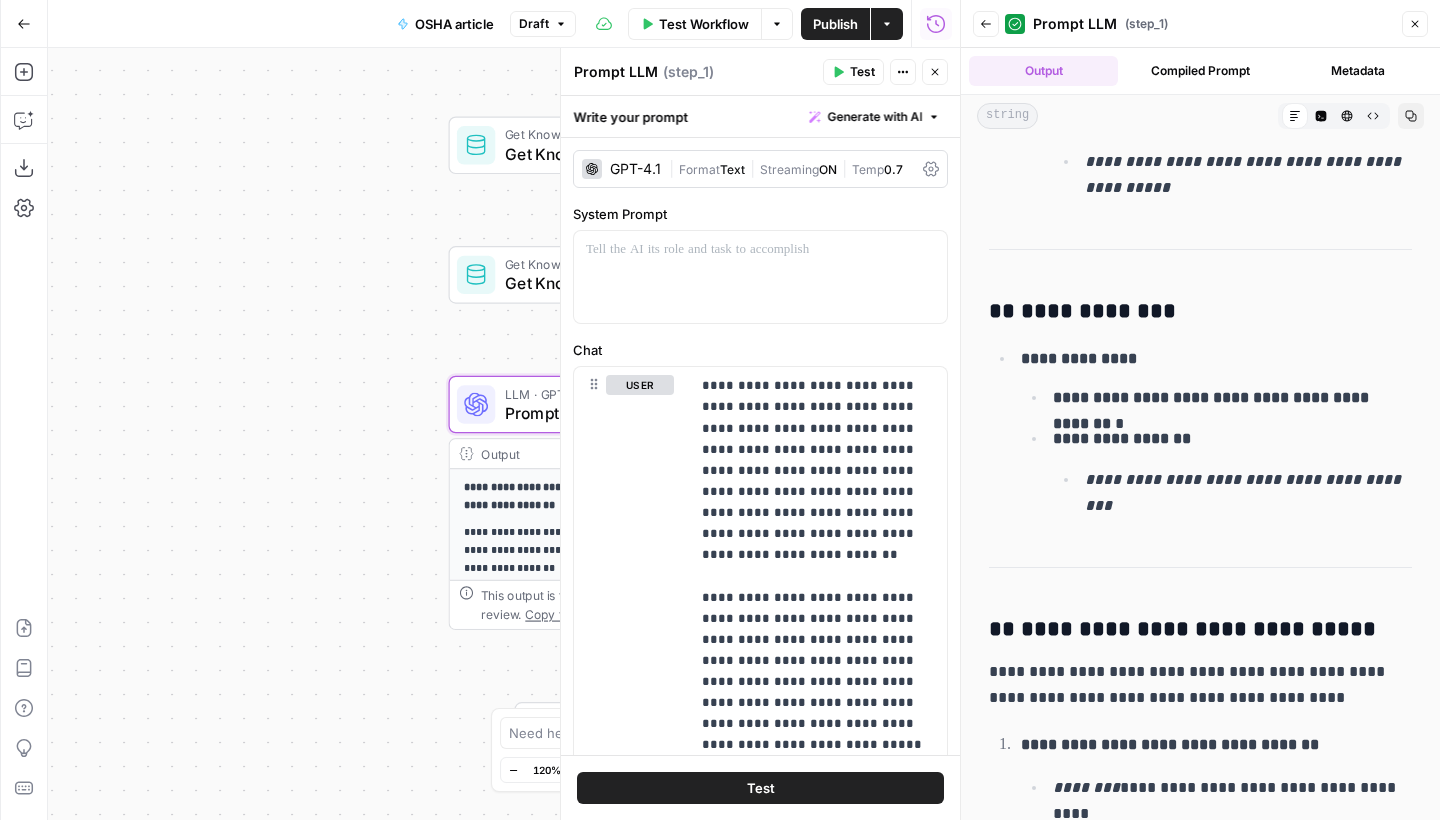 click on "**********" at bounding box center (1245, 492) 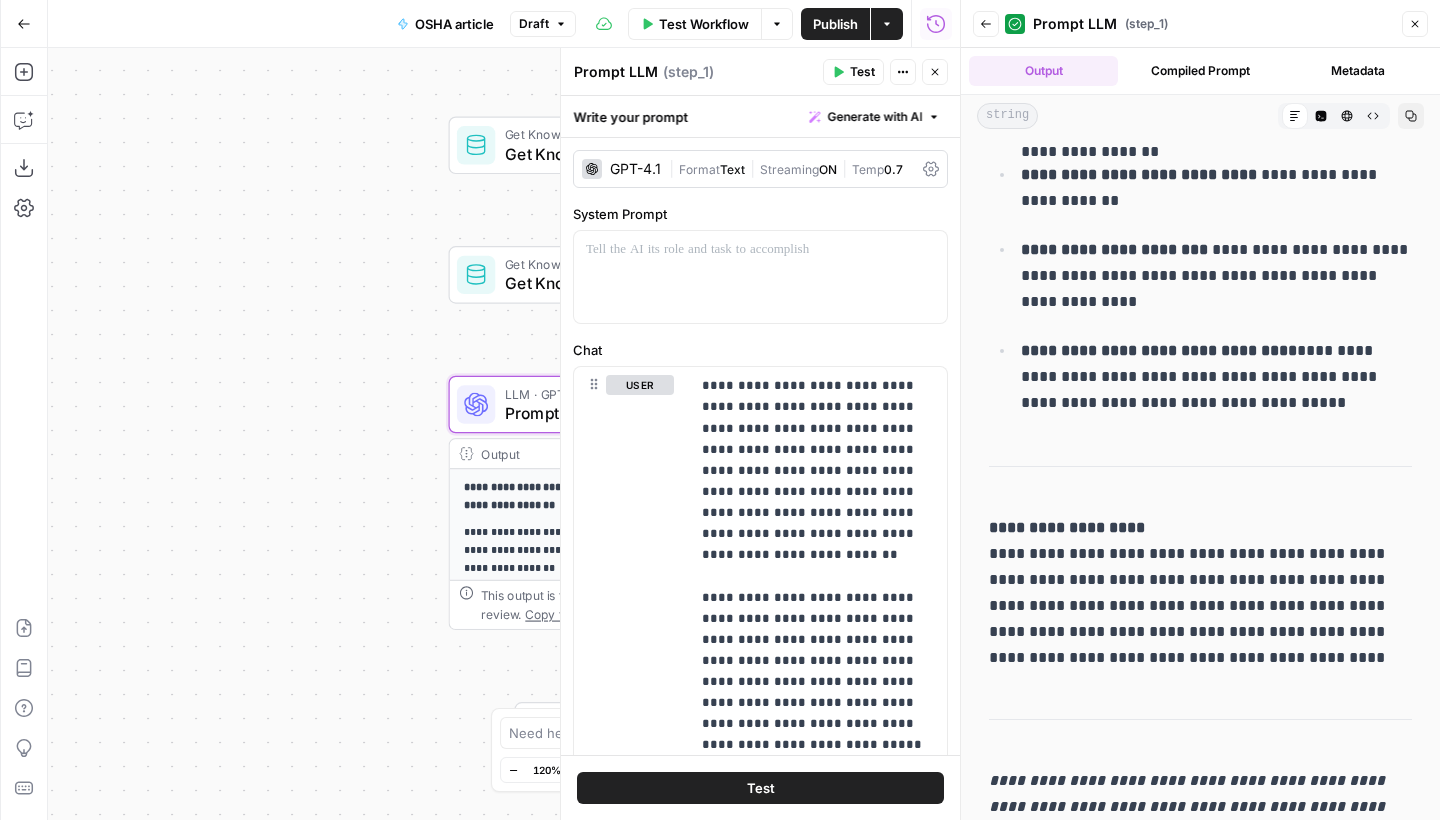 scroll, scrollTop: 3357, scrollLeft: 0, axis: vertical 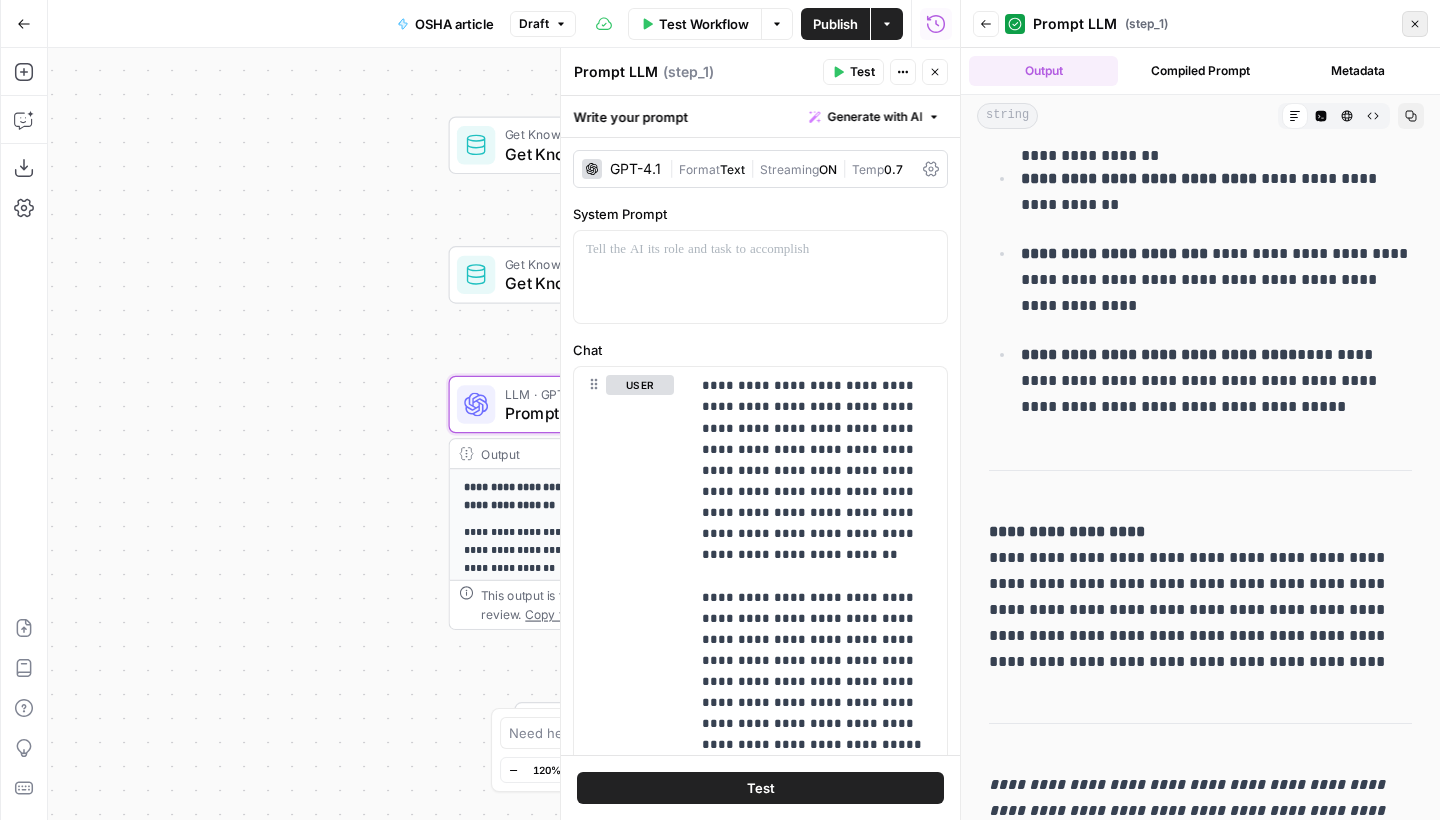 click on "Close" at bounding box center (1415, 24) 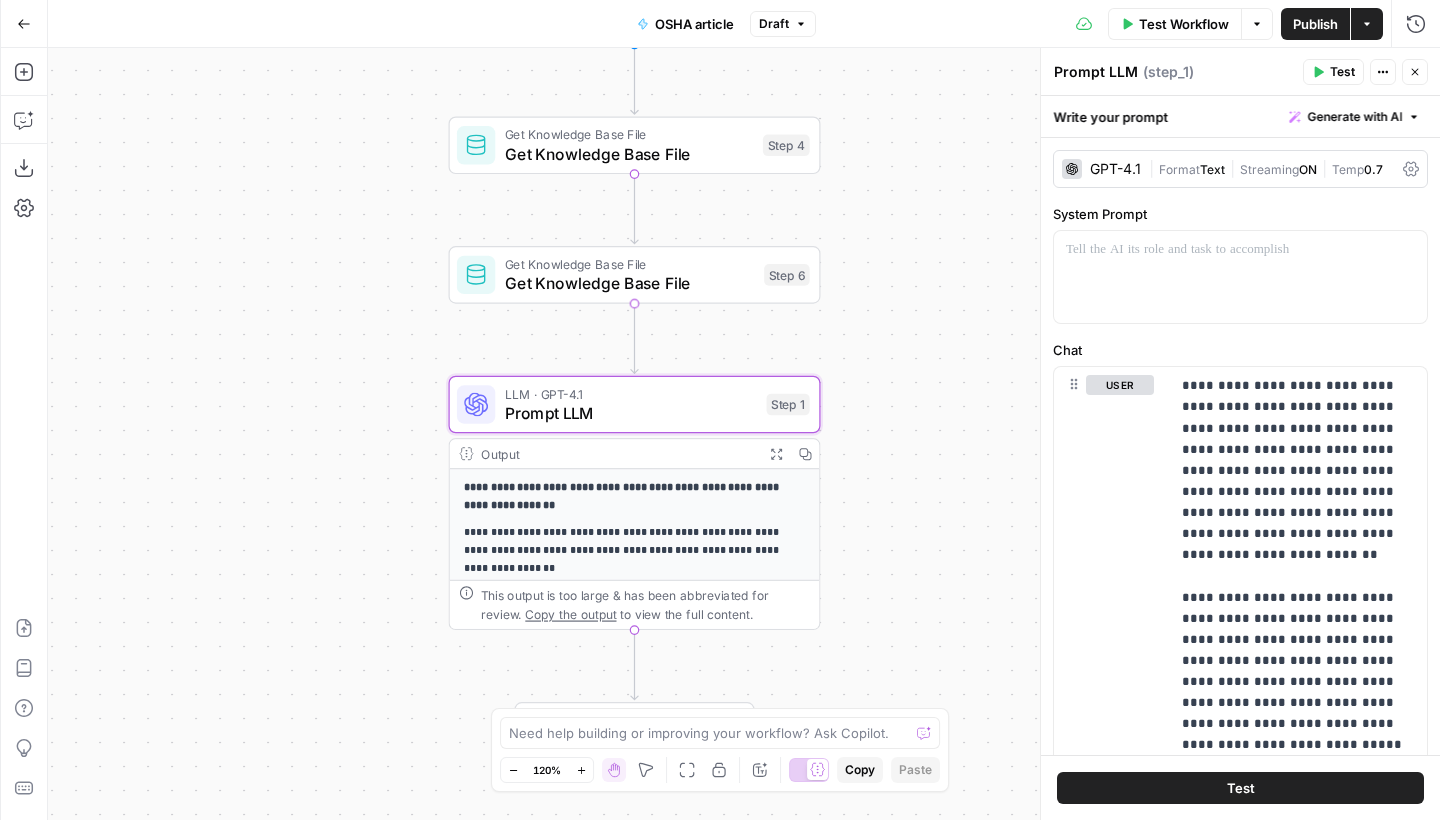 click on "Get Knowledge Base File" at bounding box center [630, 283] 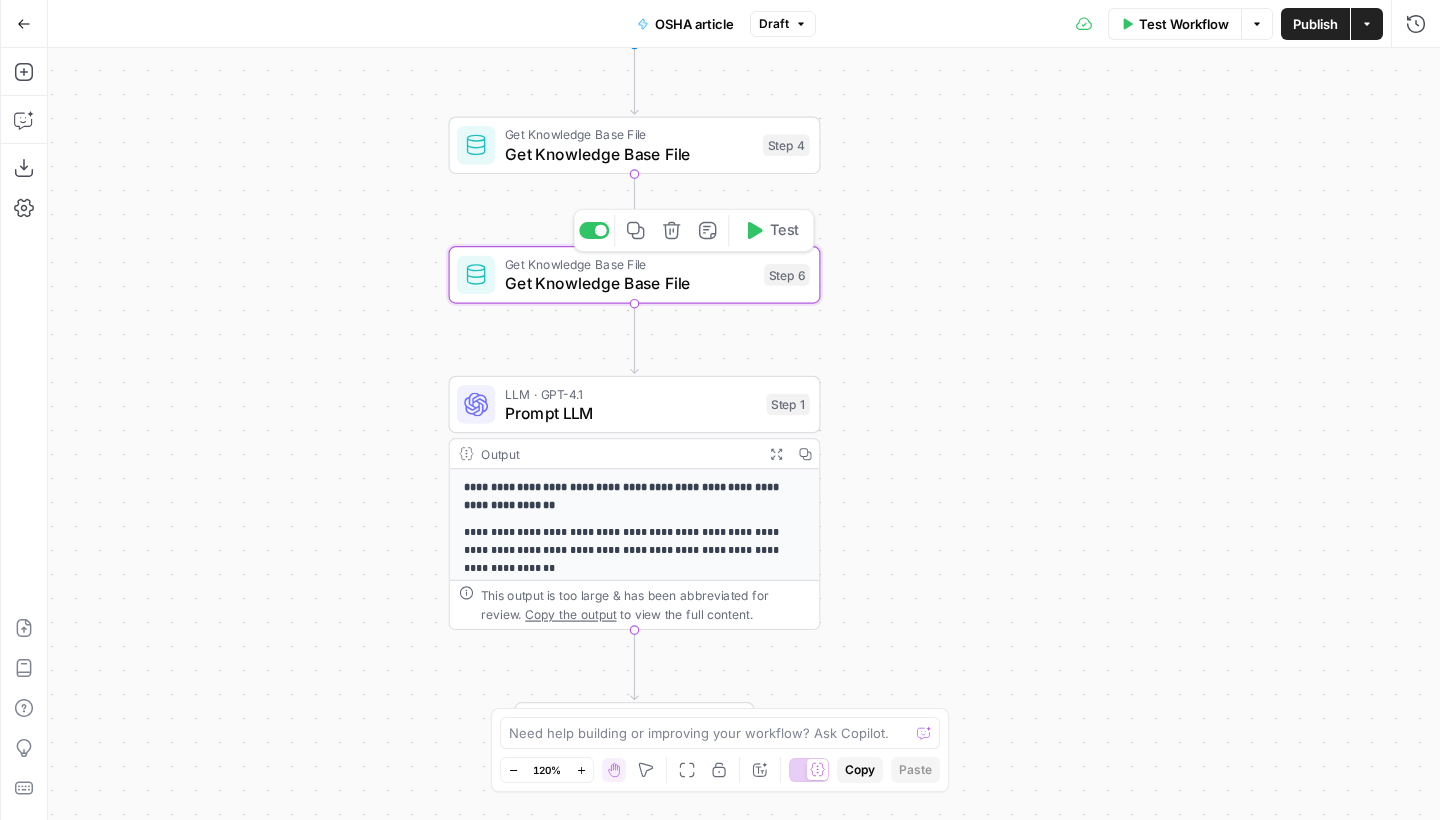 type on "Get Knowledge Base File" 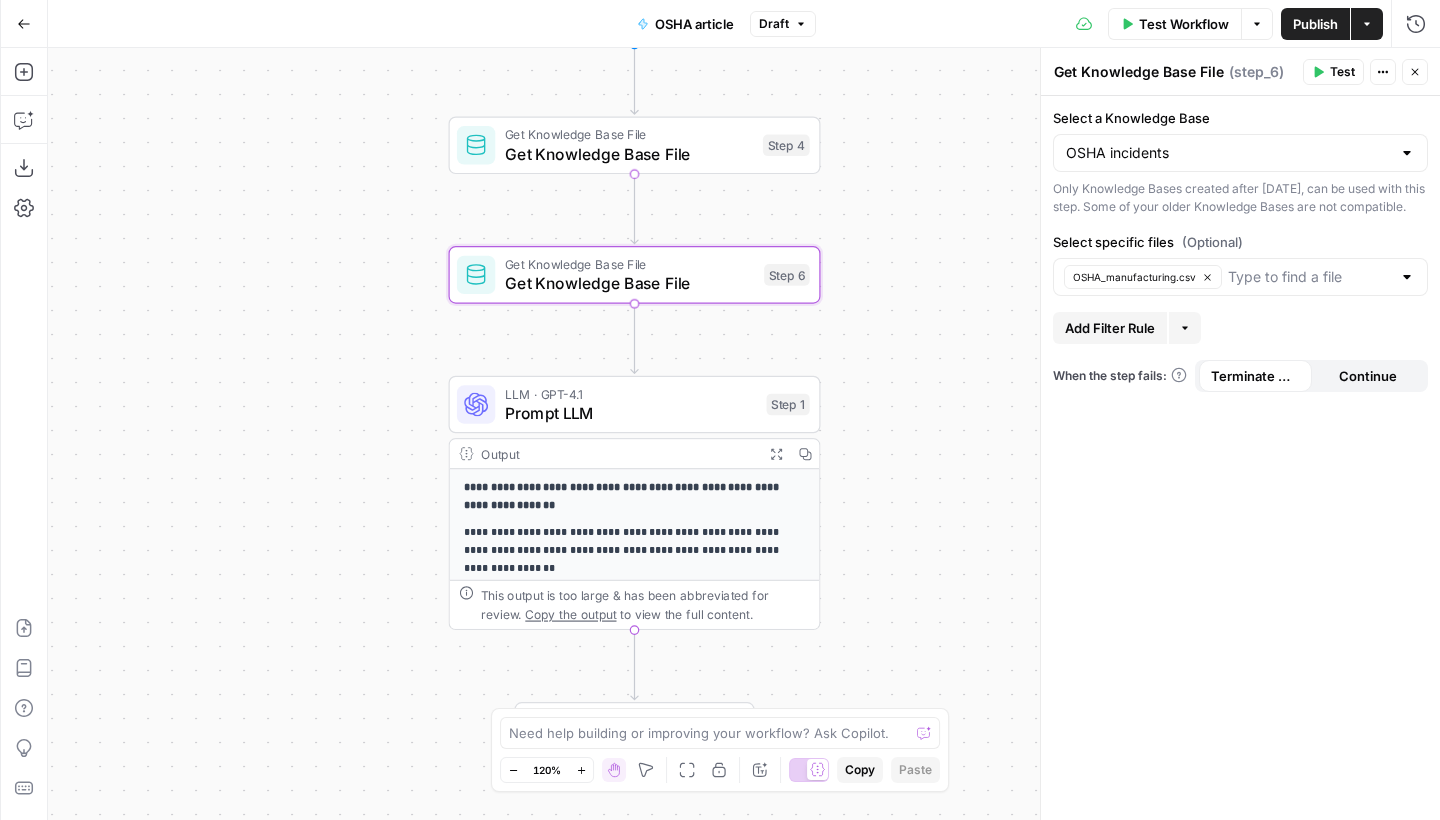 click on "Get Knowledge Base File" at bounding box center [629, 154] 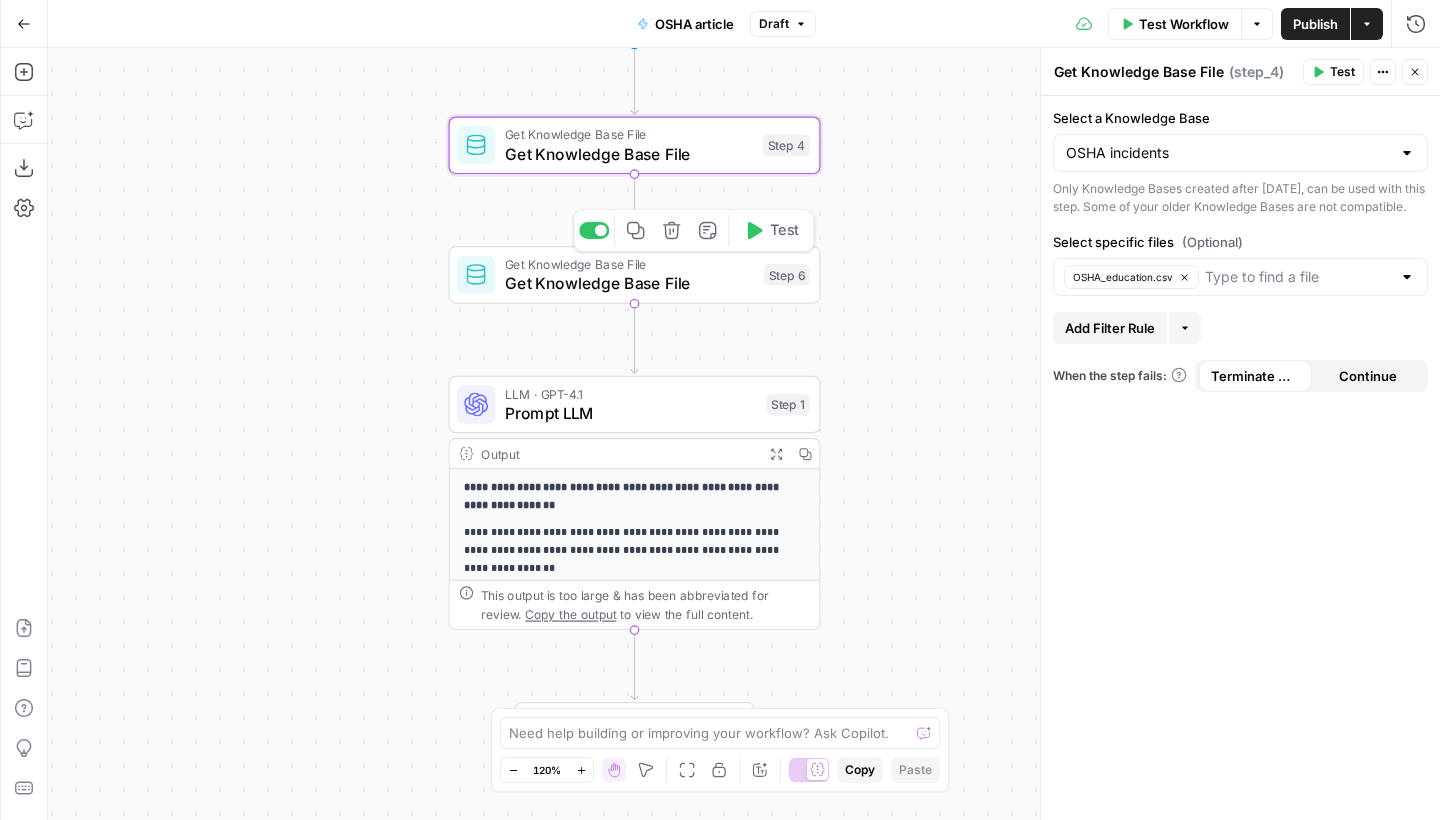 click on "Get Knowledge Base File Get Knowledge Base File Step 6 Copy step Delete step Add Note Test" at bounding box center (635, 275) 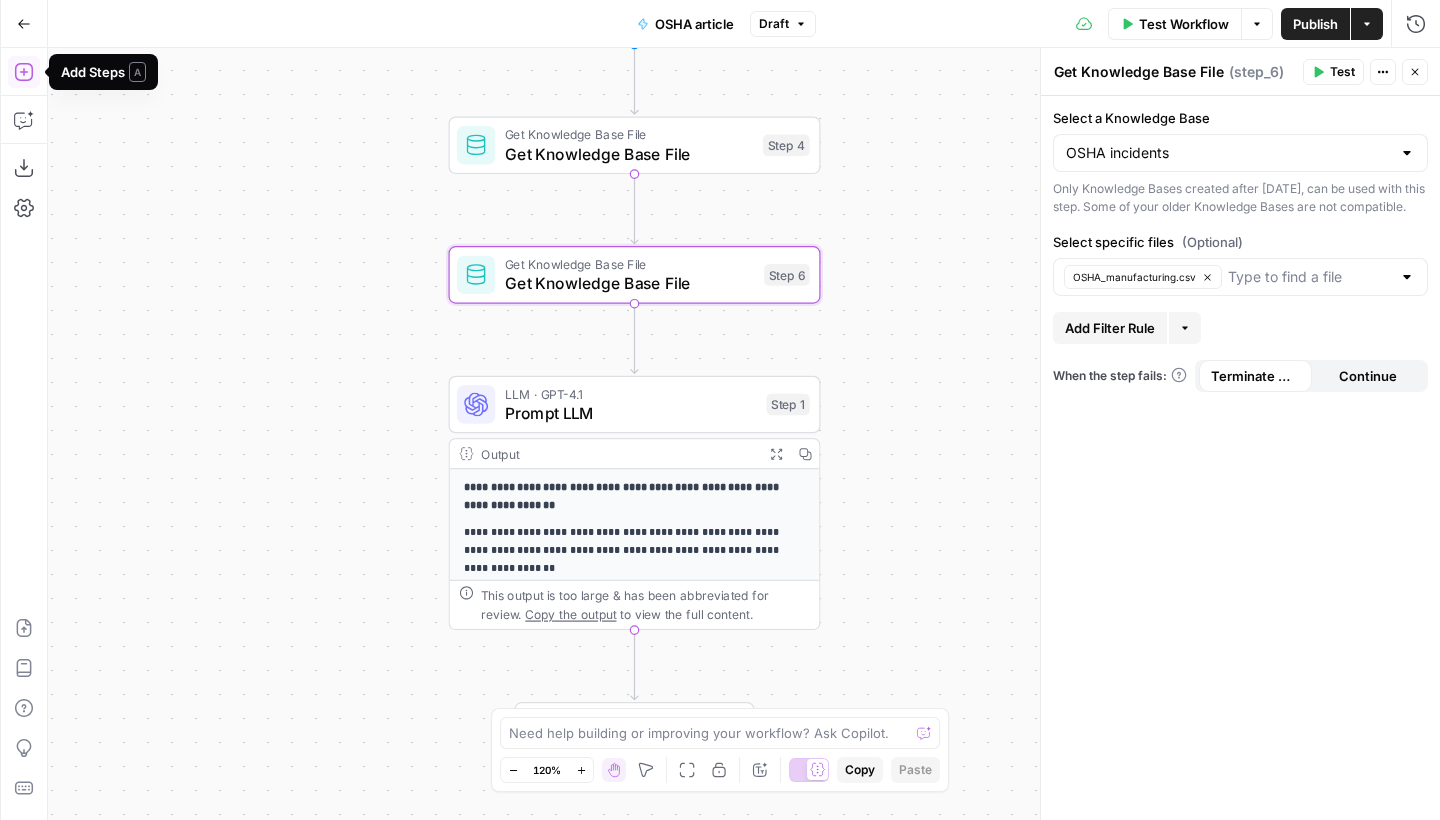 click 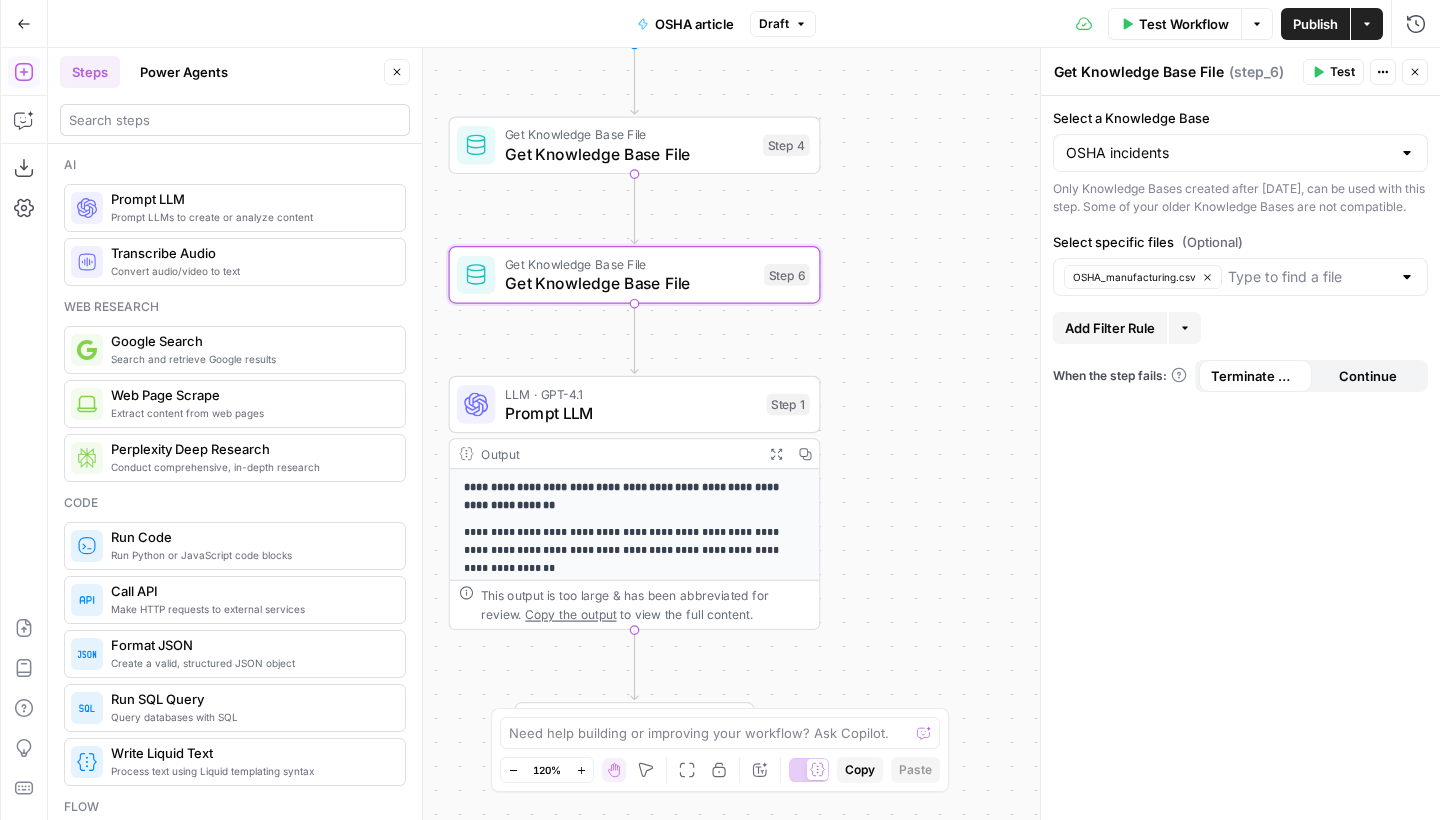 scroll, scrollTop: 0, scrollLeft: 0, axis: both 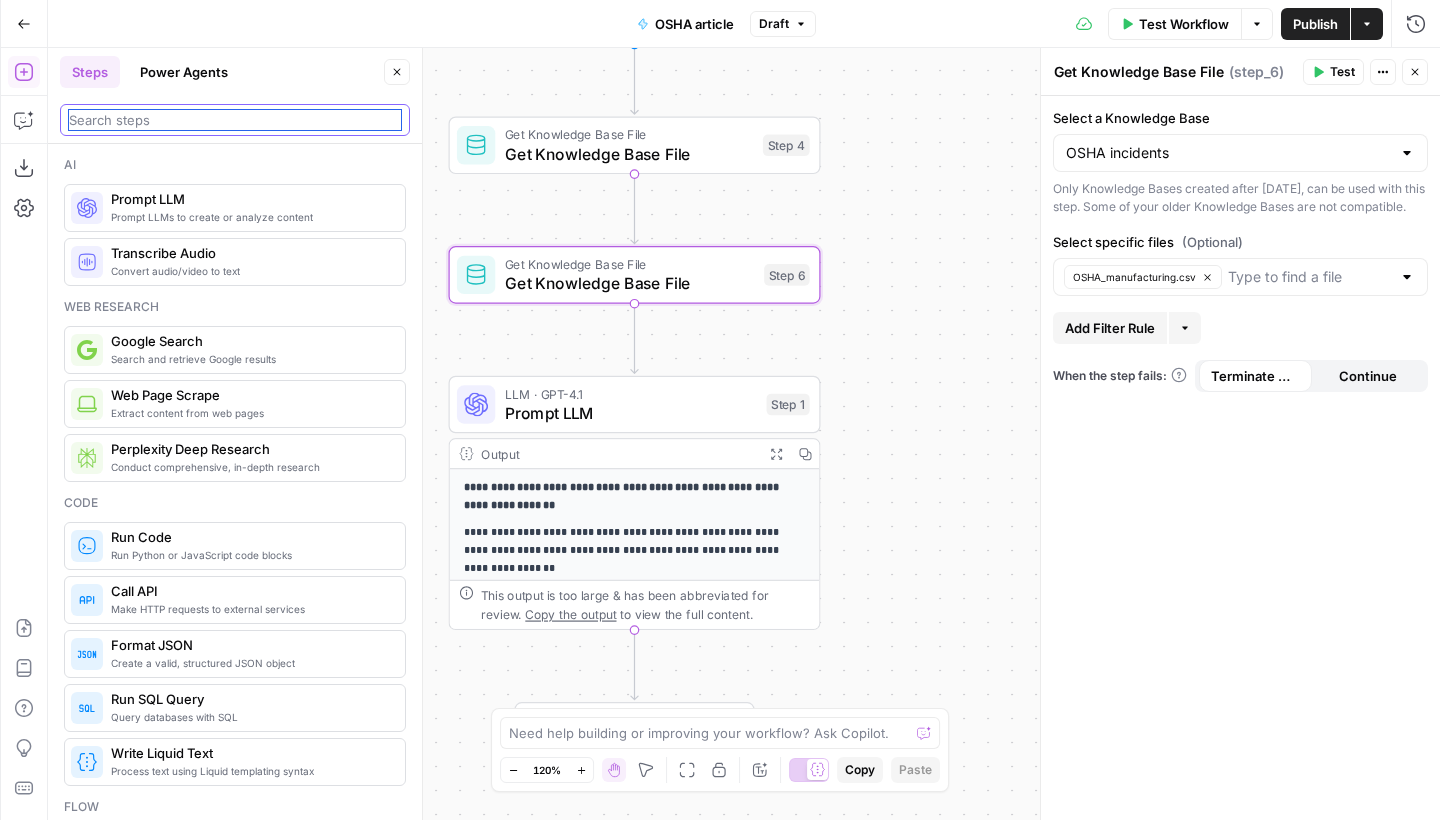 click at bounding box center [235, 120] 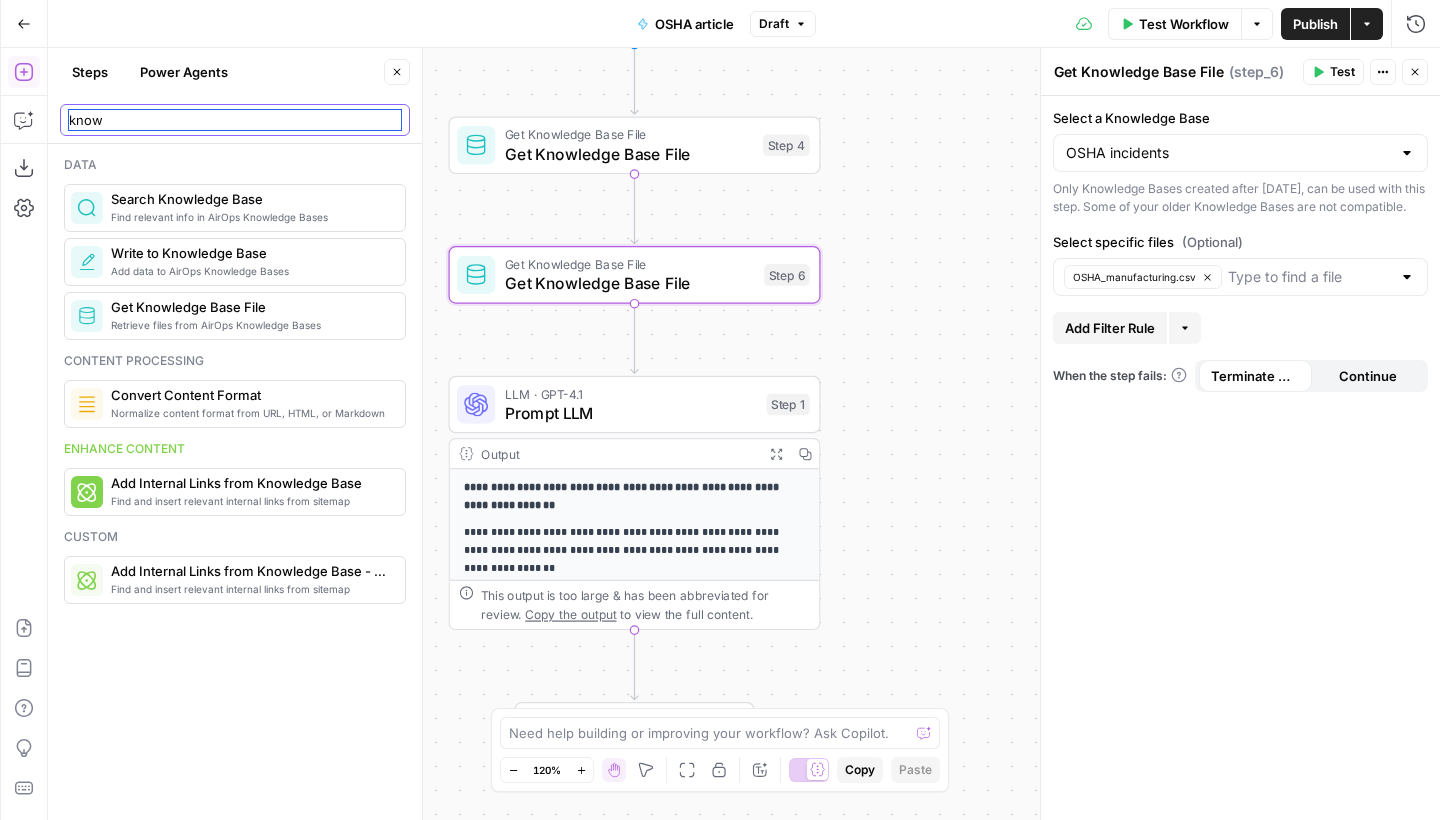 type on "know" 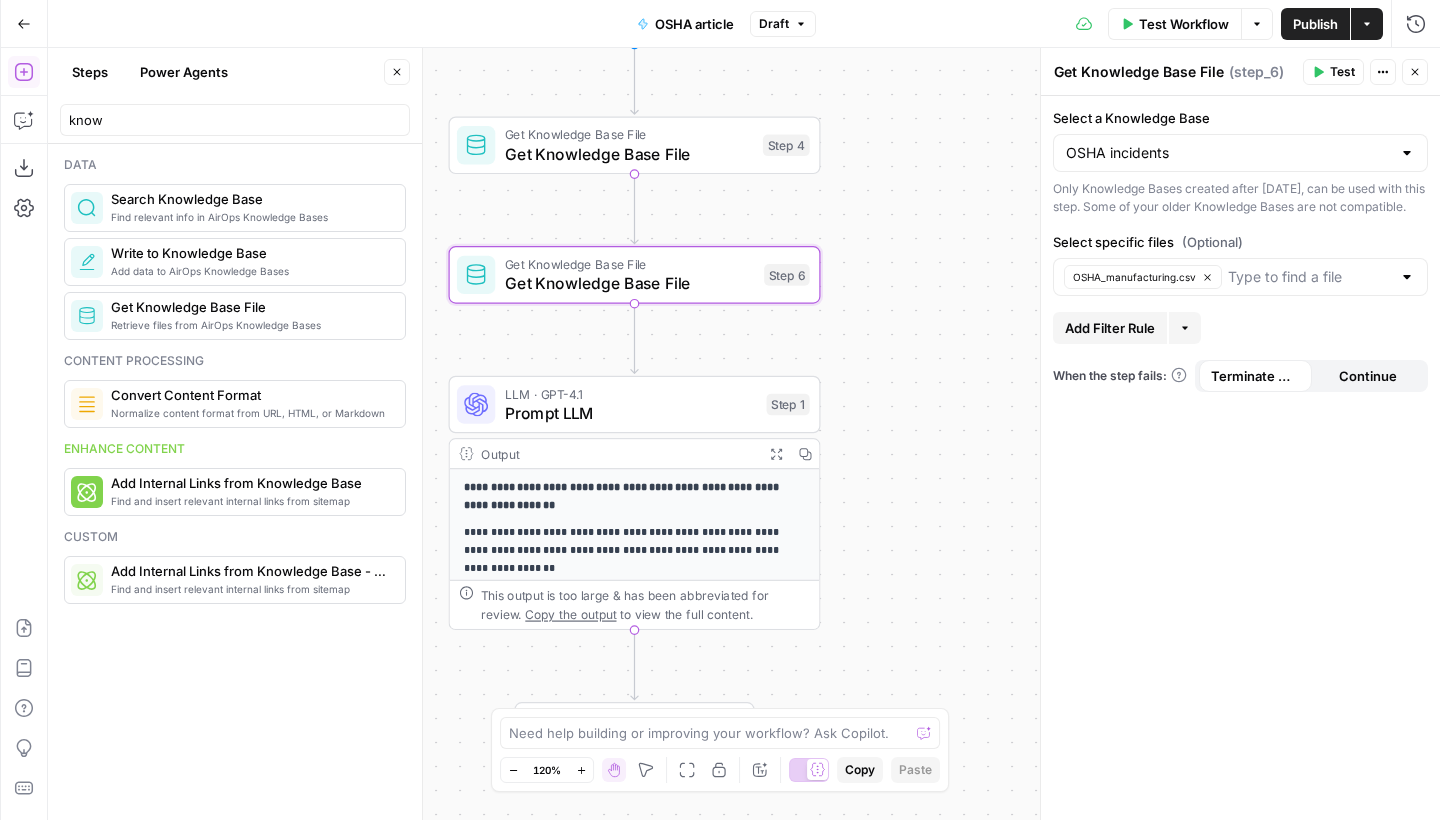 click on "Retrieve files from AirOps Knowledge Bases" at bounding box center [250, 325] 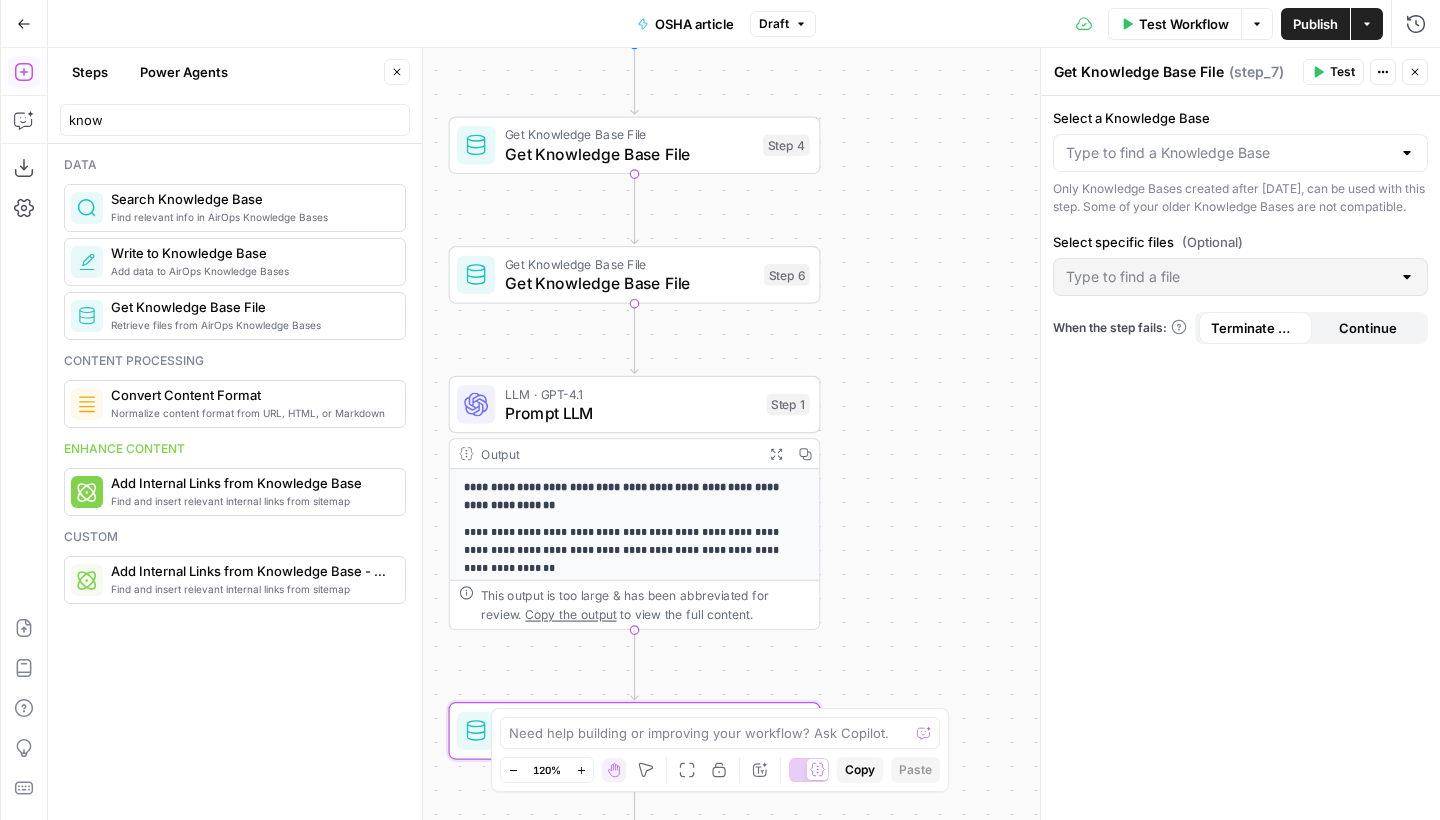 scroll, scrollTop: 0, scrollLeft: 0, axis: both 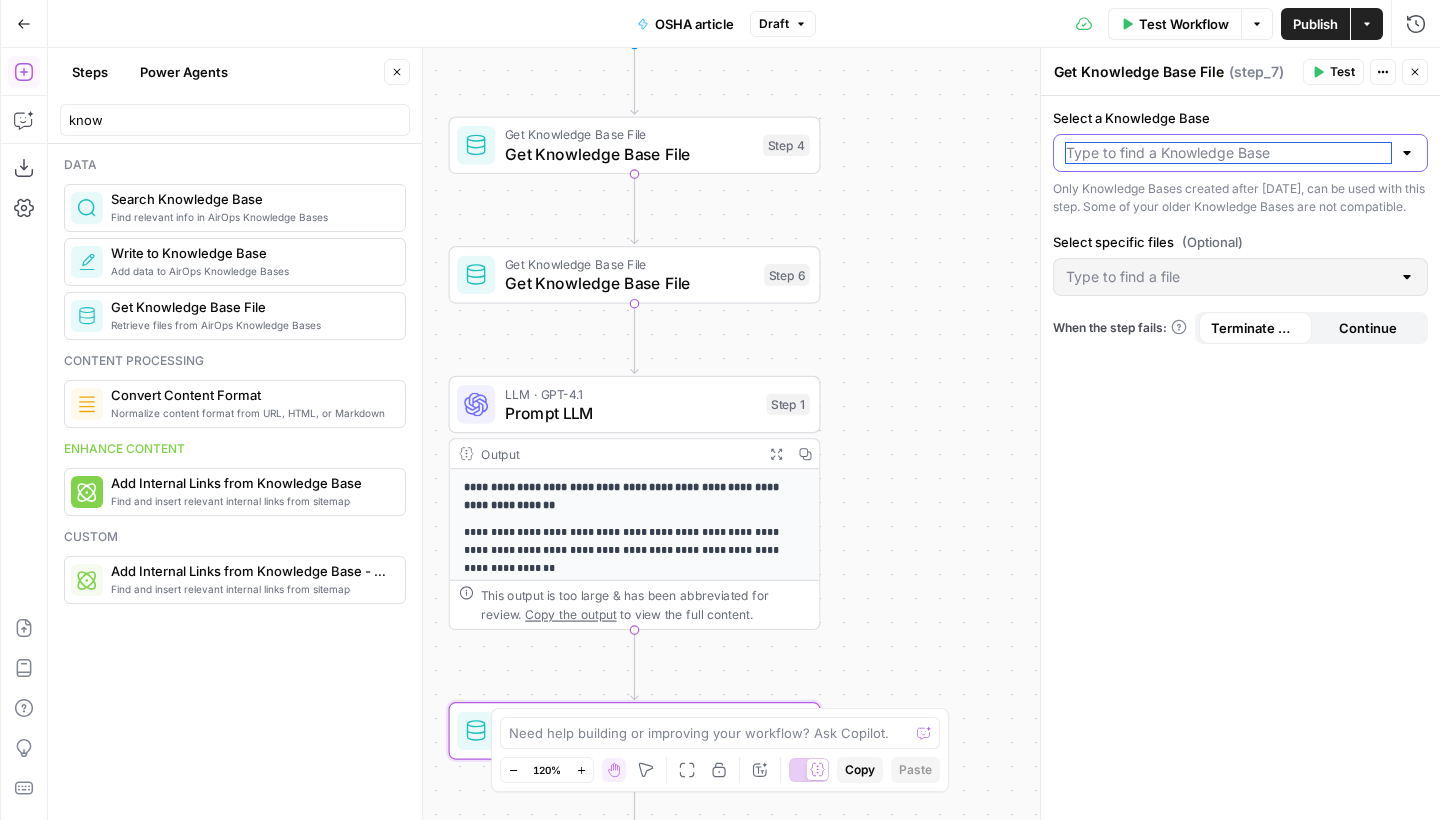 click on "Select a Knowledge Base" at bounding box center (1228, 153) 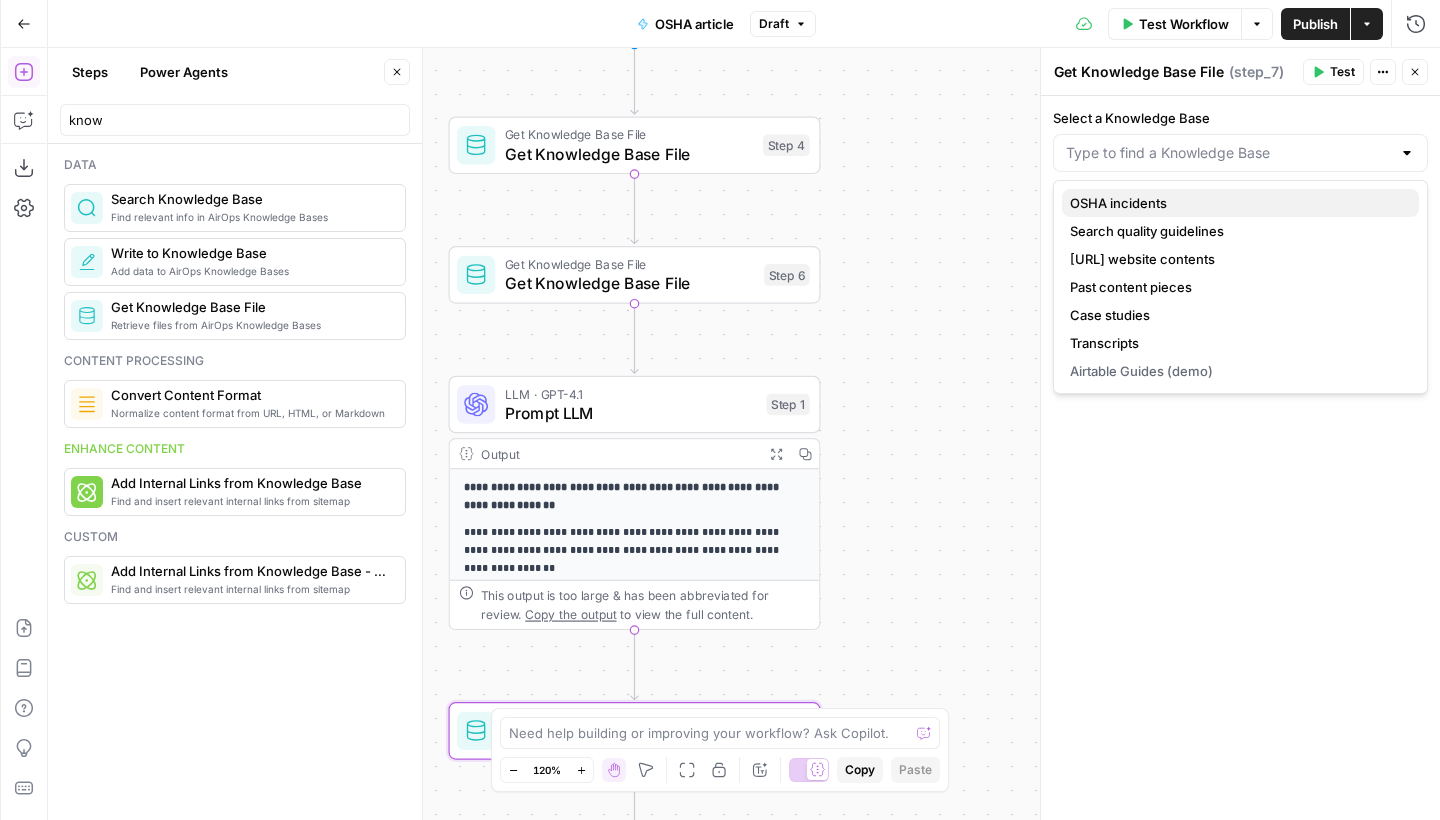 click on "OSHA incidents" at bounding box center (1240, 203) 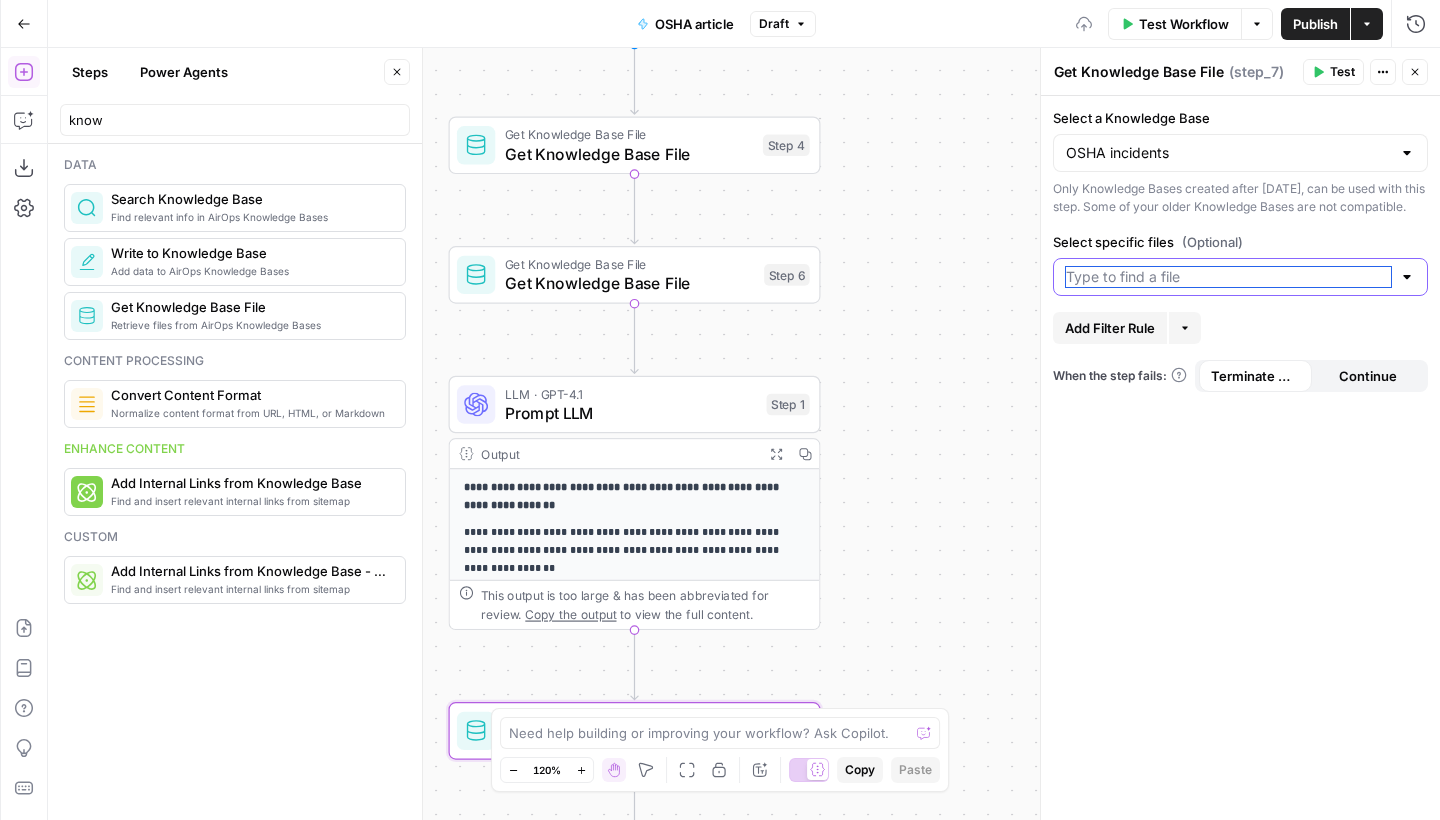 click on "Select specific files   (Optional)" at bounding box center (1228, 277) 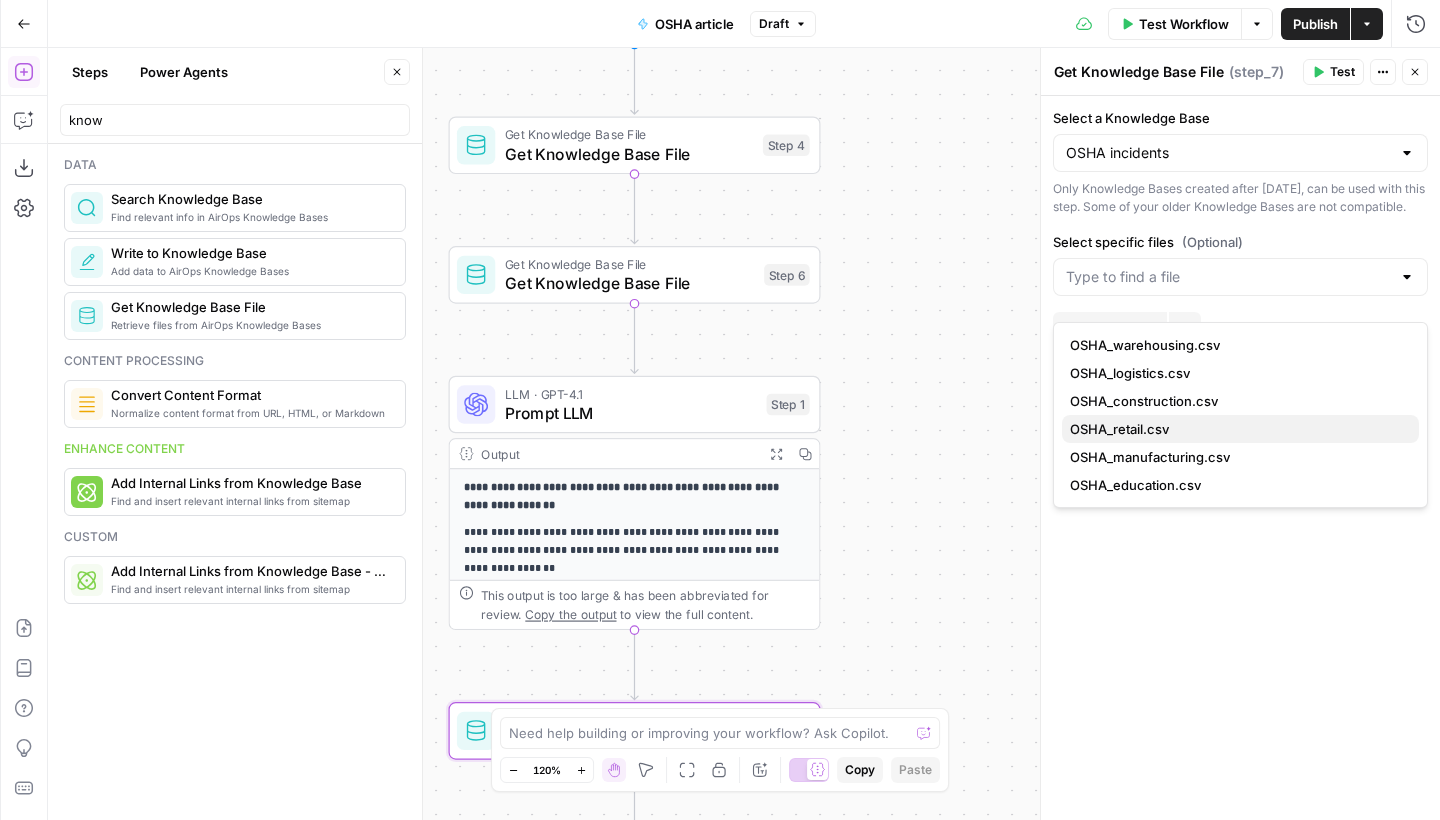 click on "OSHA_retail.csv" at bounding box center [1119, 429] 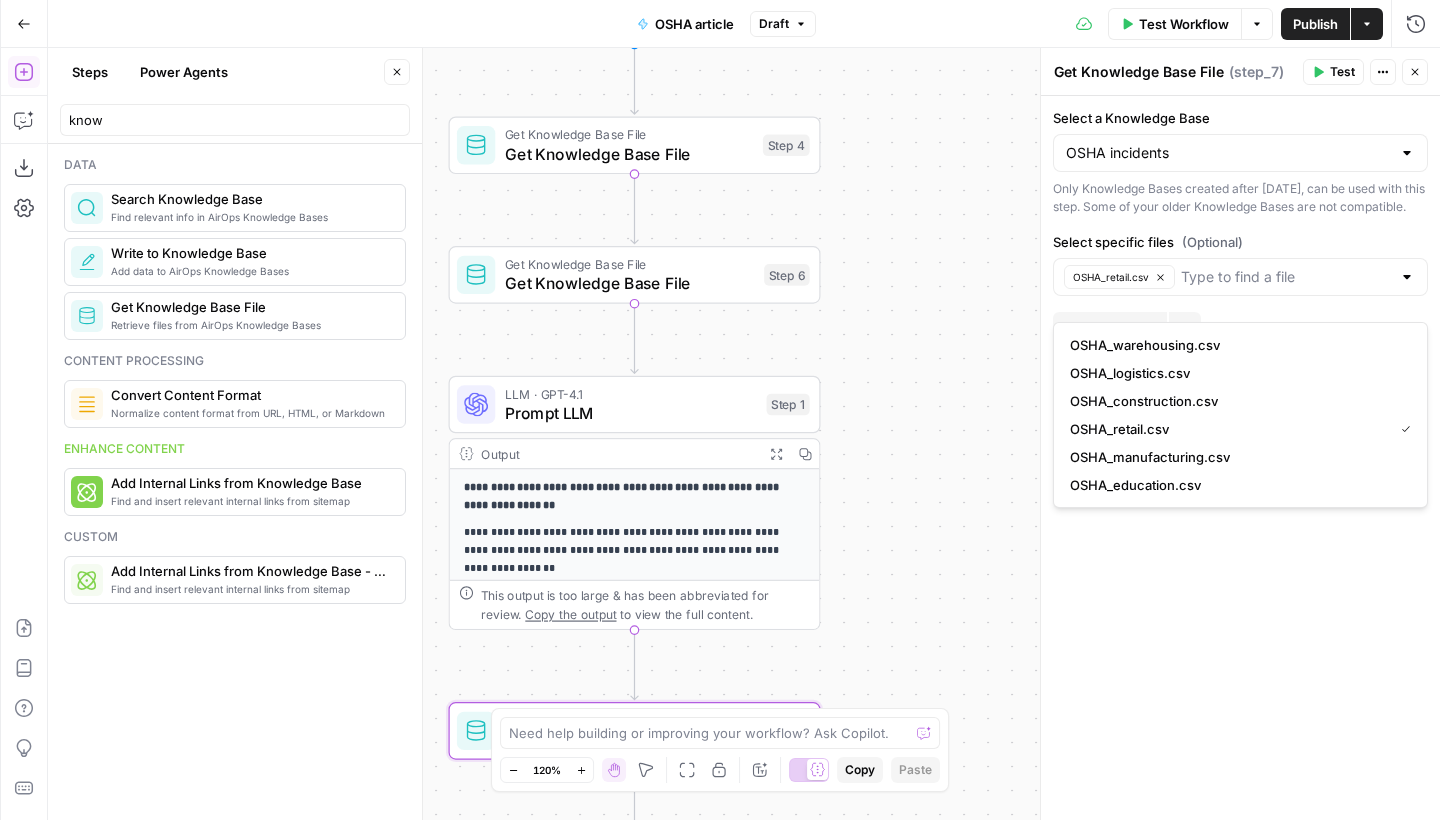 click on "Select a Knowledge Base OSHA incidents Only Knowledge Bases created after [DATE], can be used with this step. Some of your older Knowledge Bases are not compatible. Select specific files   (Optional) OSHA_retail.csv Add Filter Rule More When the step fails: Terminate Workflow Continue" at bounding box center (1240, 458) 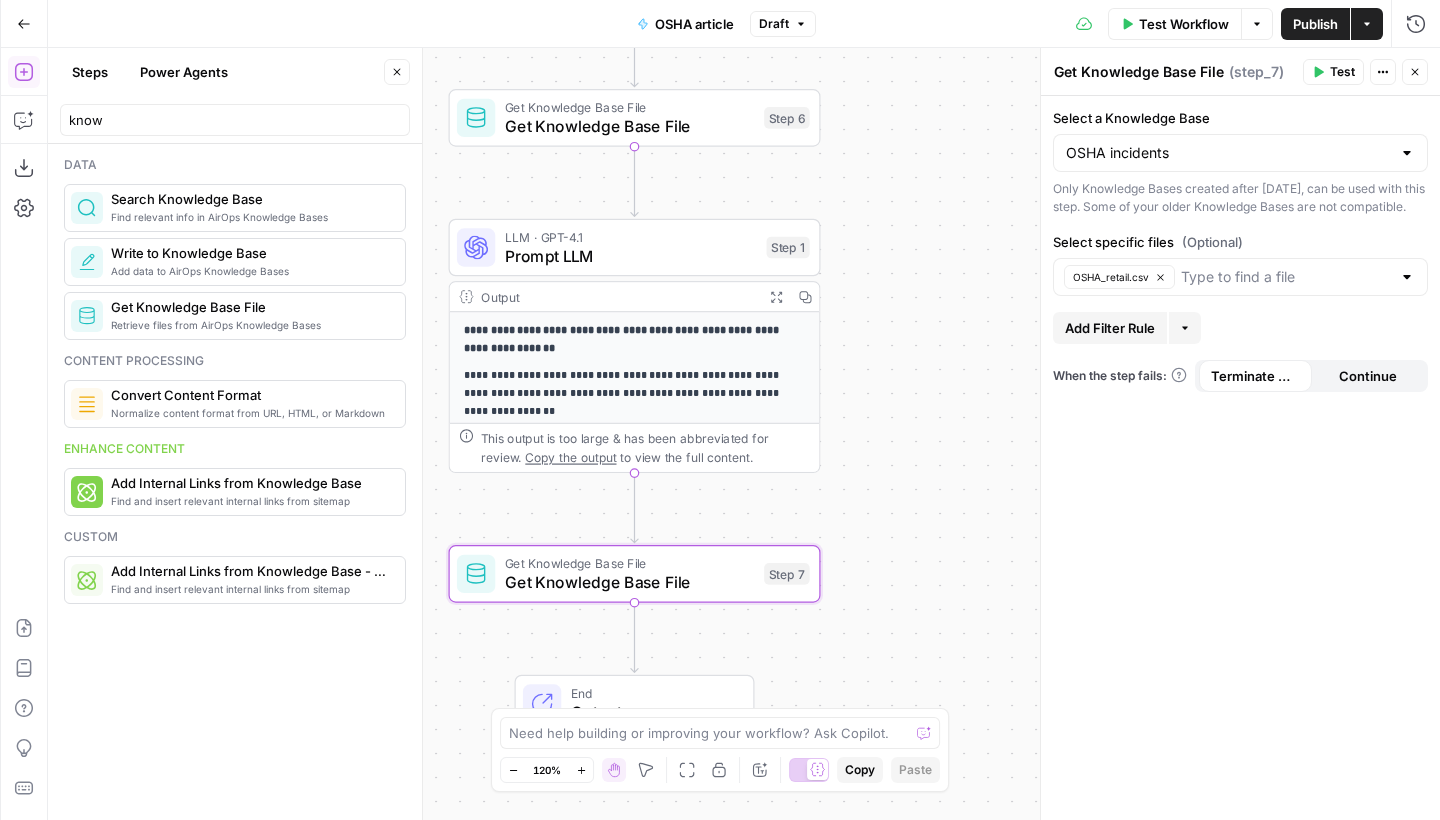 drag, startPoint x: 900, startPoint y: 520, endPoint x: 903, endPoint y: 342, distance: 178.02528 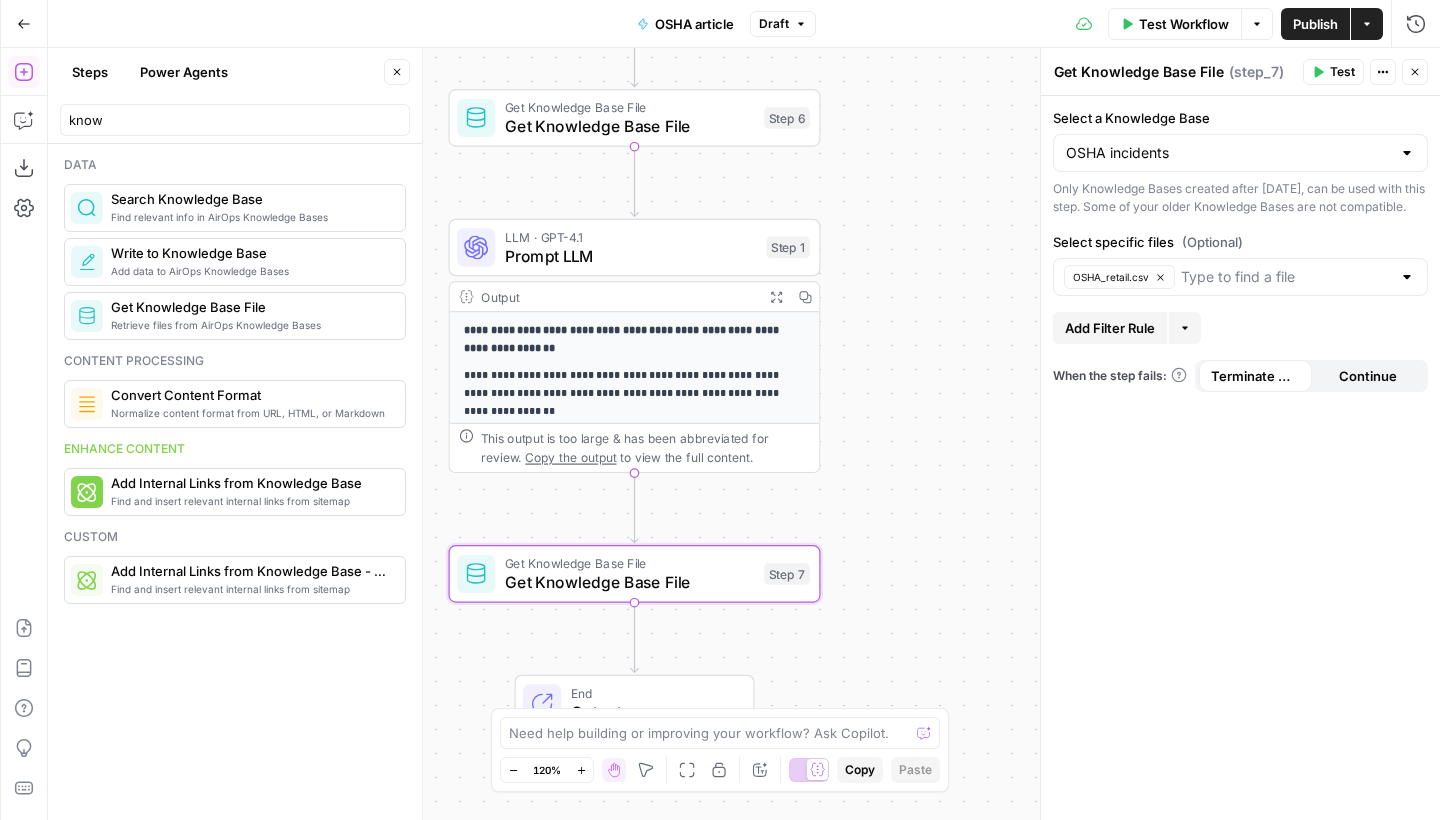 click on "**********" at bounding box center [744, 434] 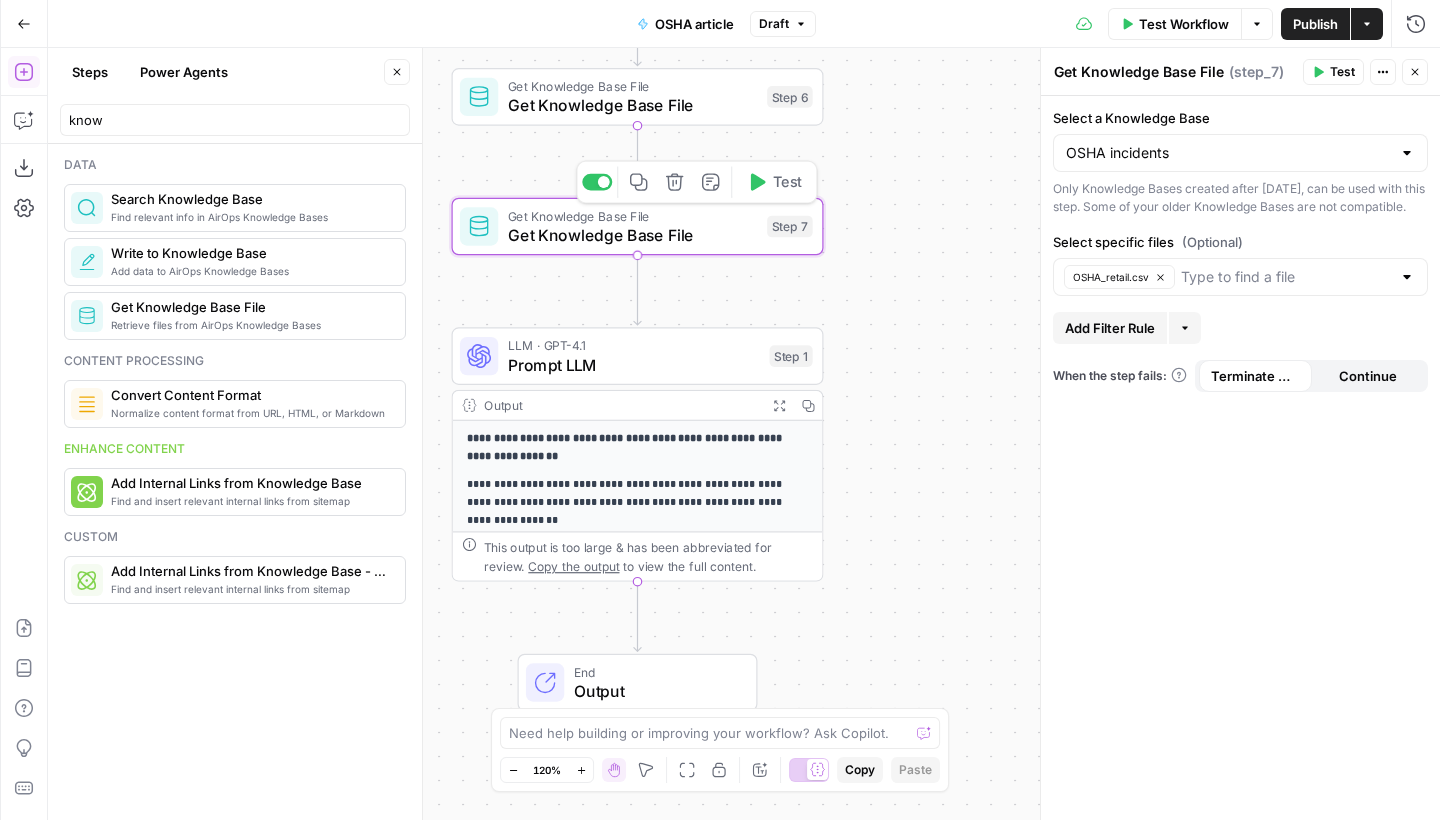 click on "**********" at bounding box center [744, 434] 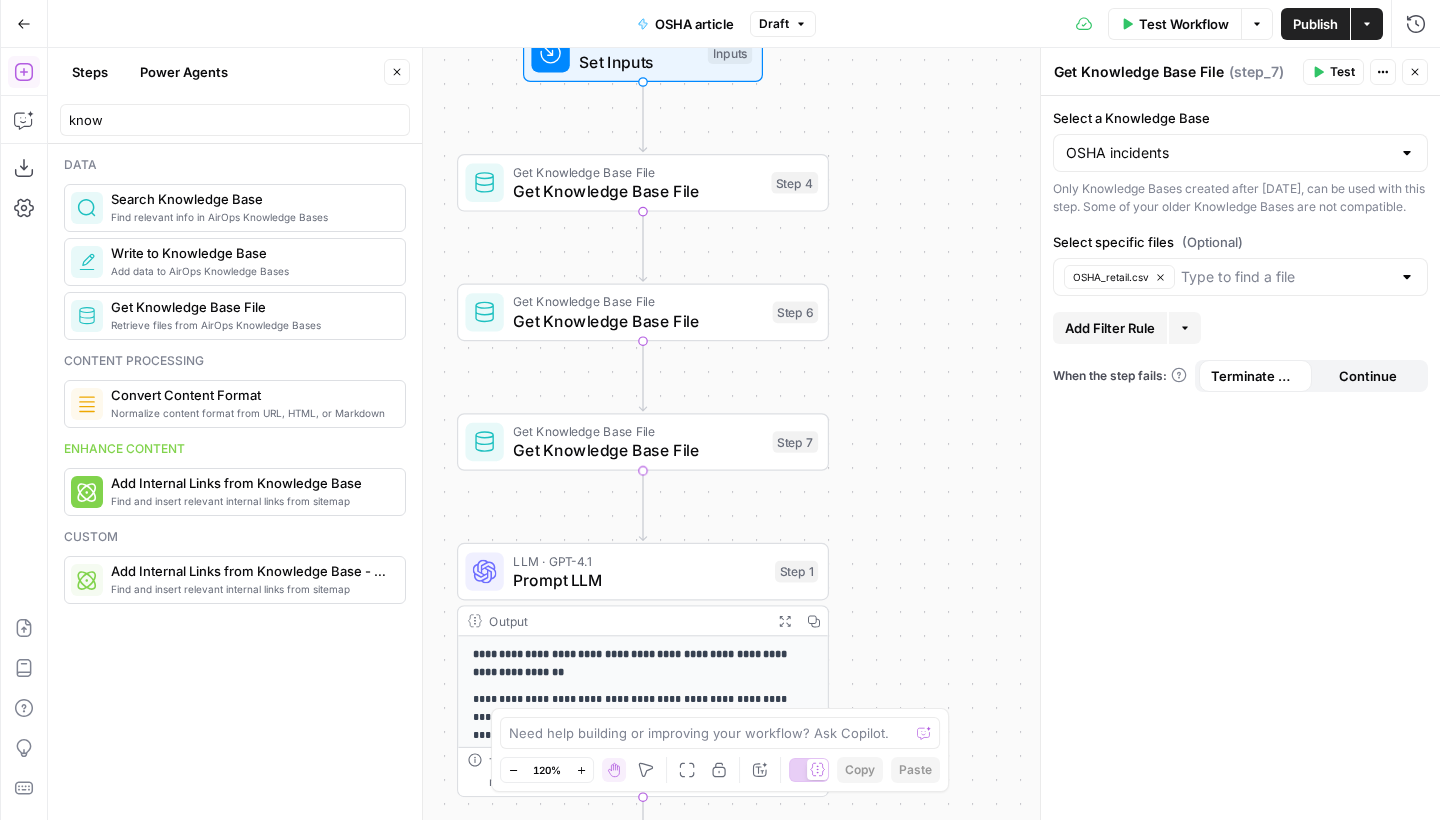 click on "Get Knowledge Base File Get Knowledge Base File Step 7 Copy step Delete step Add Note Test" at bounding box center (643, 442) 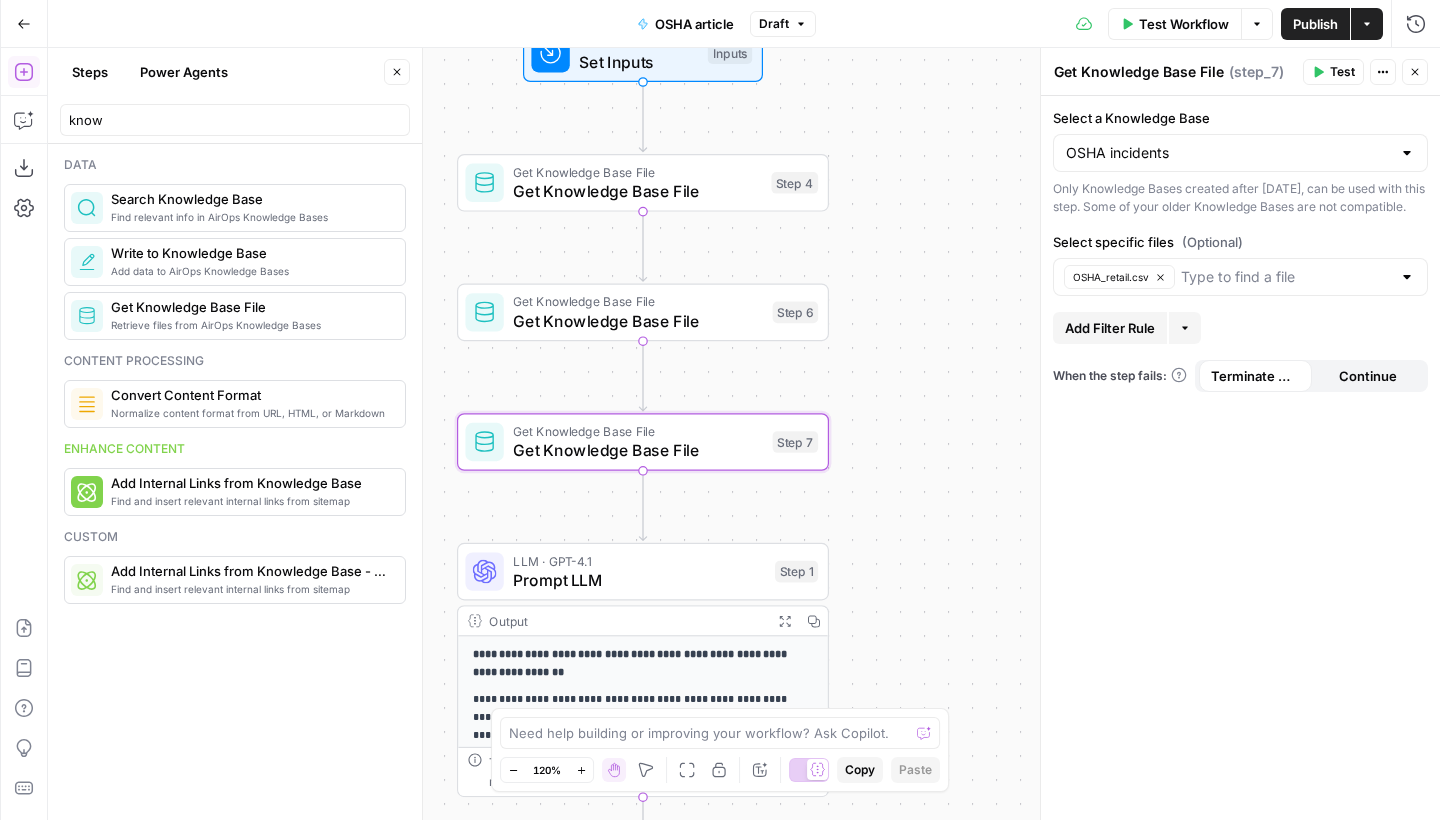 click on "Get Knowledge Base File" at bounding box center (250, 307) 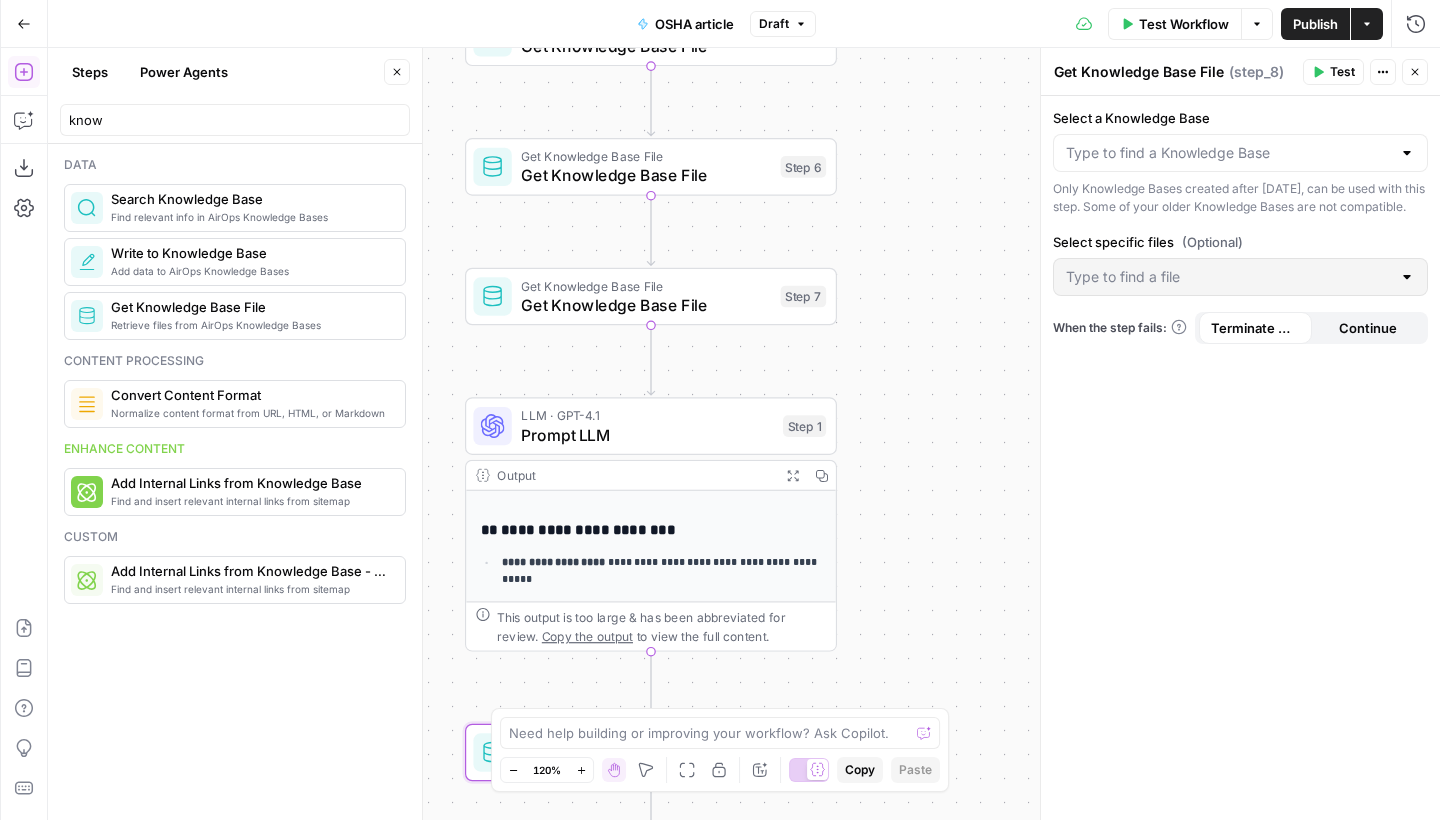 scroll, scrollTop: 157, scrollLeft: 0, axis: vertical 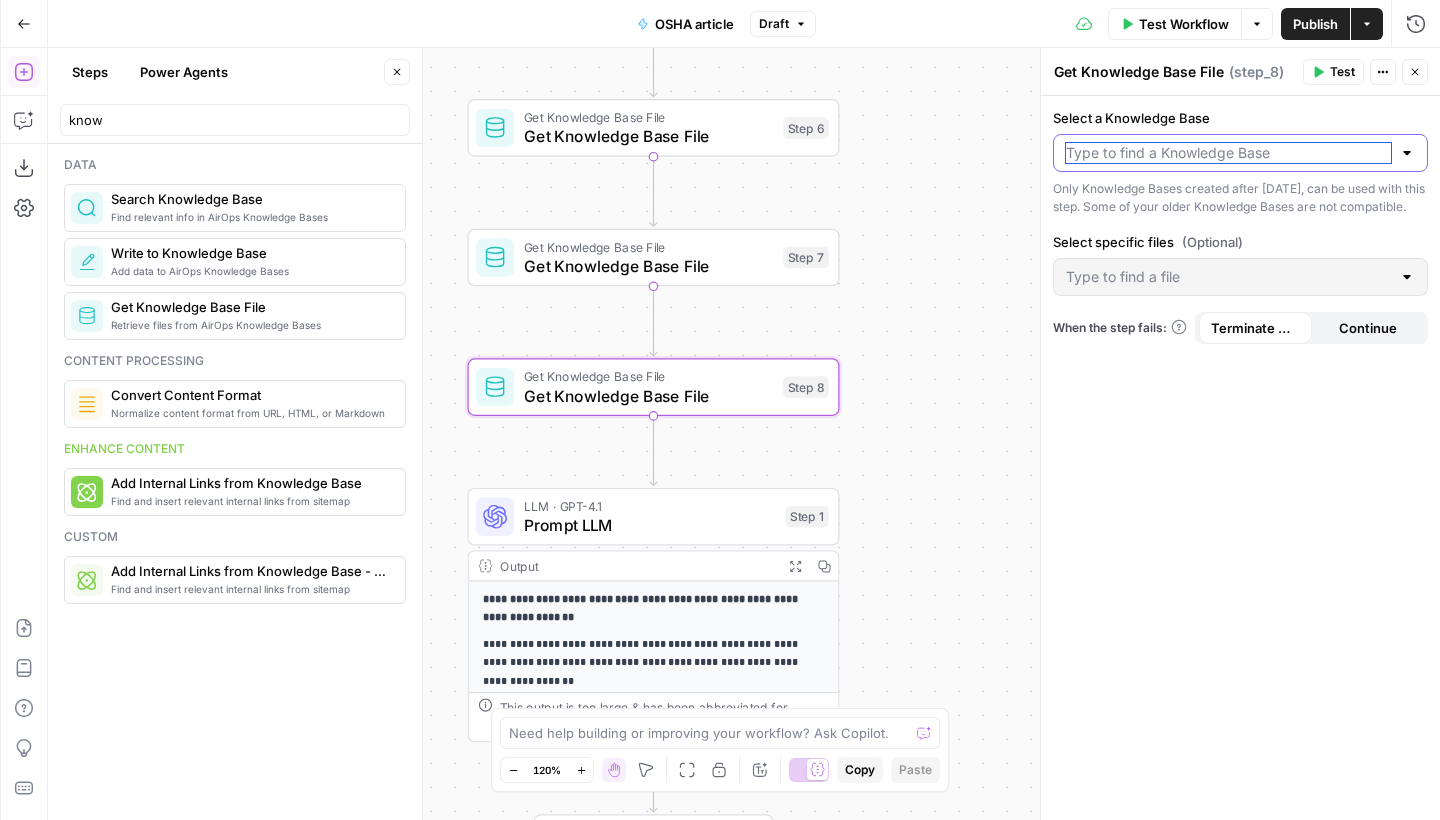 click on "Select a Knowledge Base" at bounding box center (1228, 153) 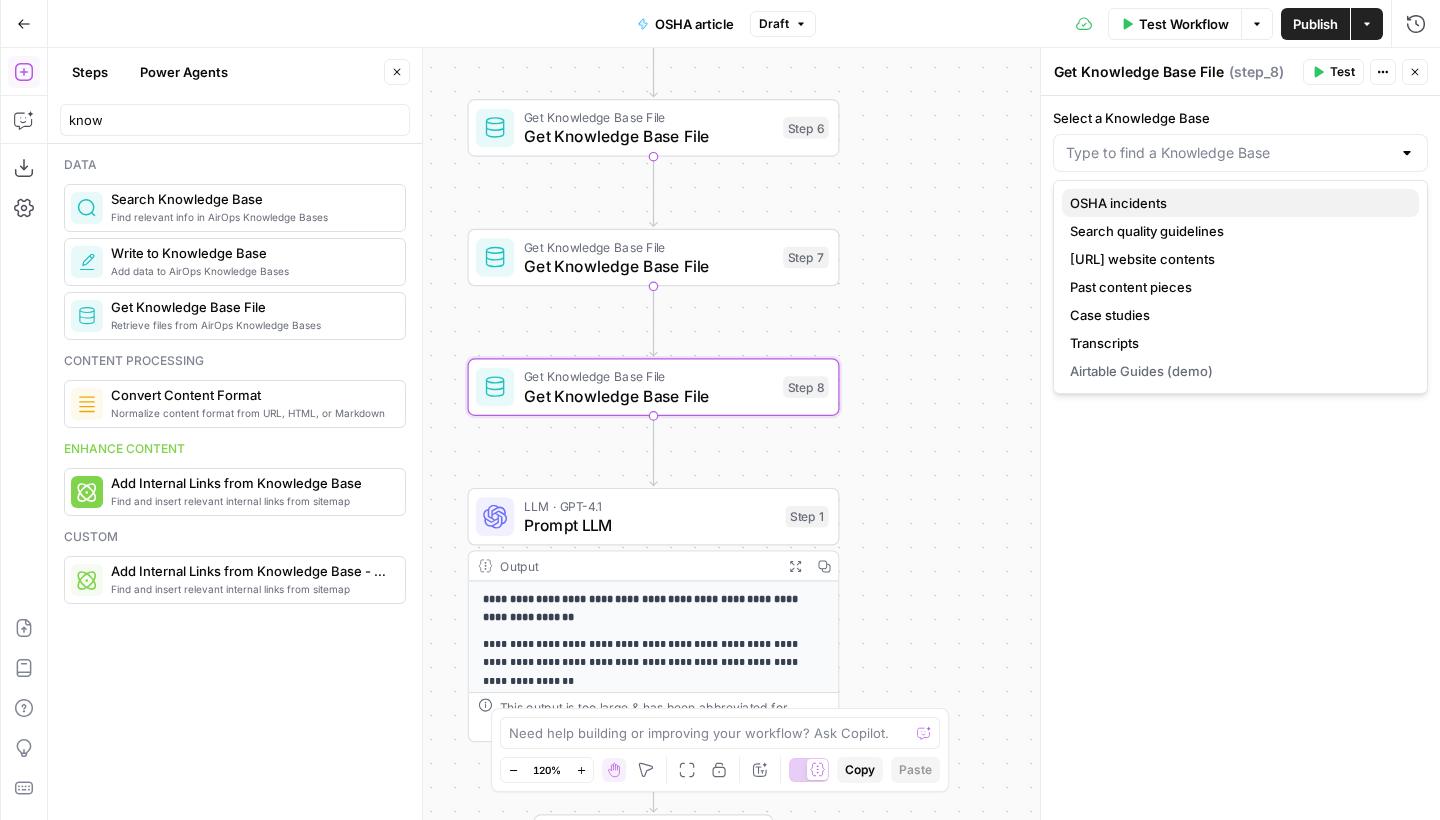 click on "OSHA incidents" at bounding box center (1240, 203) 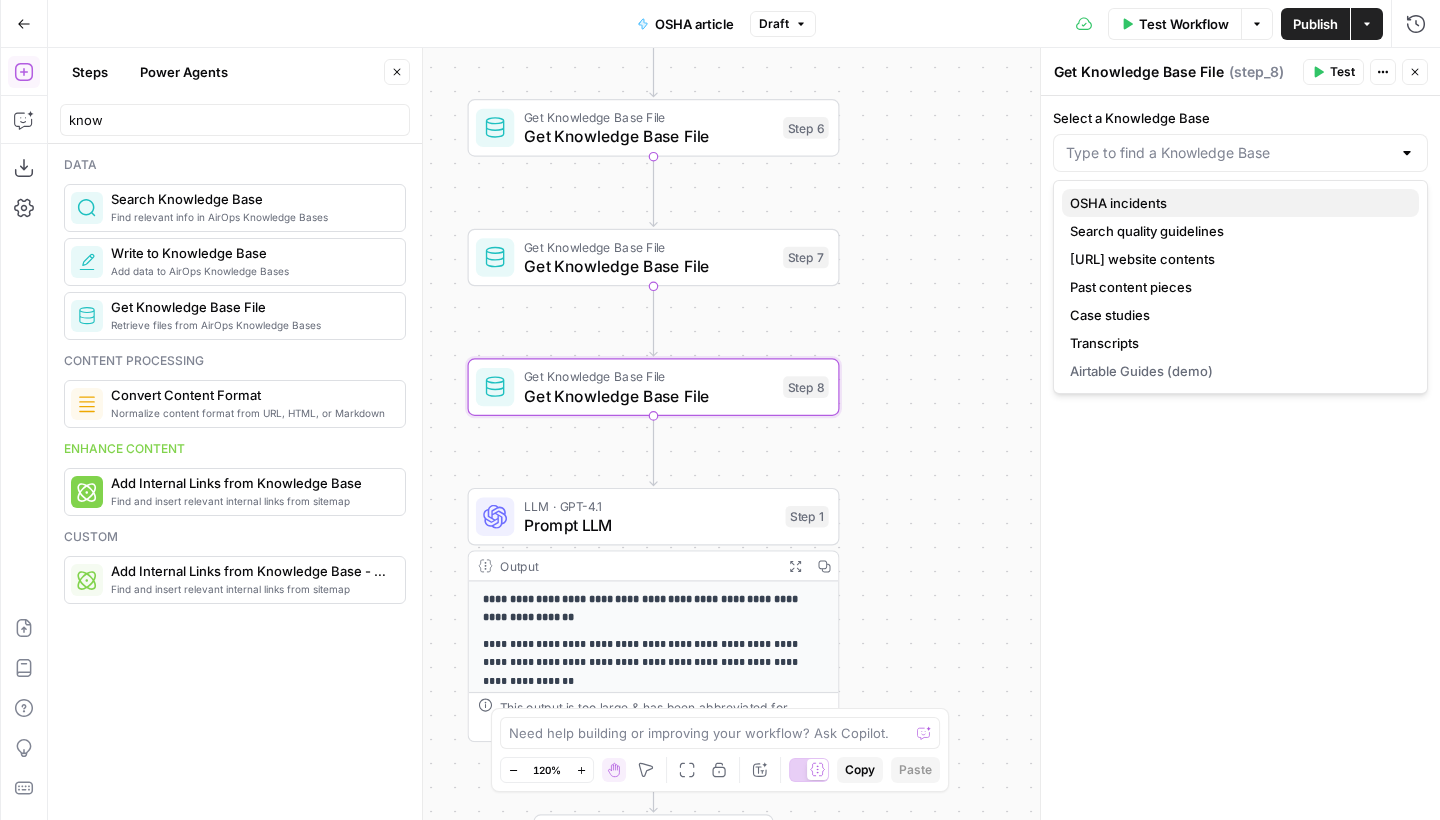 type on "OSHA incidents" 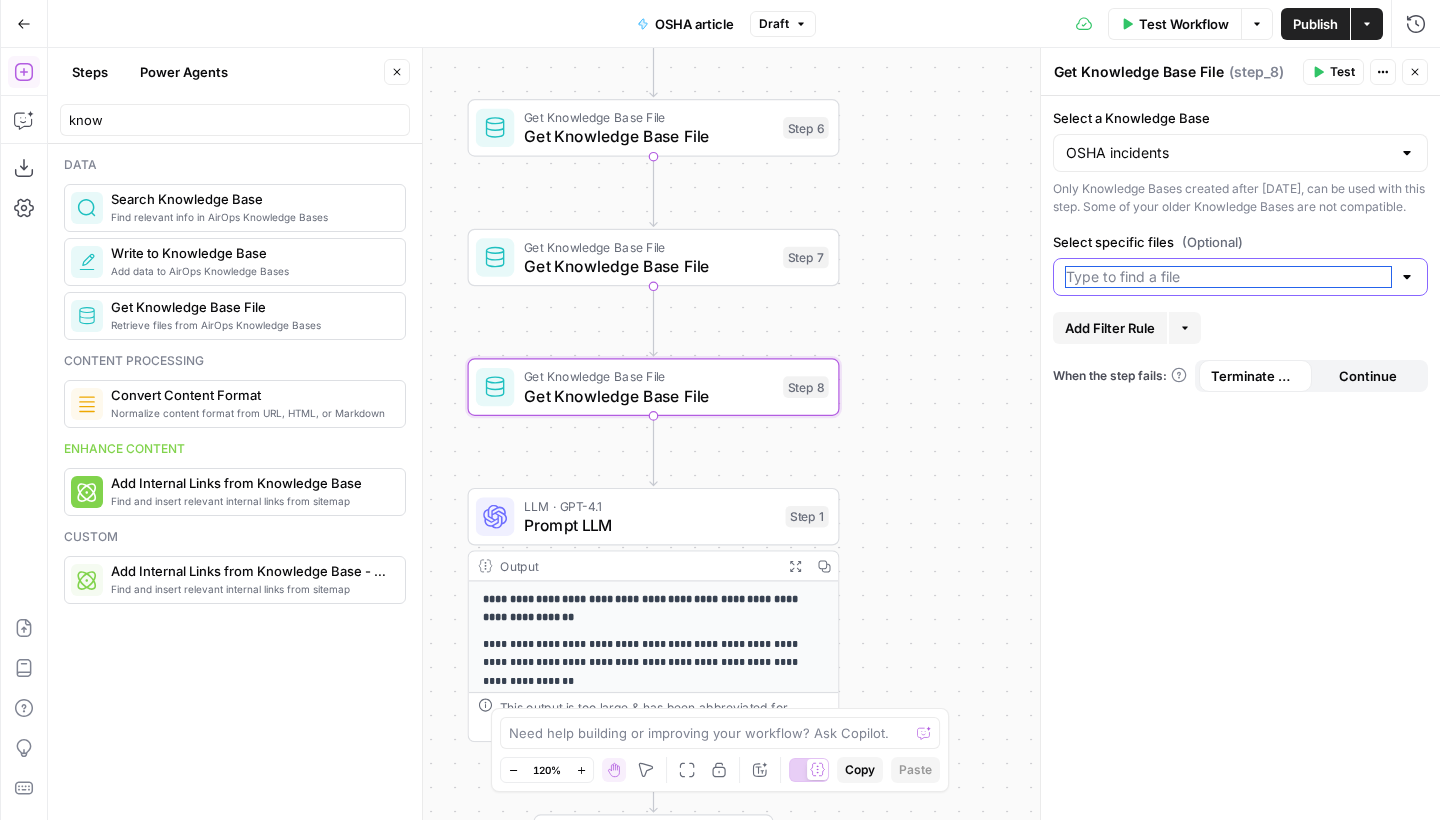 click on "Select specific files   (Optional)" at bounding box center [1228, 277] 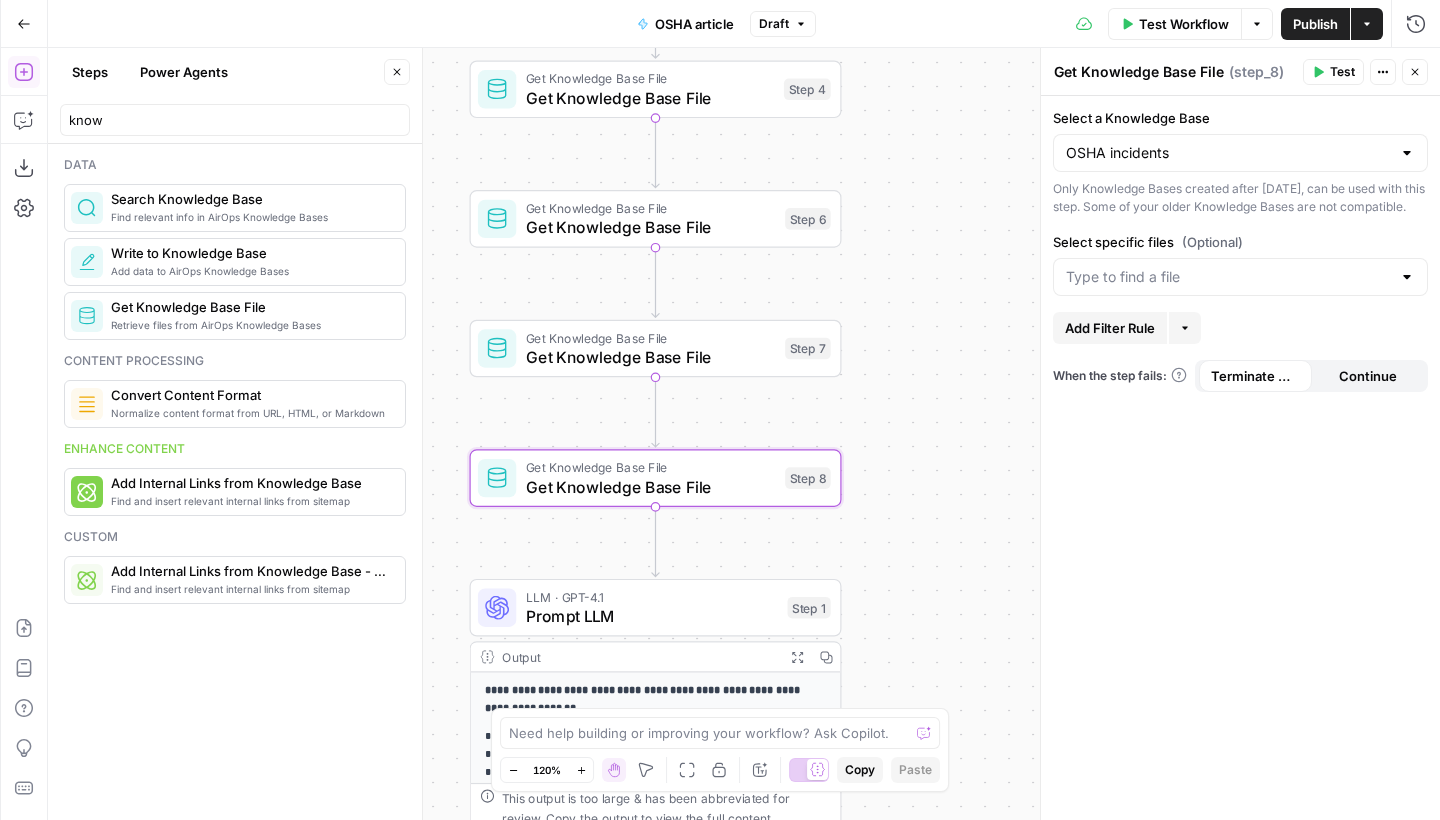 drag, startPoint x: 888, startPoint y: 187, endPoint x: 893, endPoint y: 279, distance: 92.13577 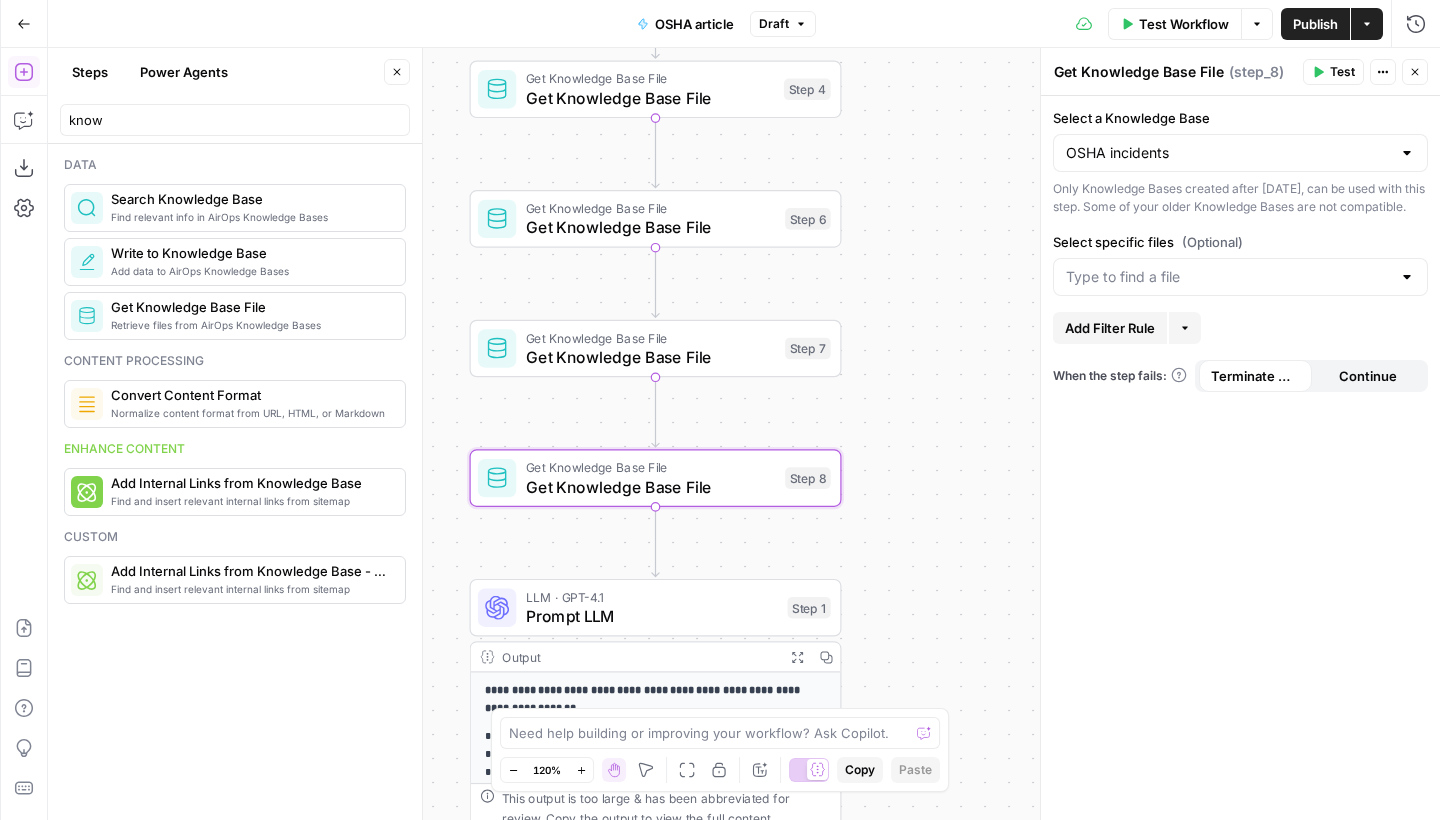 click on "**********" at bounding box center (744, 434) 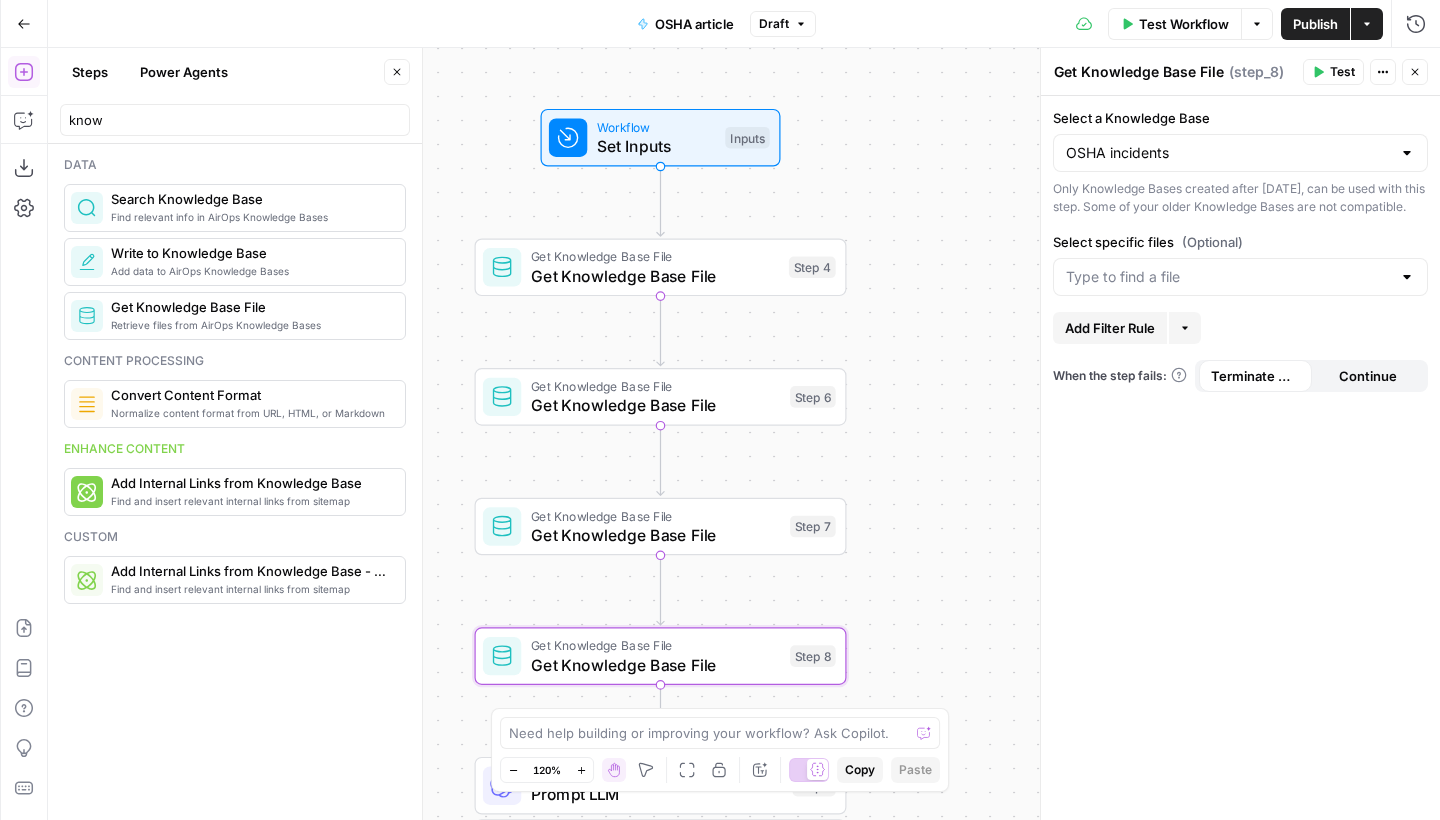 drag, startPoint x: 903, startPoint y: 206, endPoint x: 932, endPoint y: 281, distance: 80.411446 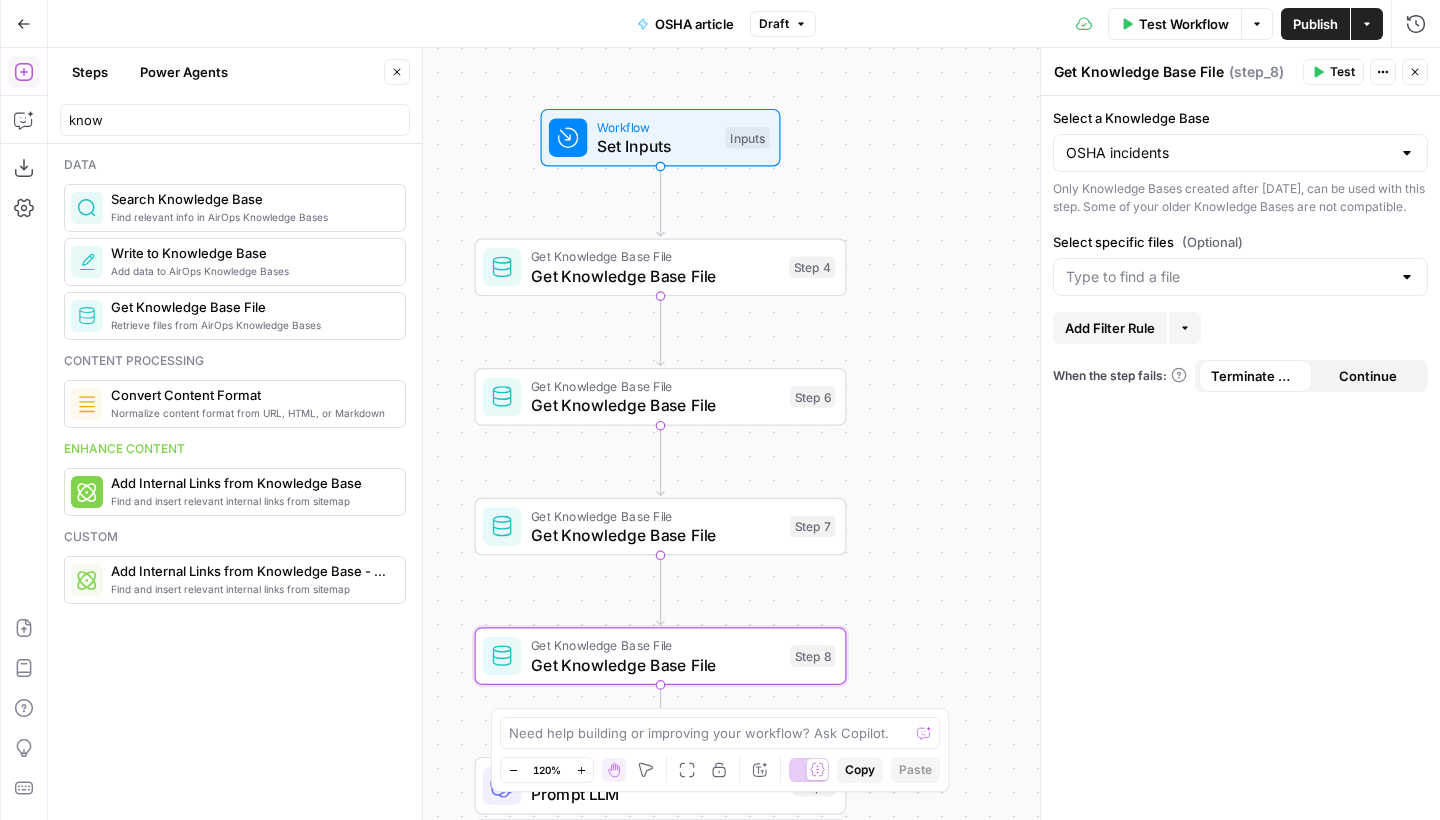 click on "**********" at bounding box center [744, 434] 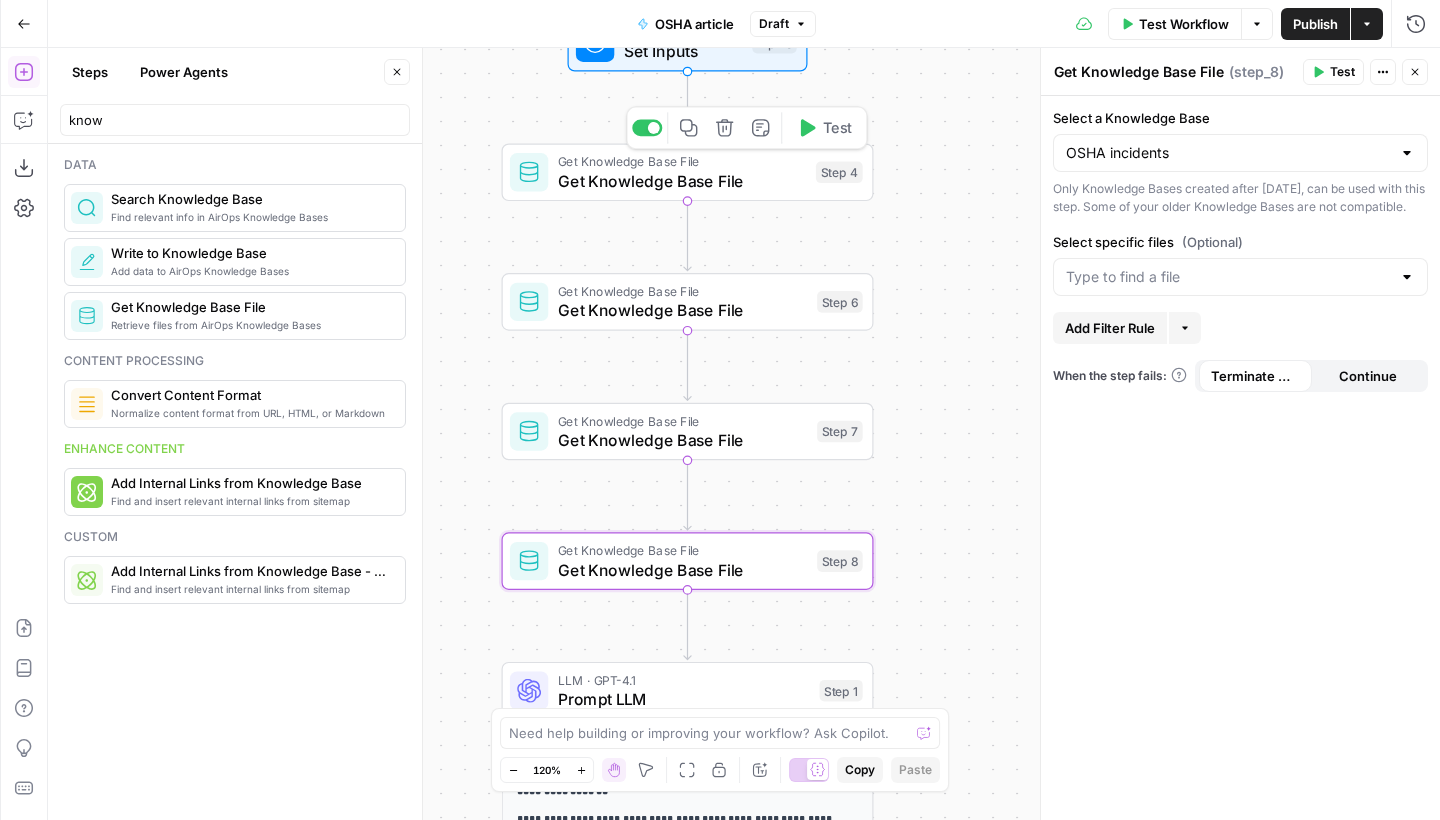 click on "Get Knowledge Base File" at bounding box center (682, 181) 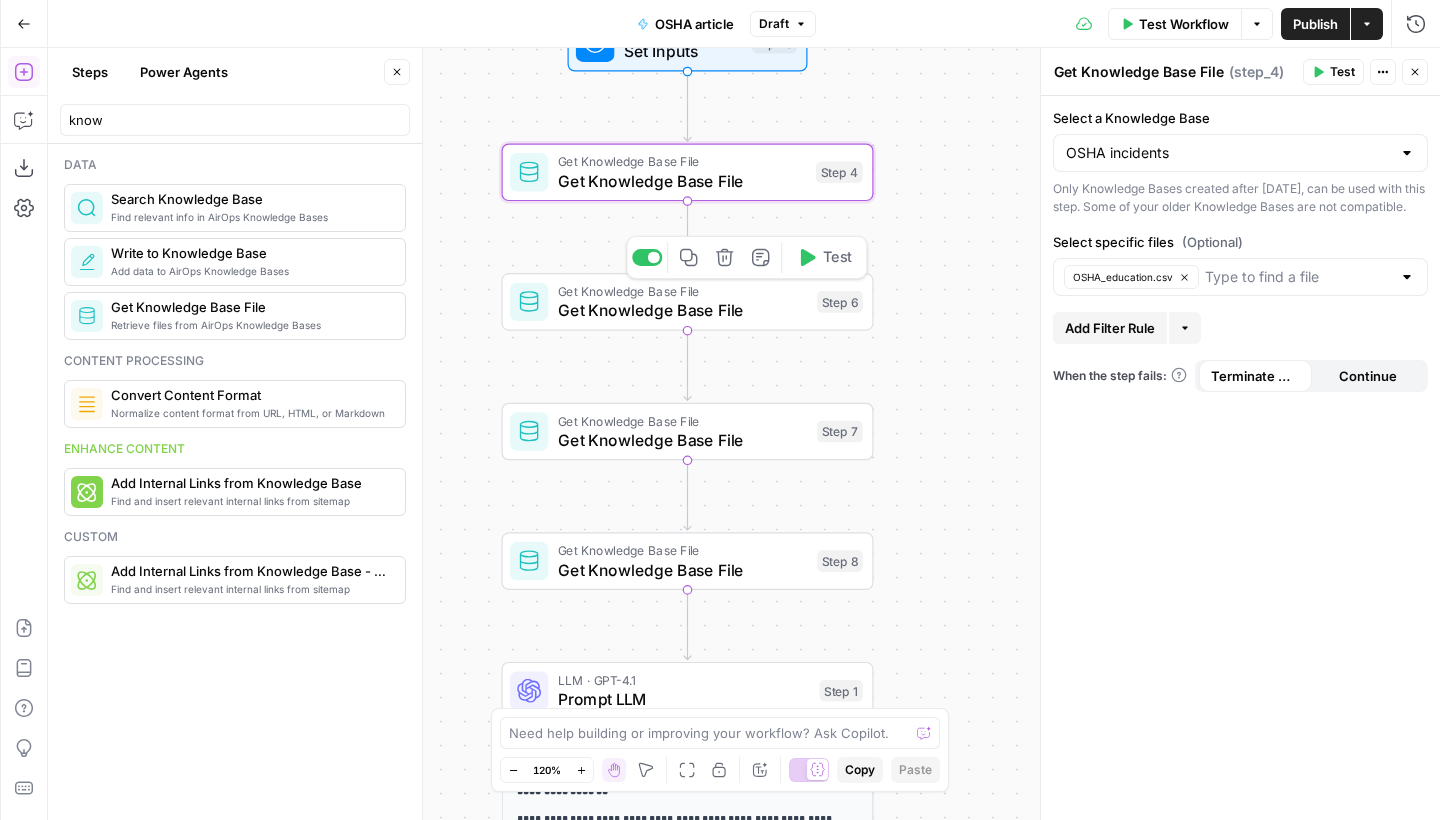 click on "Get Knowledge Base File" at bounding box center [683, 310] 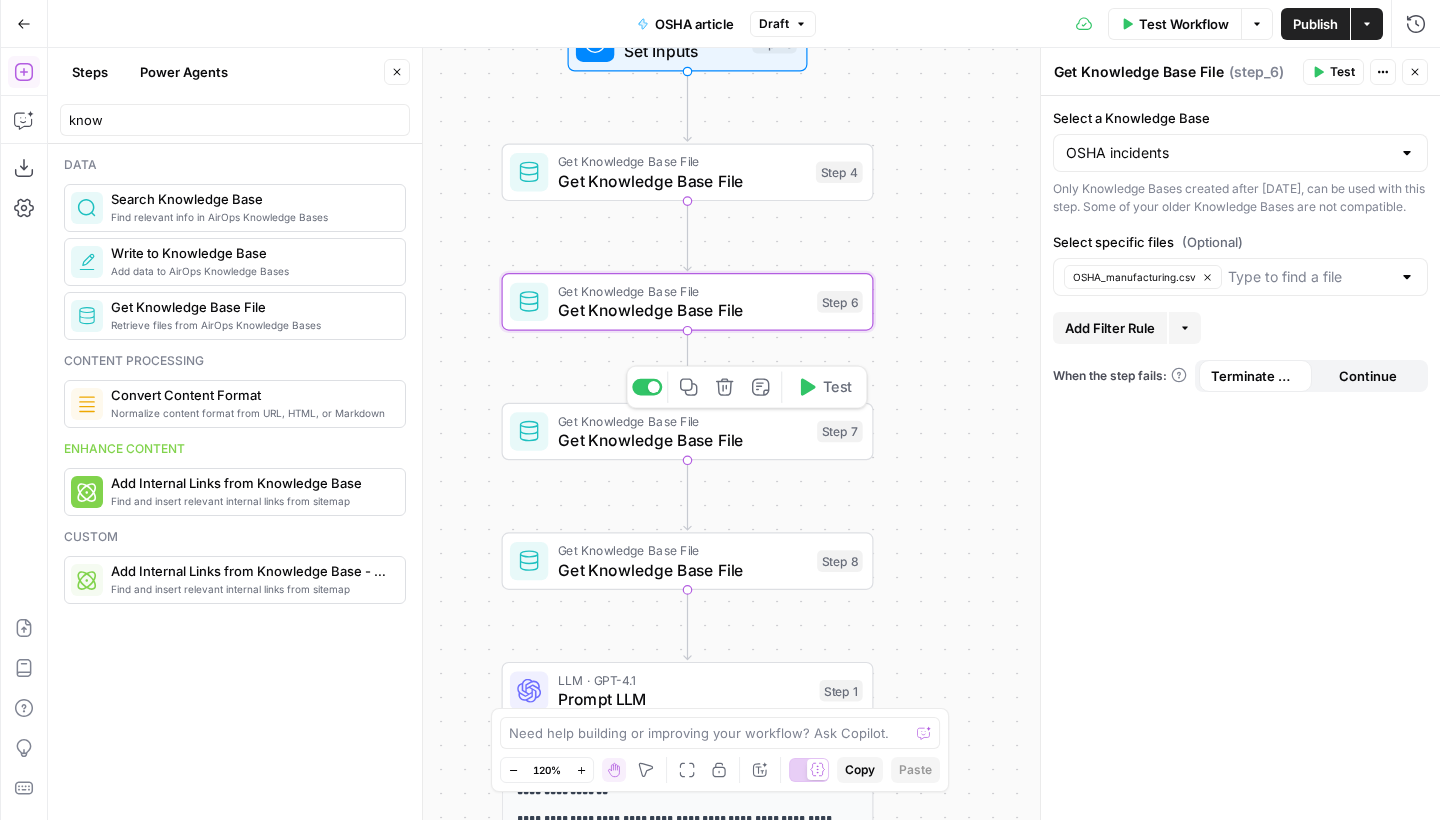 click on "Get Knowledge Base File" at bounding box center (683, 420) 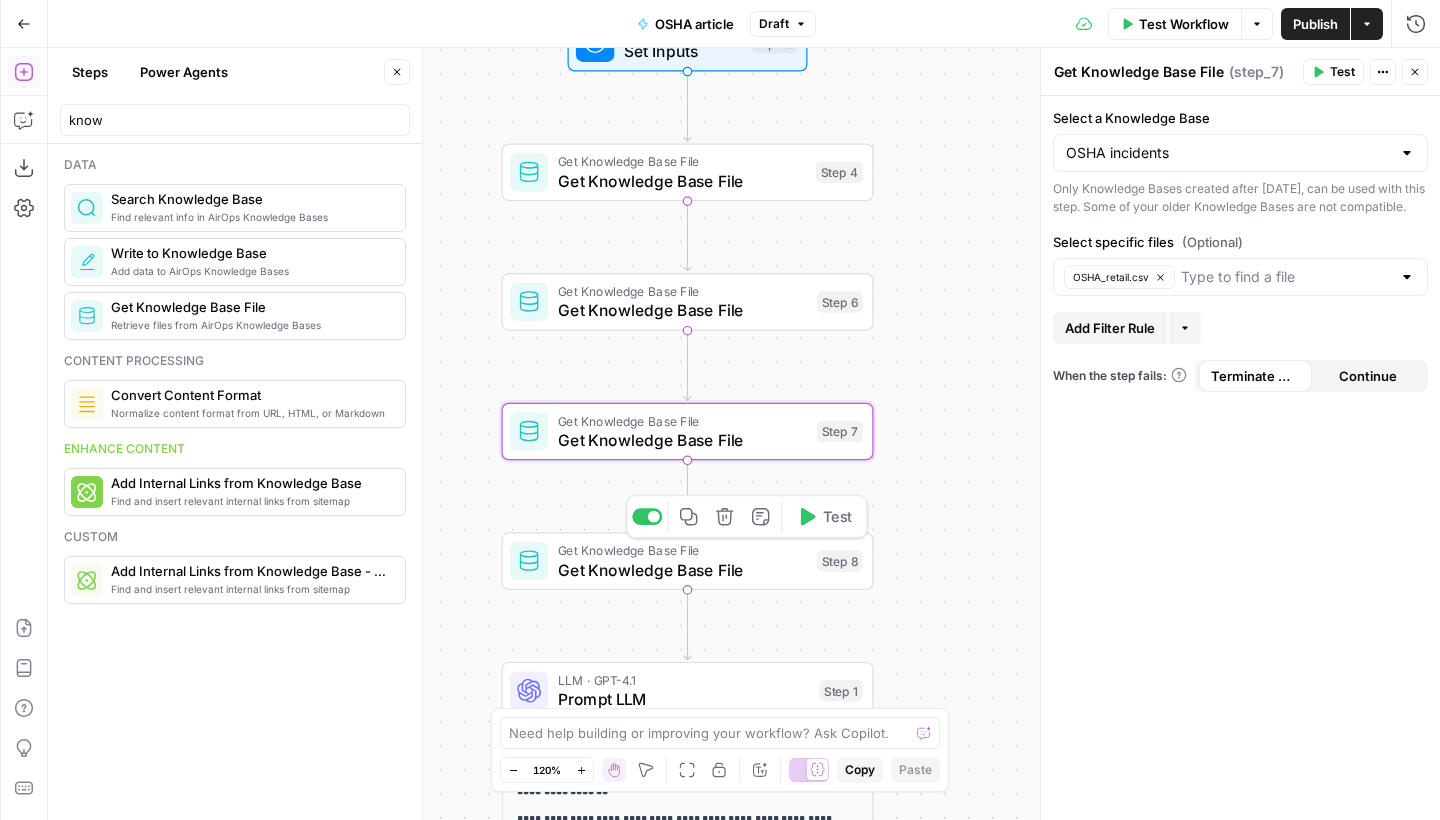 click on "Get Knowledge Base File" at bounding box center [683, 550] 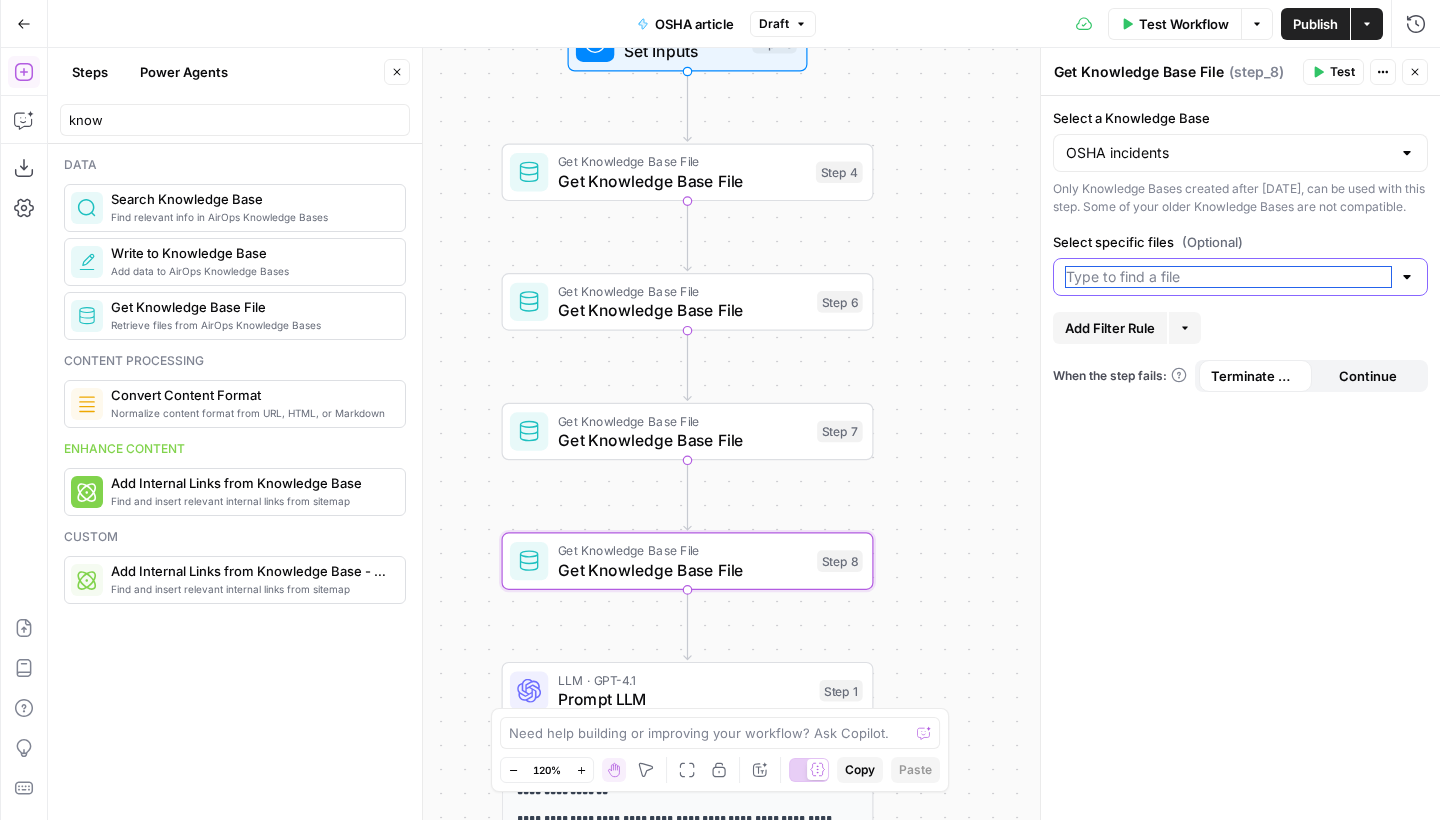 click on "Select specific files   (Optional)" at bounding box center [1228, 277] 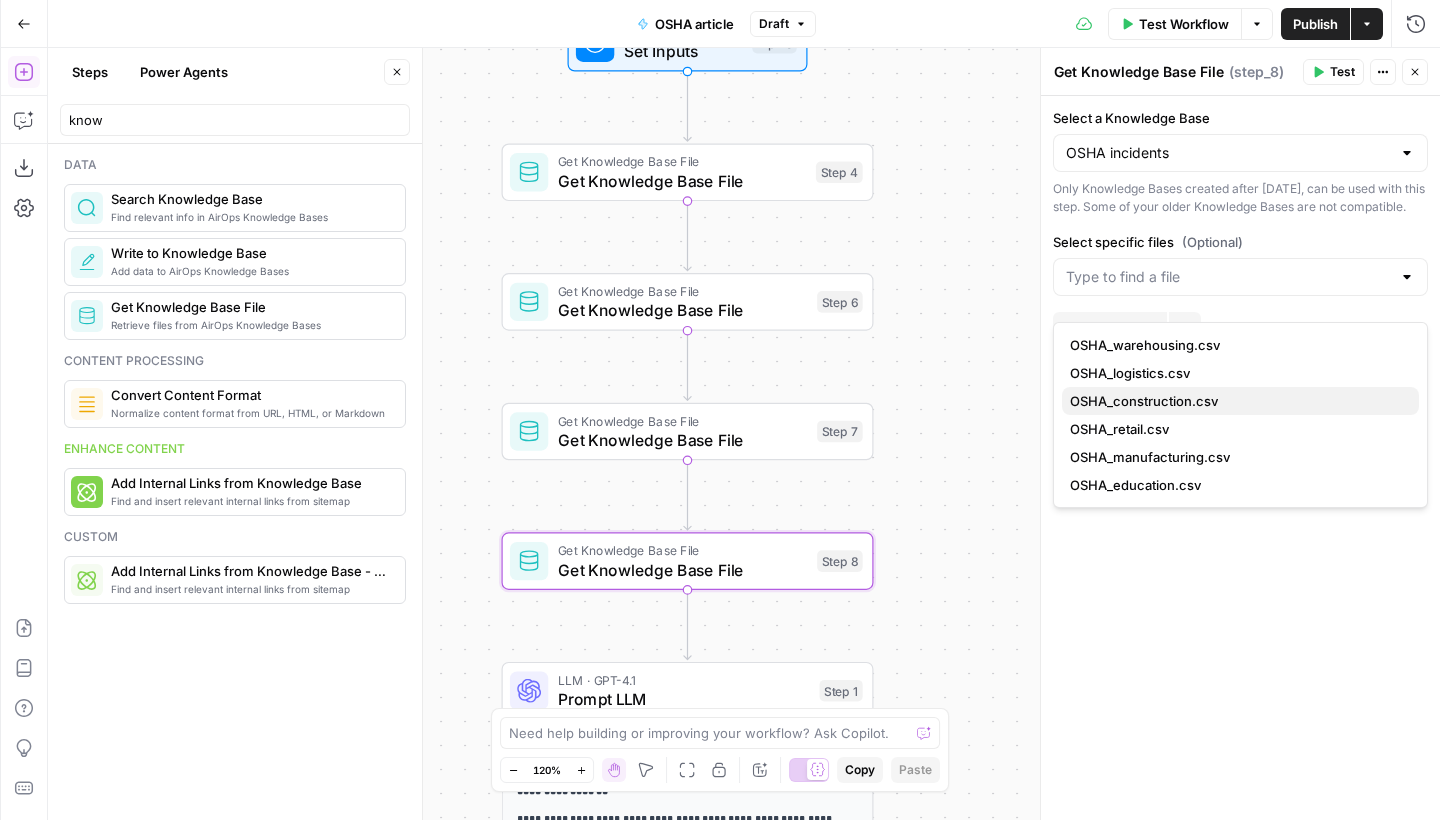 click on "OSHA_construction.csv" at bounding box center [1144, 401] 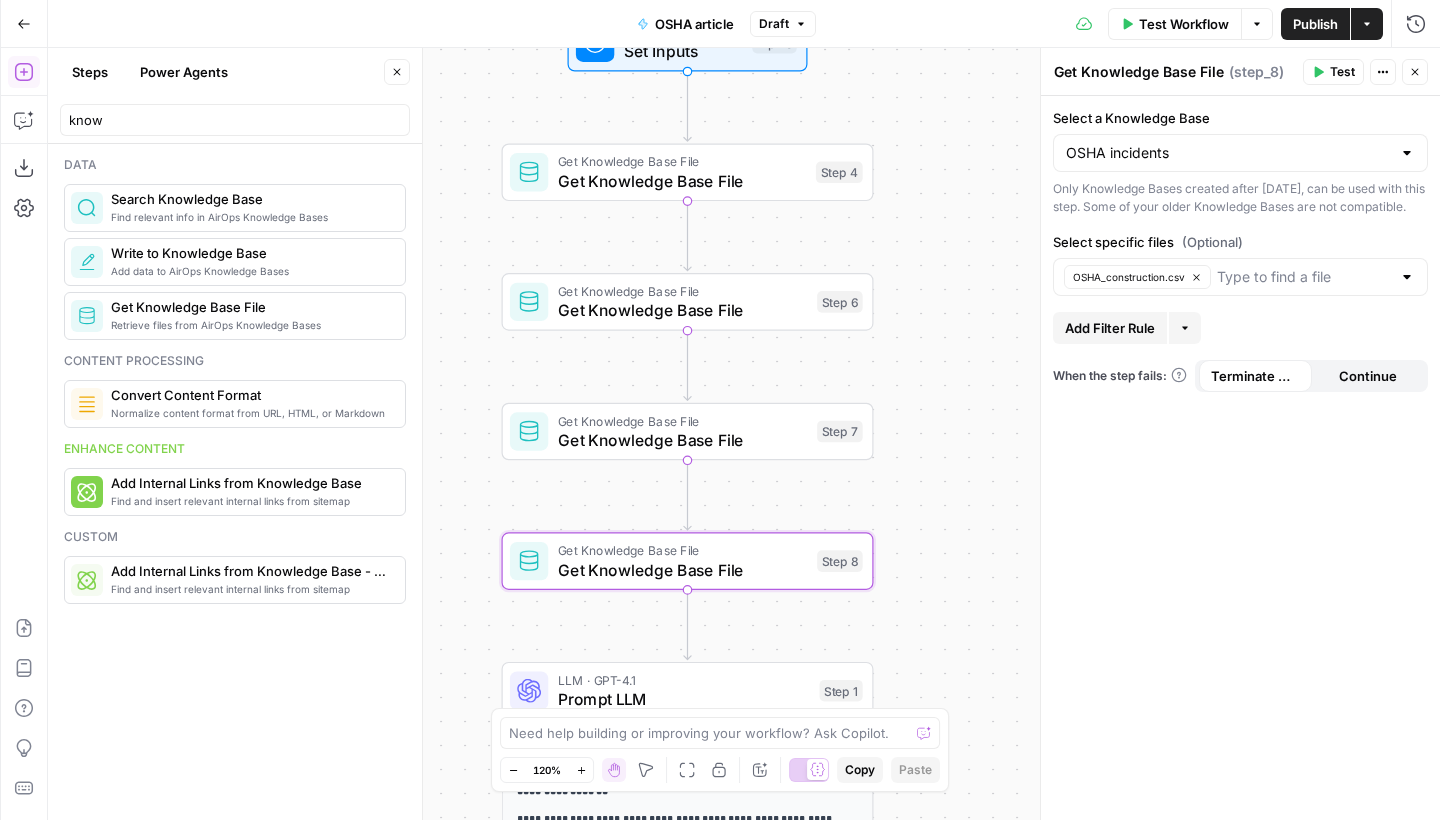 click on "**********" at bounding box center [744, 434] 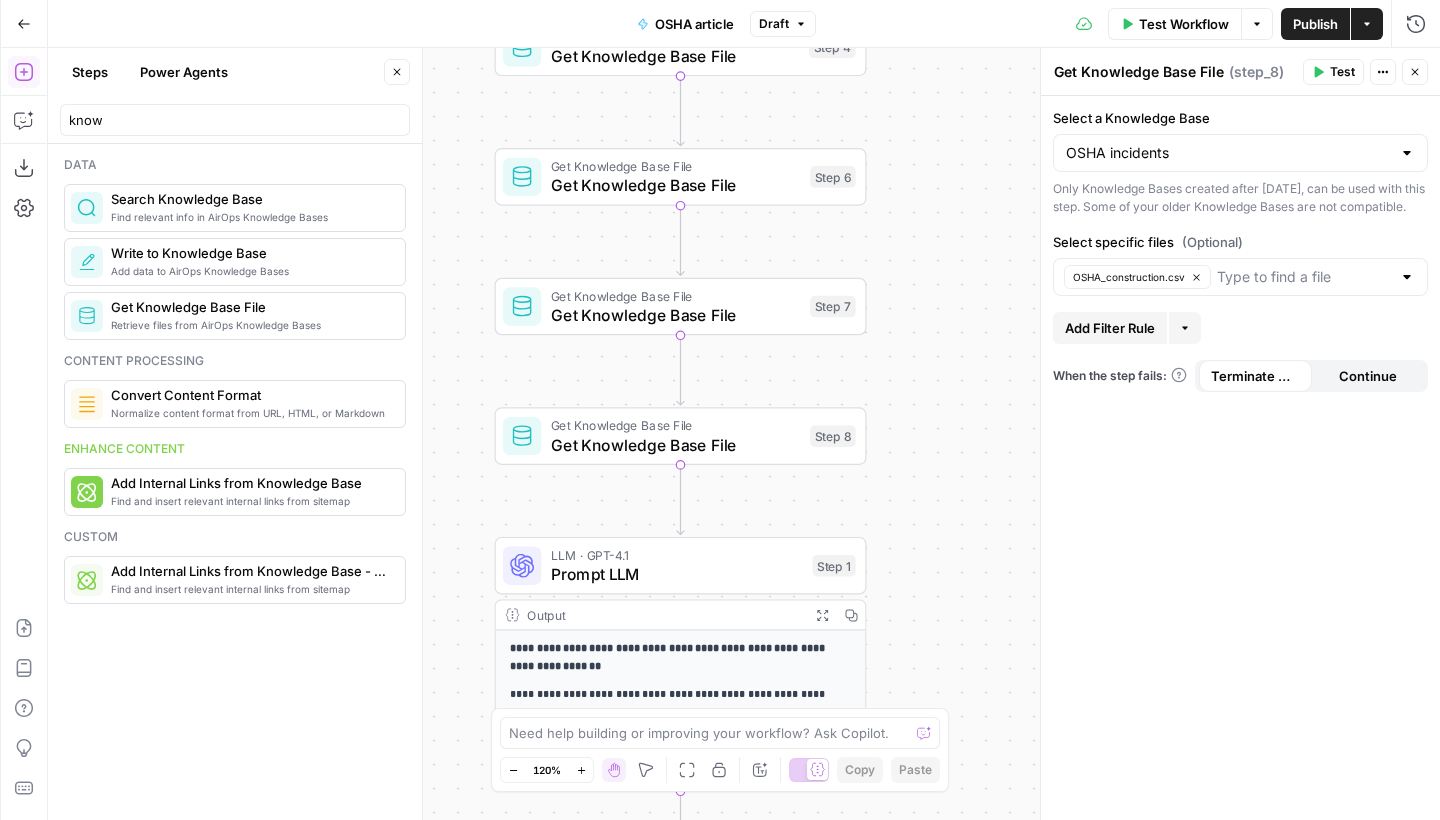 drag, startPoint x: 923, startPoint y: 485, endPoint x: 915, endPoint y: 328, distance: 157.20369 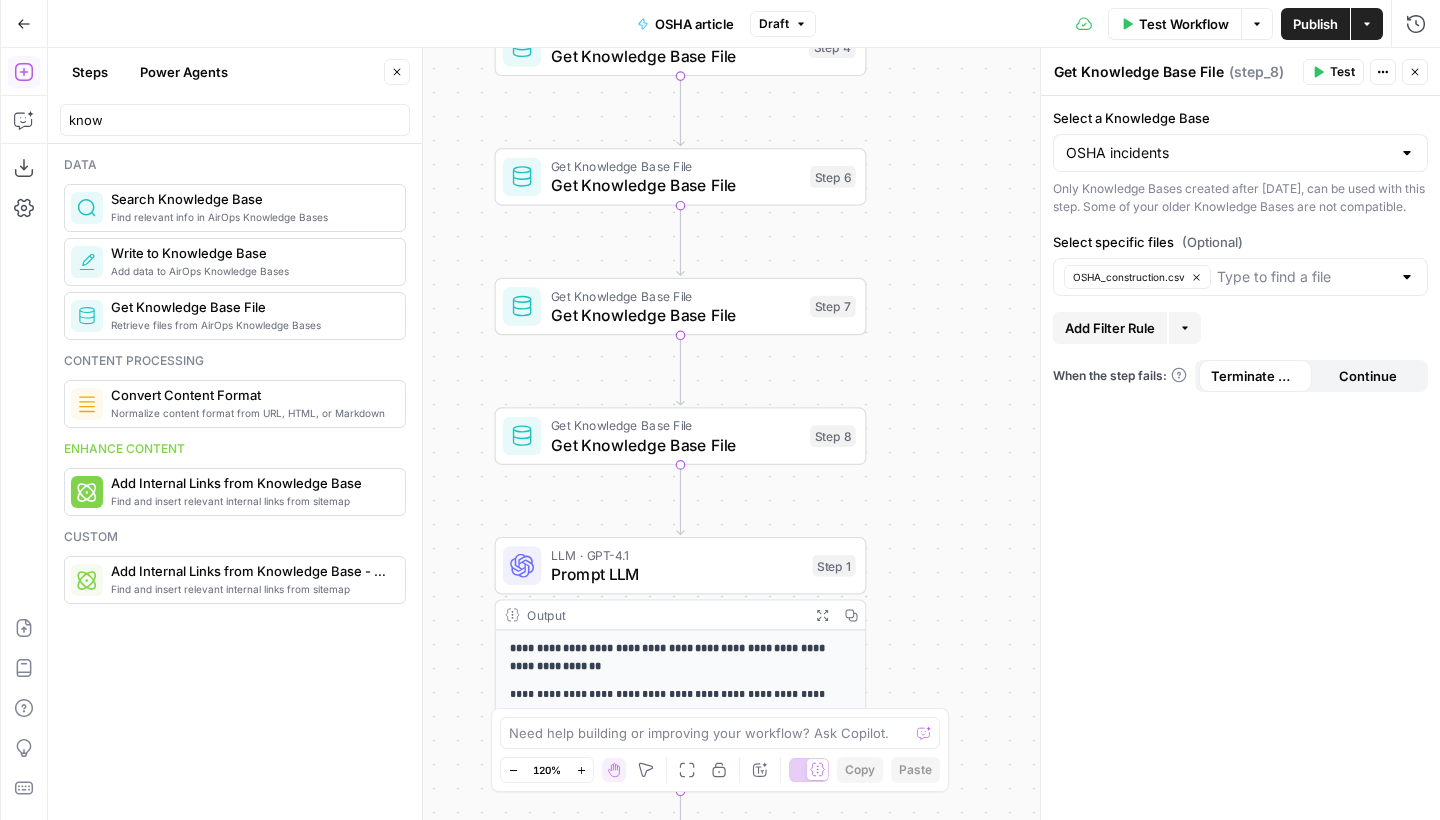click on "**********" at bounding box center (744, 434) 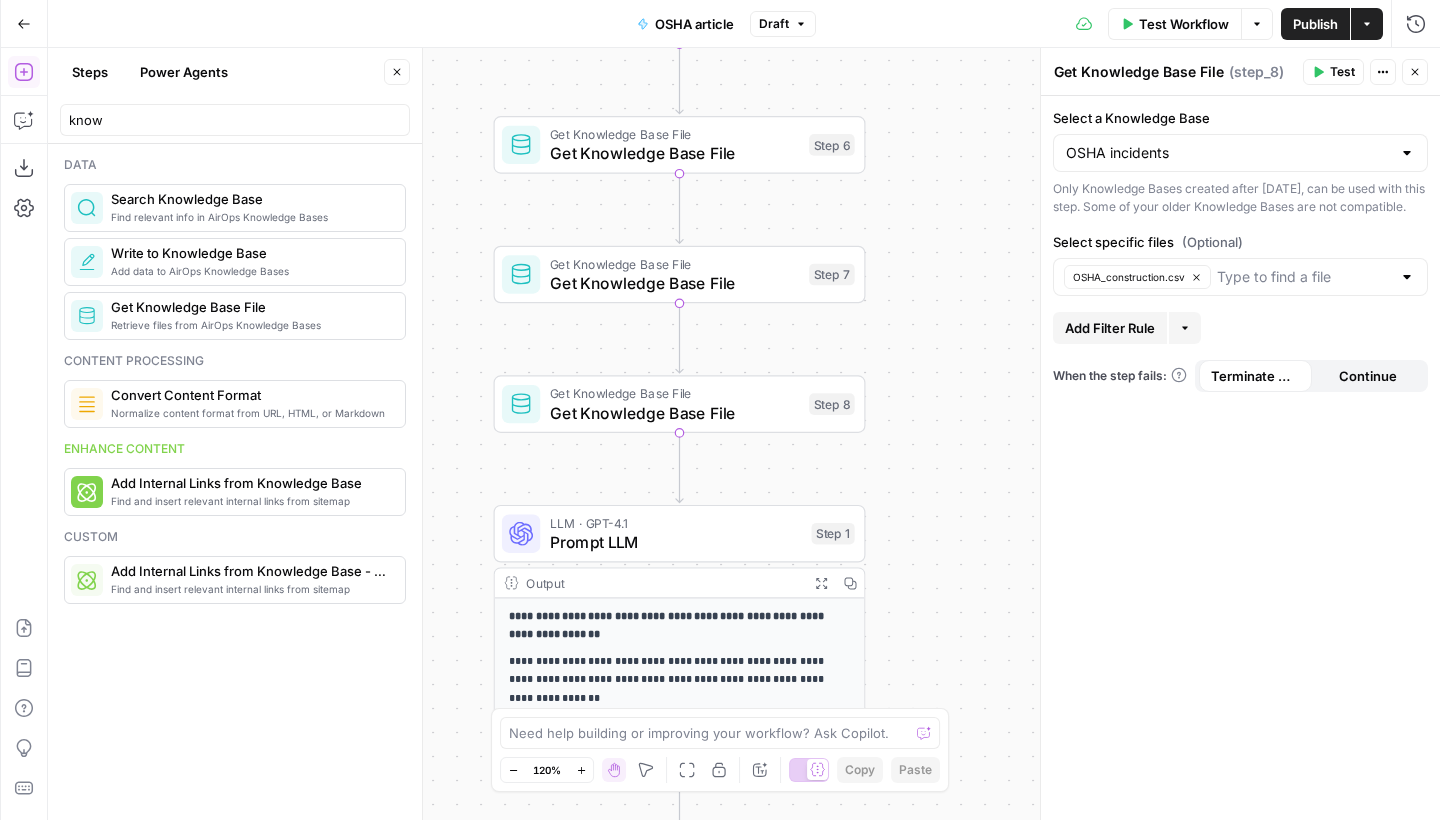 click on "Retrieve files from AirOps Knowledge Bases" at bounding box center (250, 325) 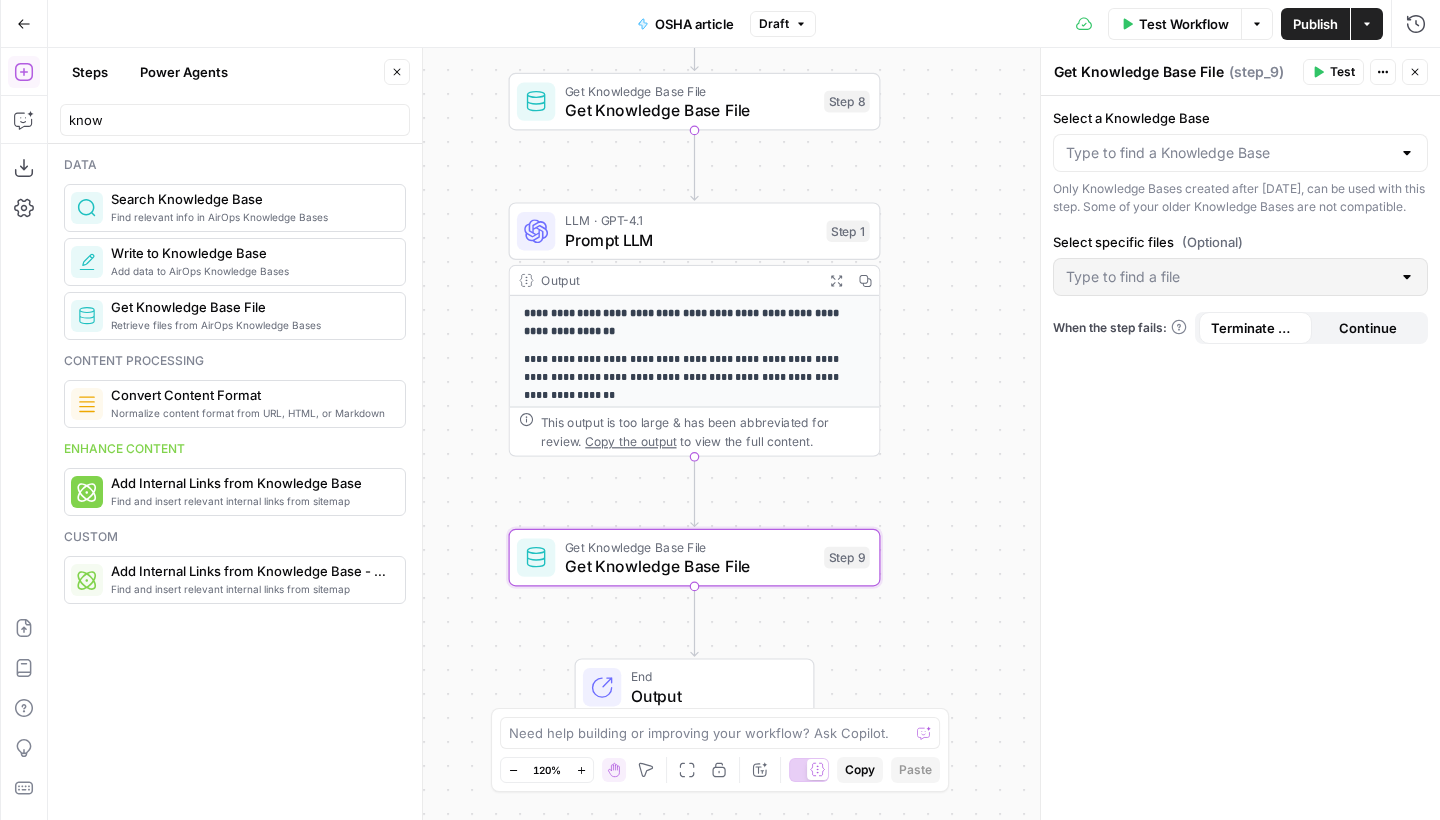 drag, startPoint x: 934, startPoint y: 500, endPoint x: 949, endPoint y: 198, distance: 302.37228 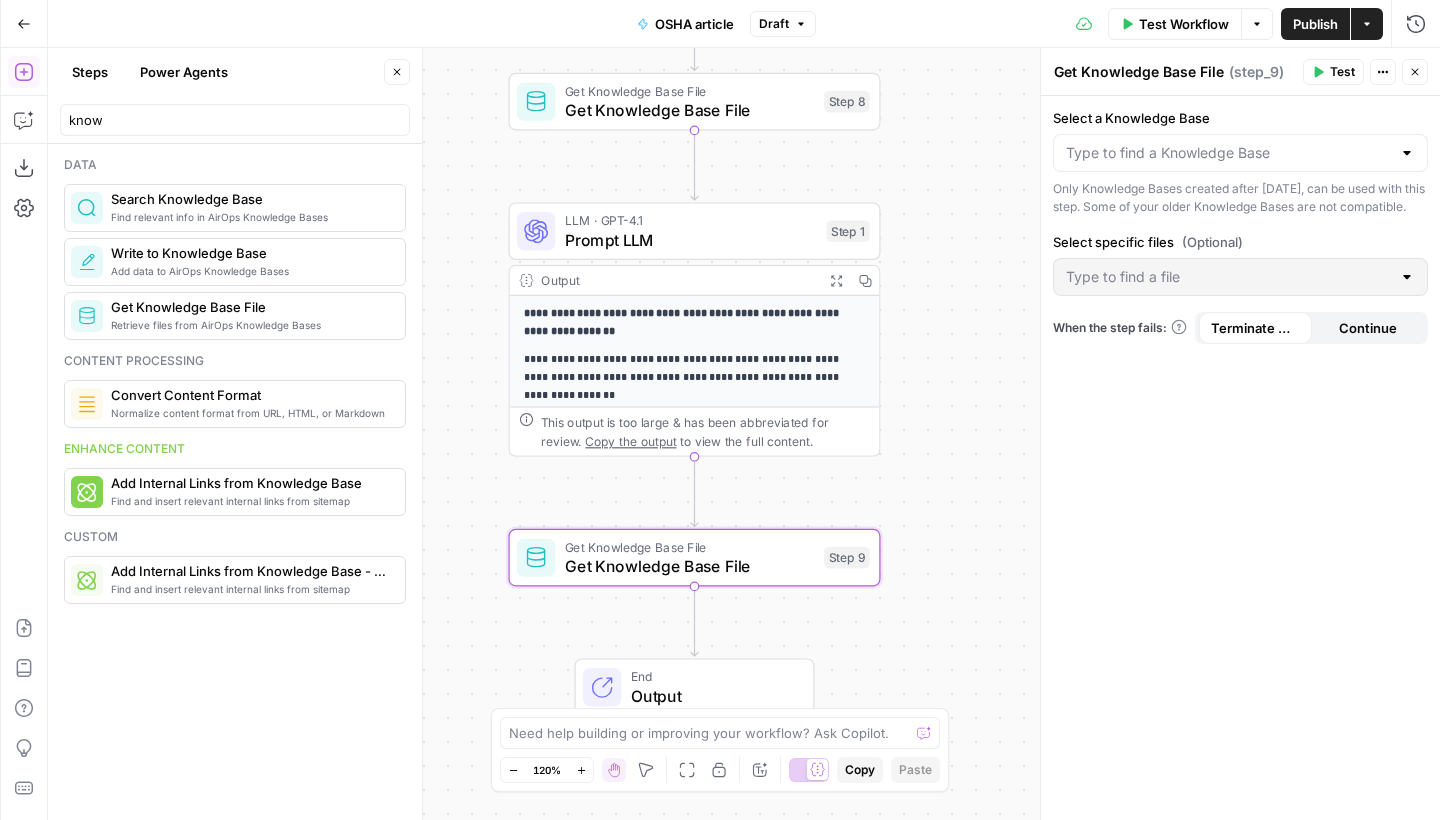 click on "**********" at bounding box center (744, 434) 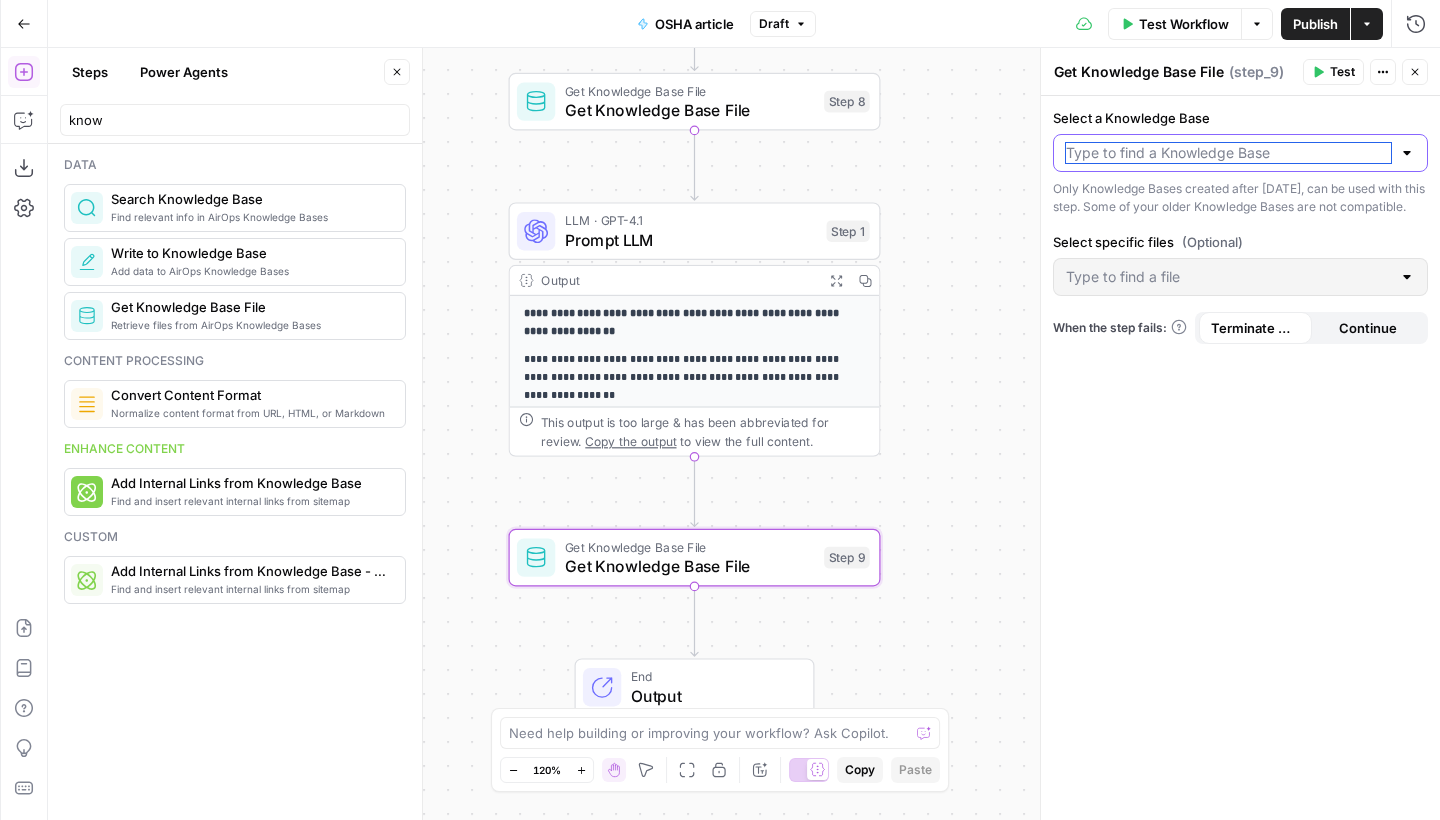 click on "Select a Knowledge Base" at bounding box center (1228, 153) 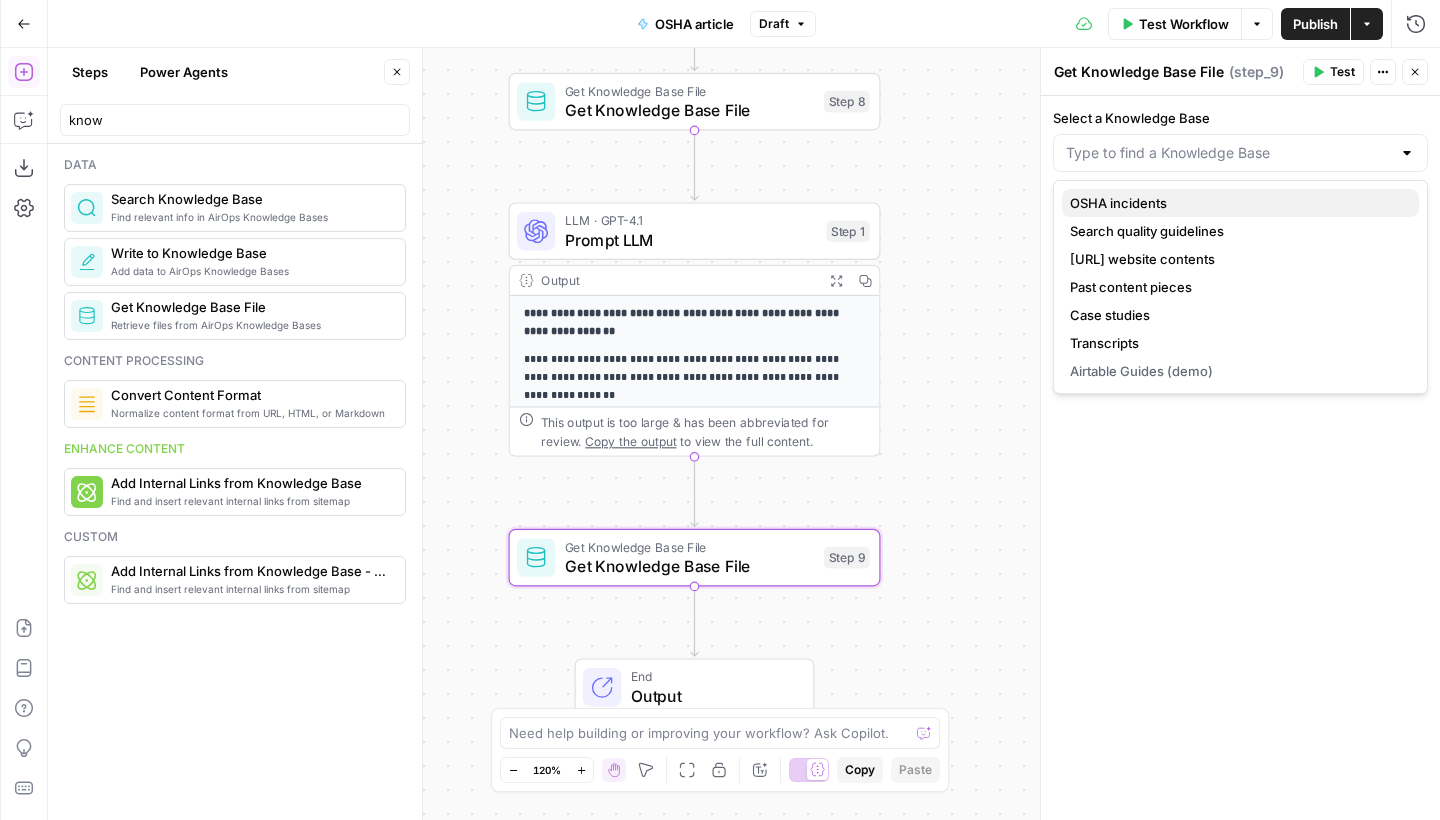 click on "OSHA incidents" at bounding box center (1118, 203) 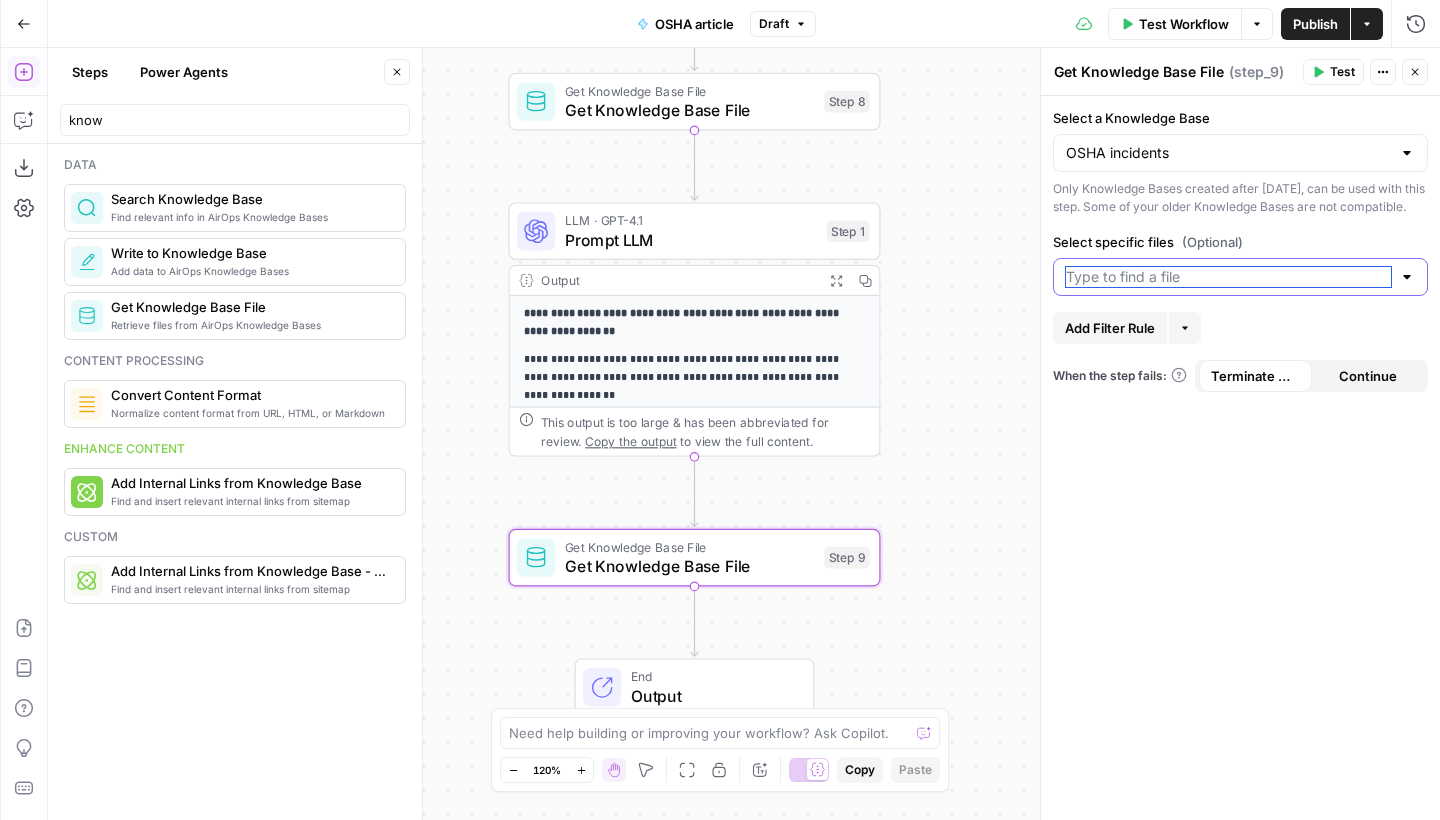 click on "Select specific files   (Optional)" at bounding box center (1228, 277) 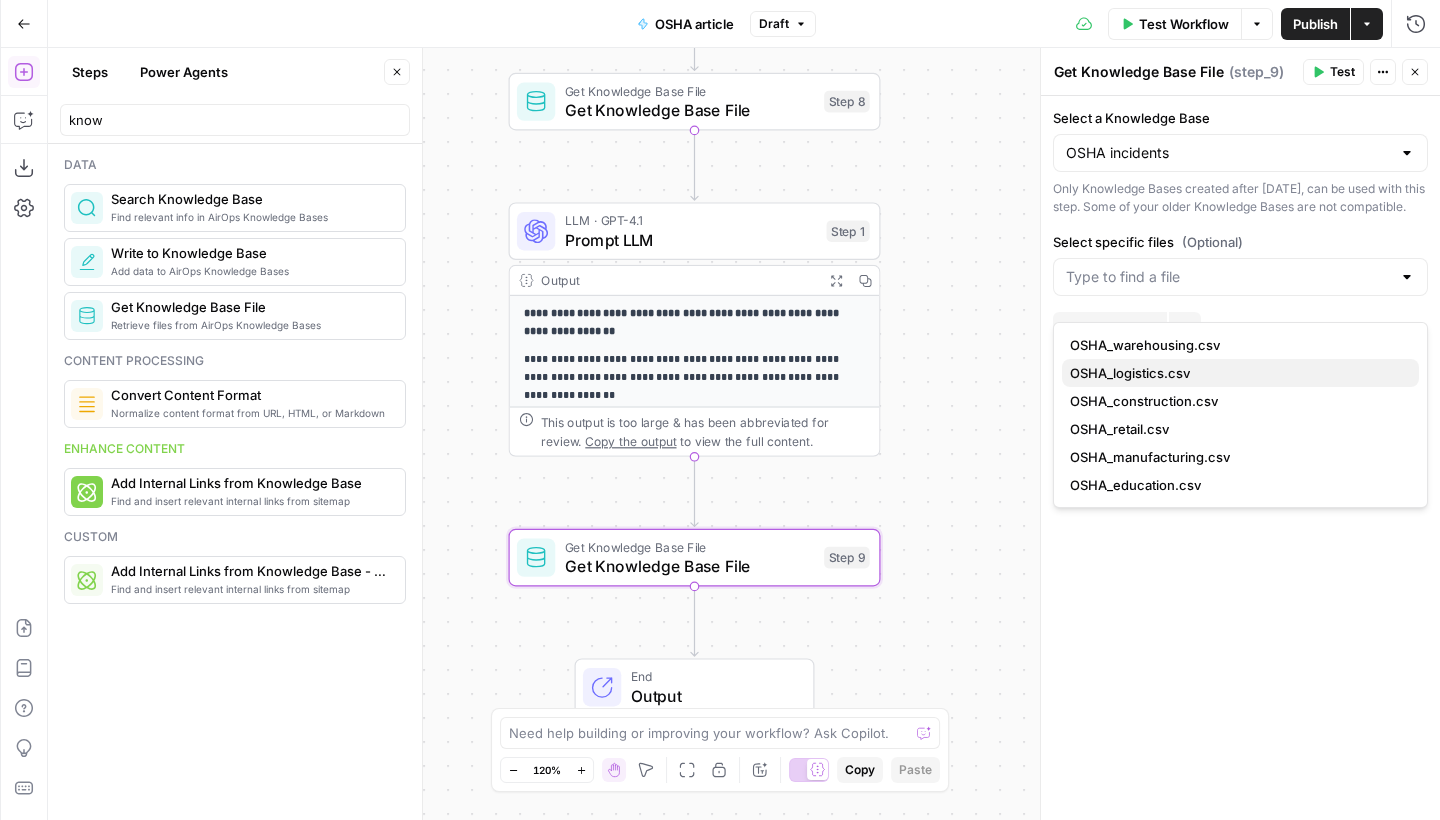 click on "OSHA_logistics.csv" at bounding box center [1130, 373] 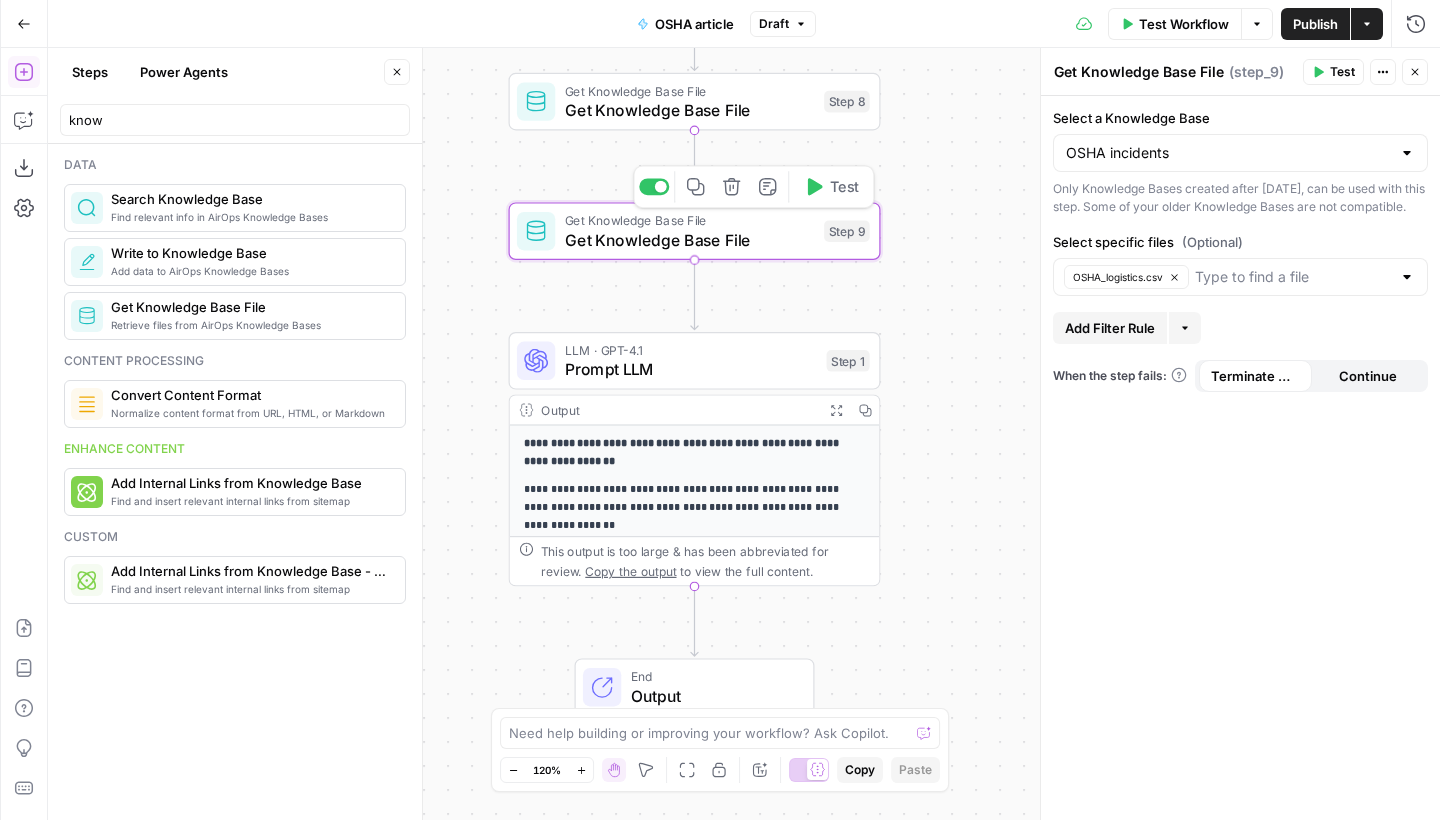 click on "**********" at bounding box center (744, 434) 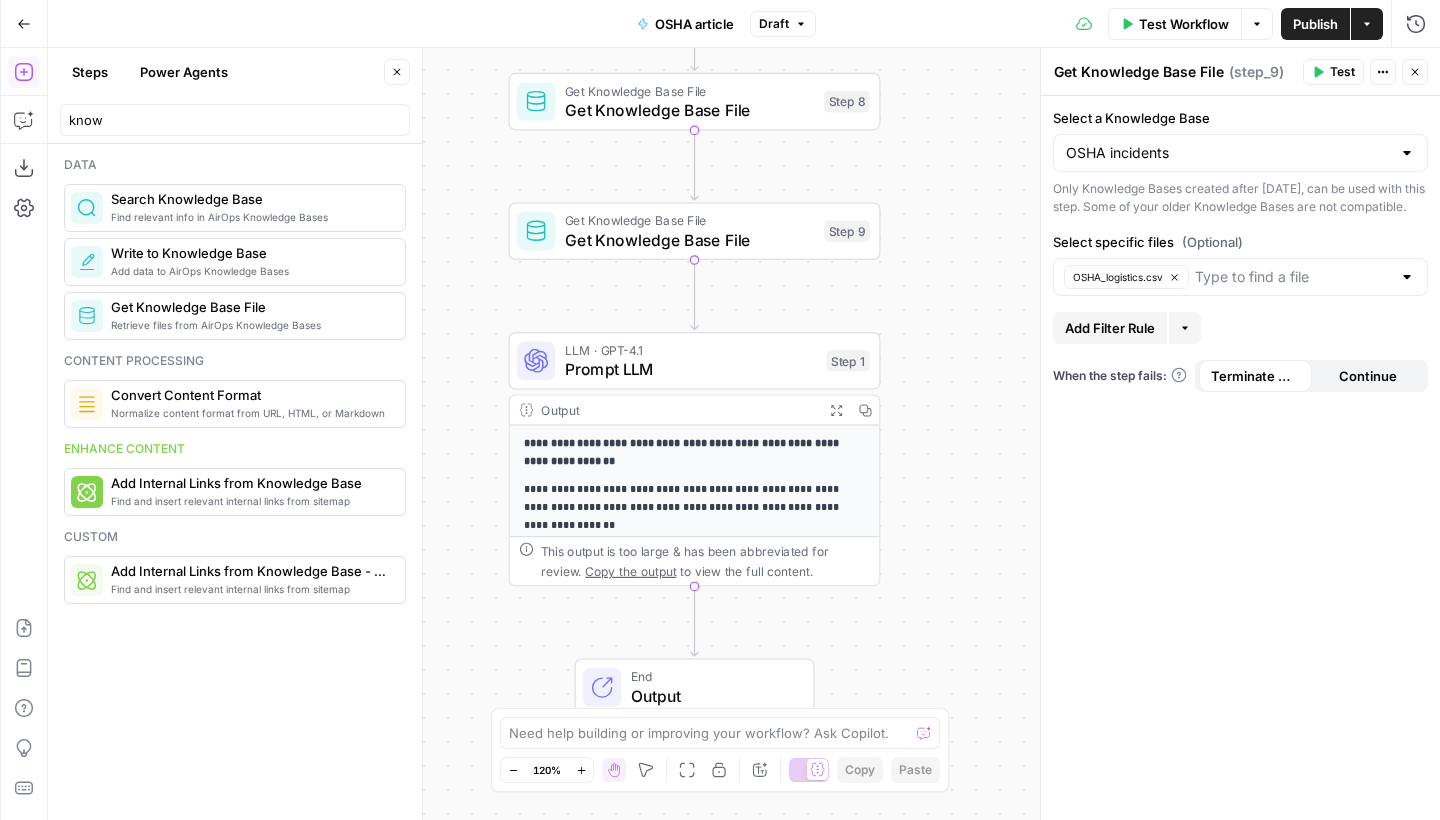 click on "**********" at bounding box center (744, 434) 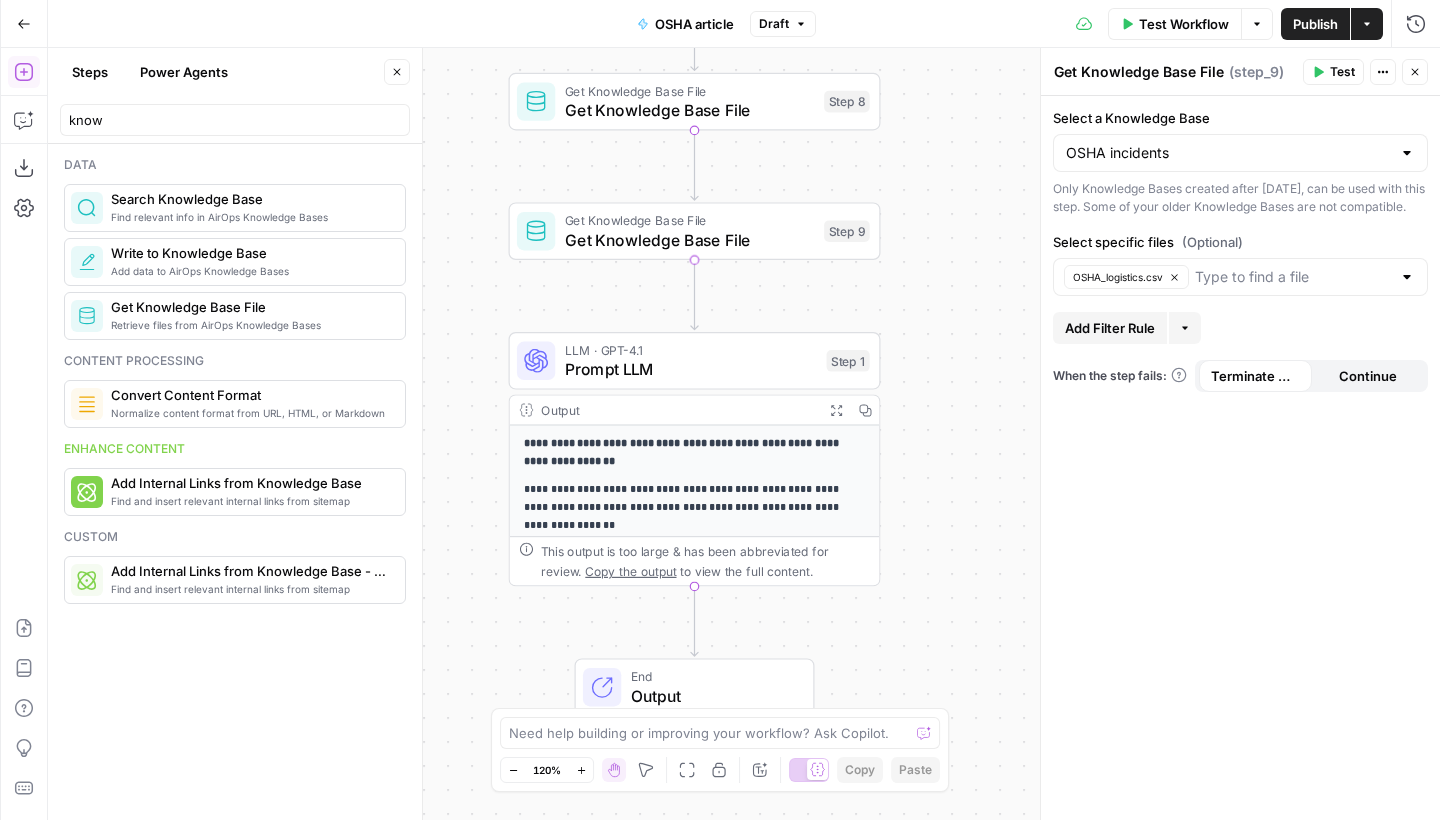 click on "Get Knowledge Base File Get Knowledge Base File Step 9 Copy step Delete step Add Note Test" at bounding box center [695, 231] 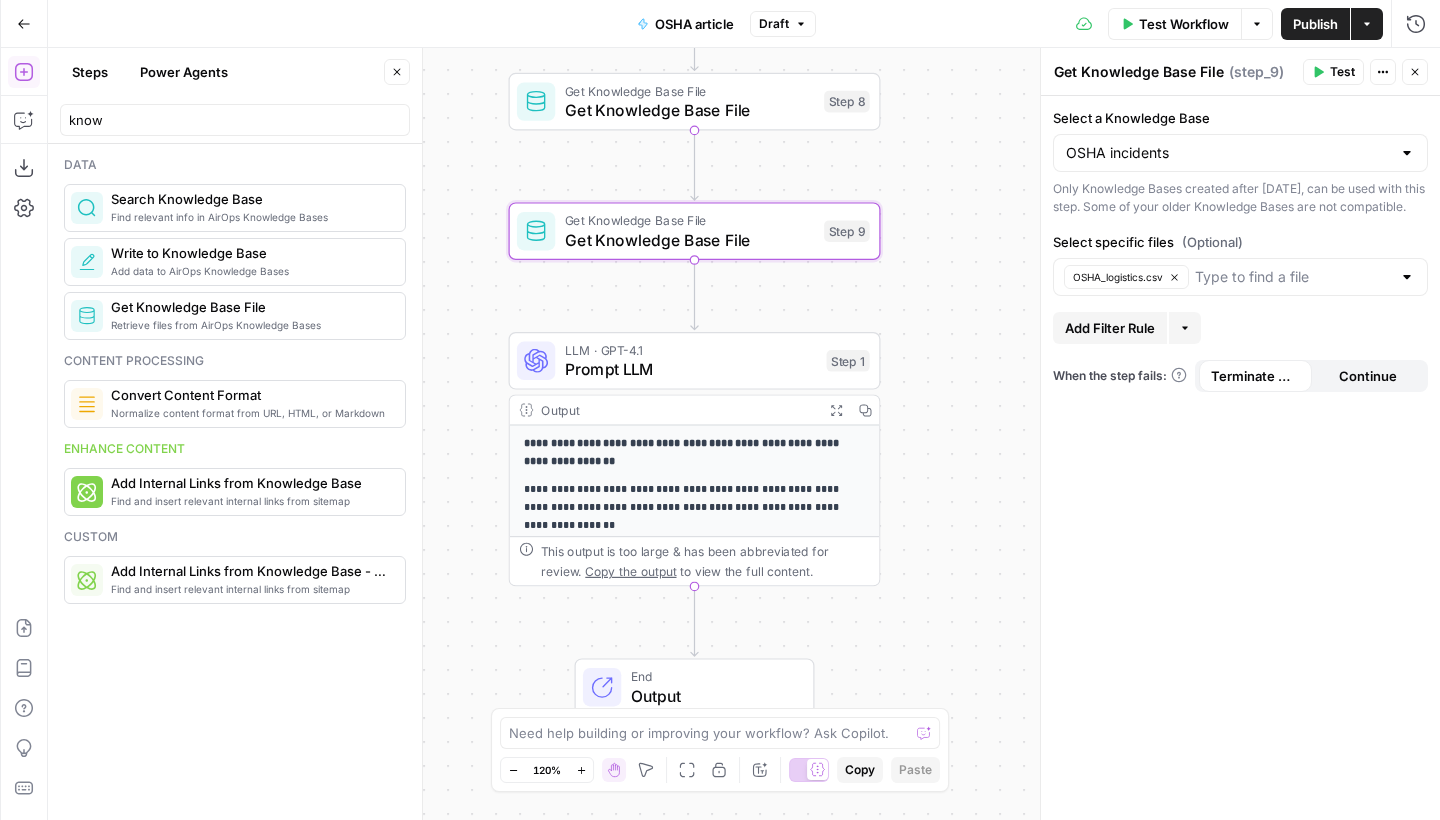 click on "Get Knowledge Base File" at bounding box center [250, 307] 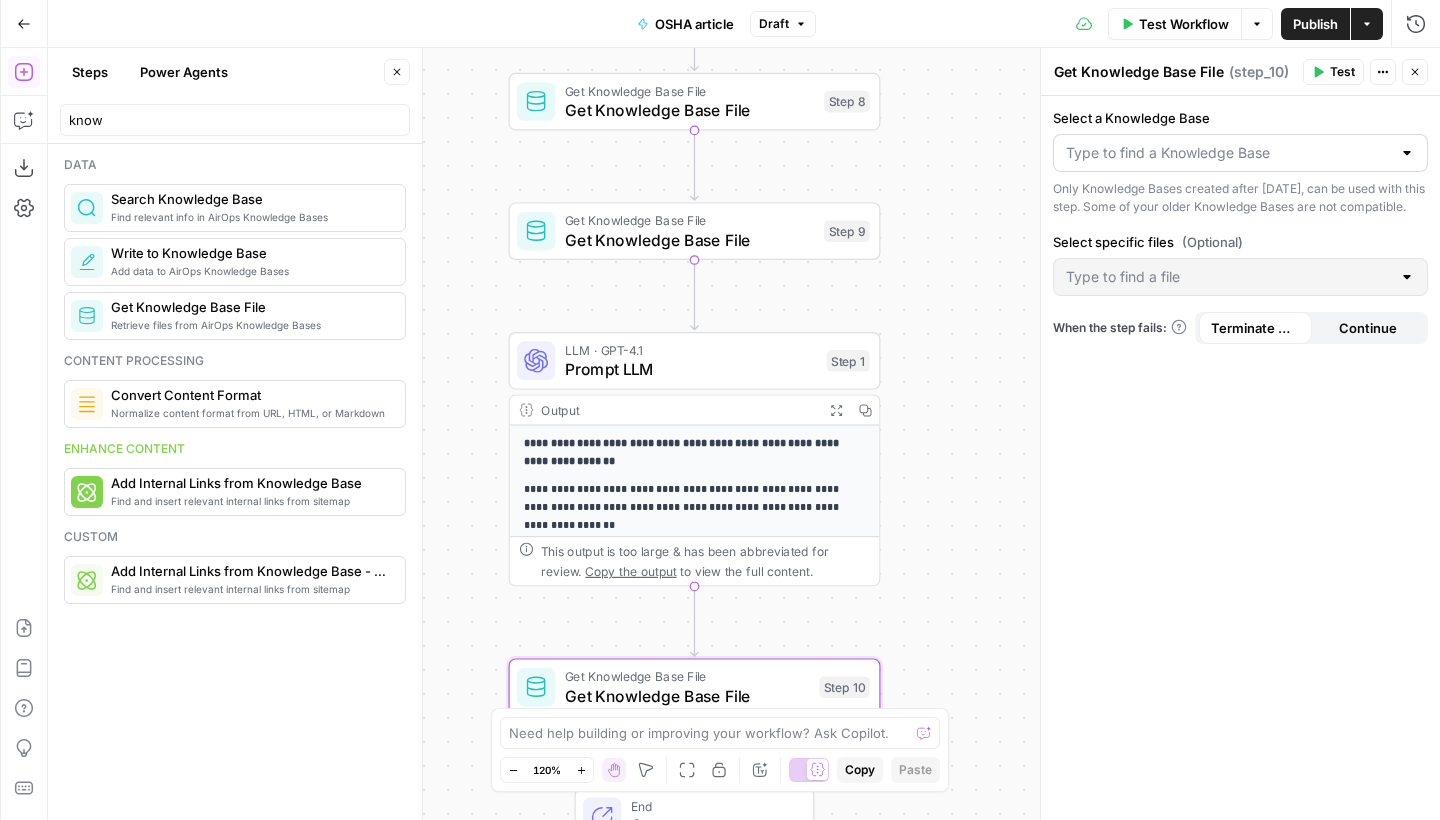 click at bounding box center (1240, 153) 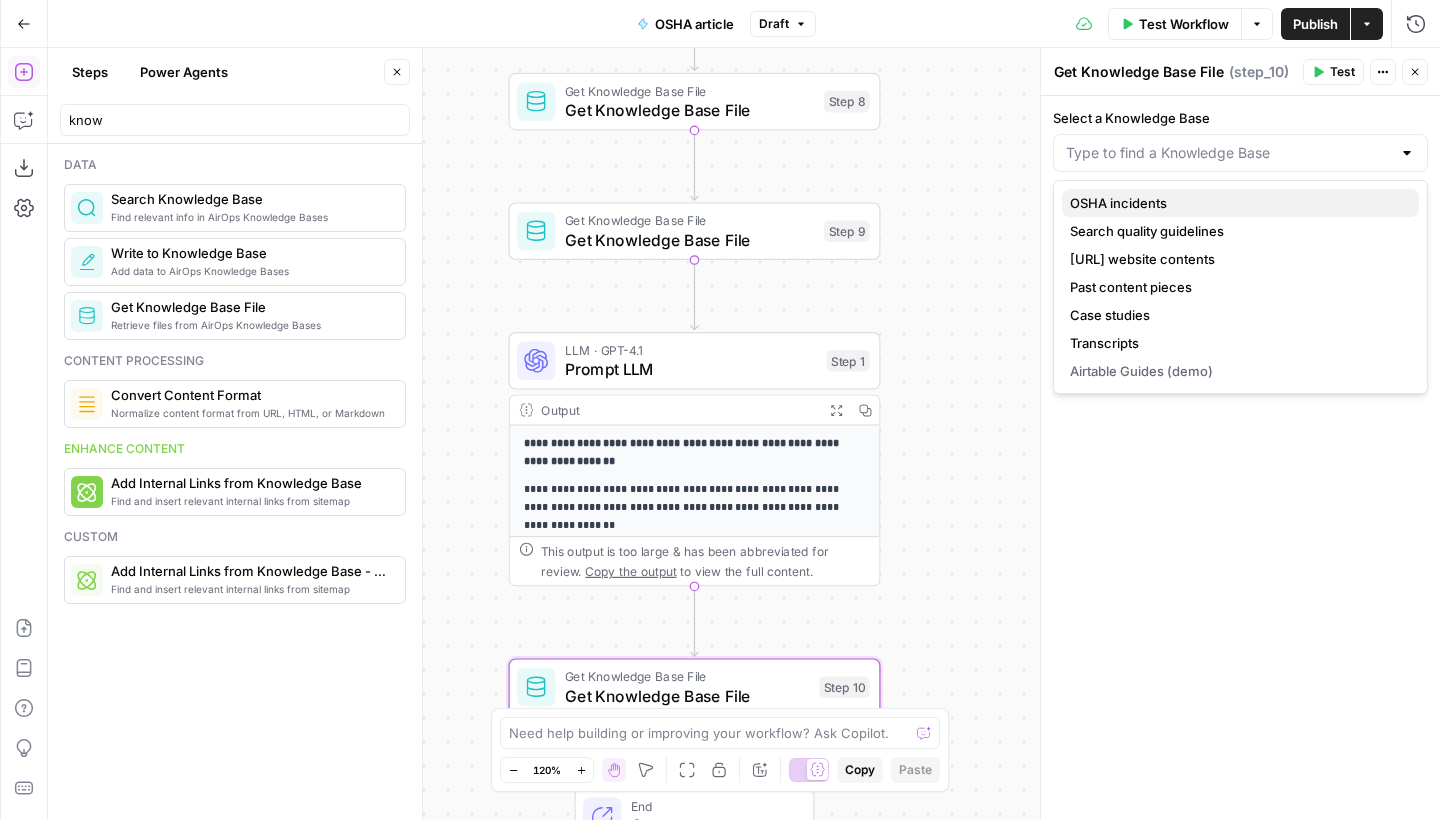 click on "OSHA incidents" at bounding box center [1240, 203] 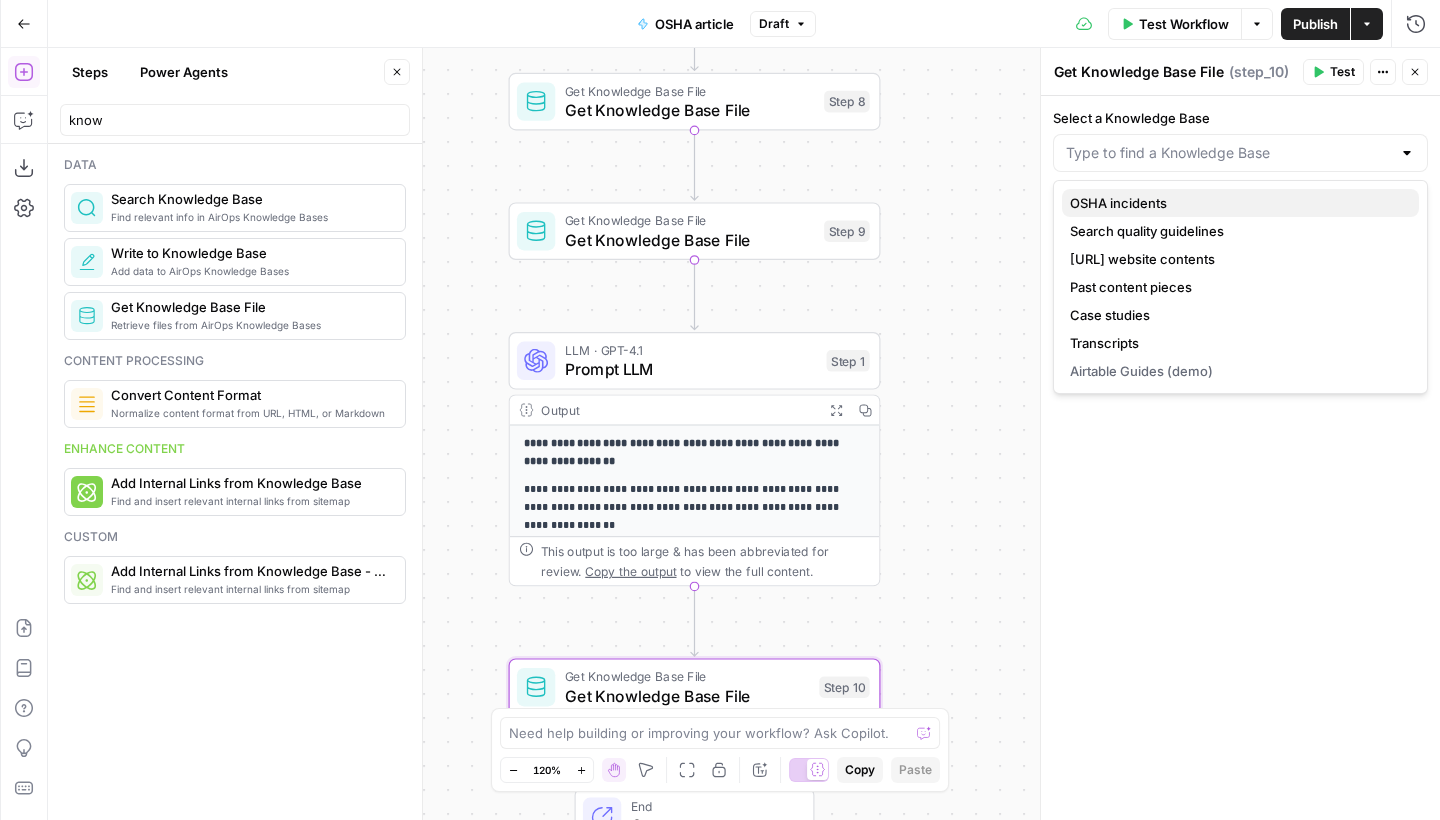type on "OSHA incidents" 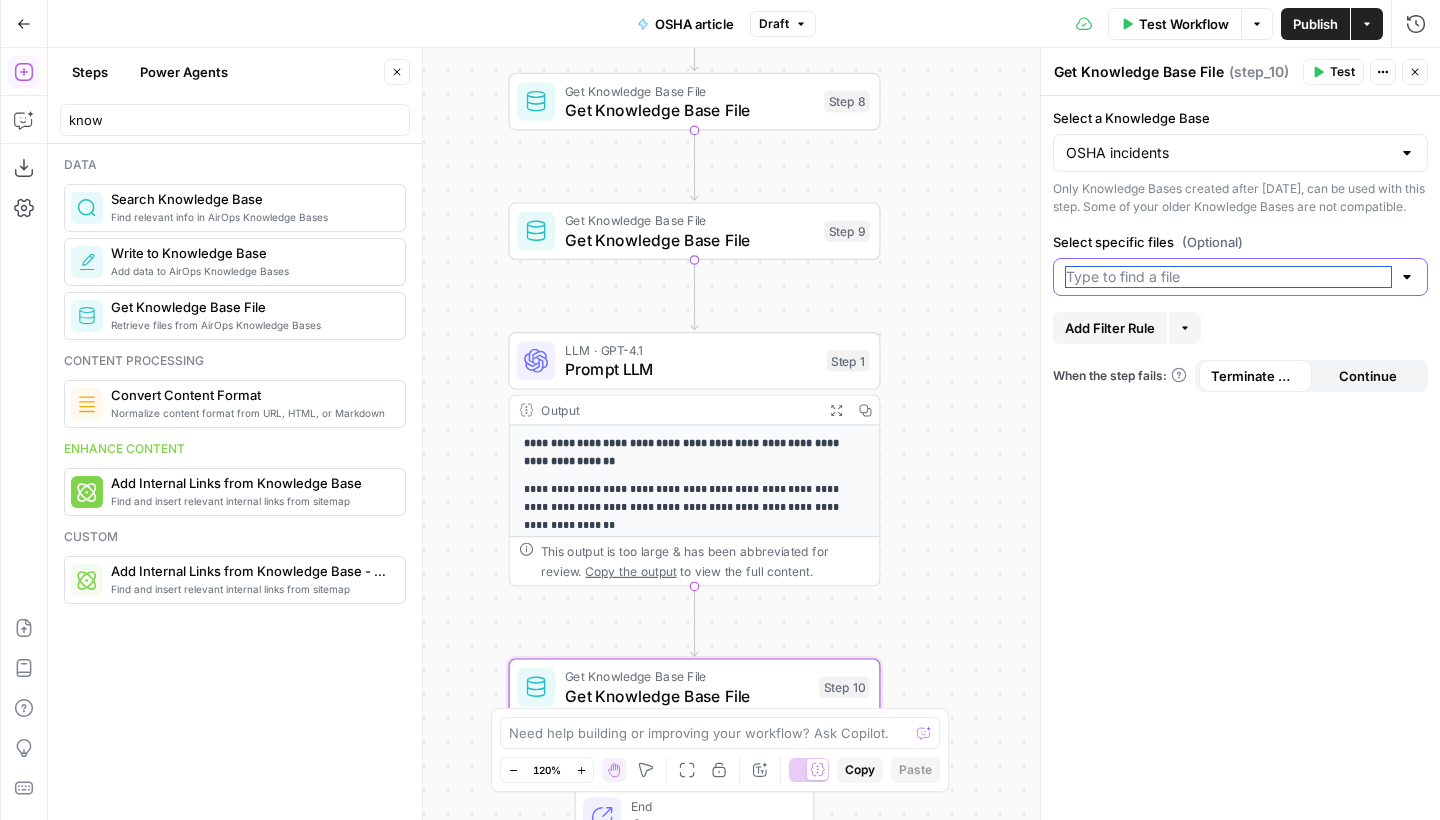 click on "Select specific files   (Optional)" at bounding box center [1228, 277] 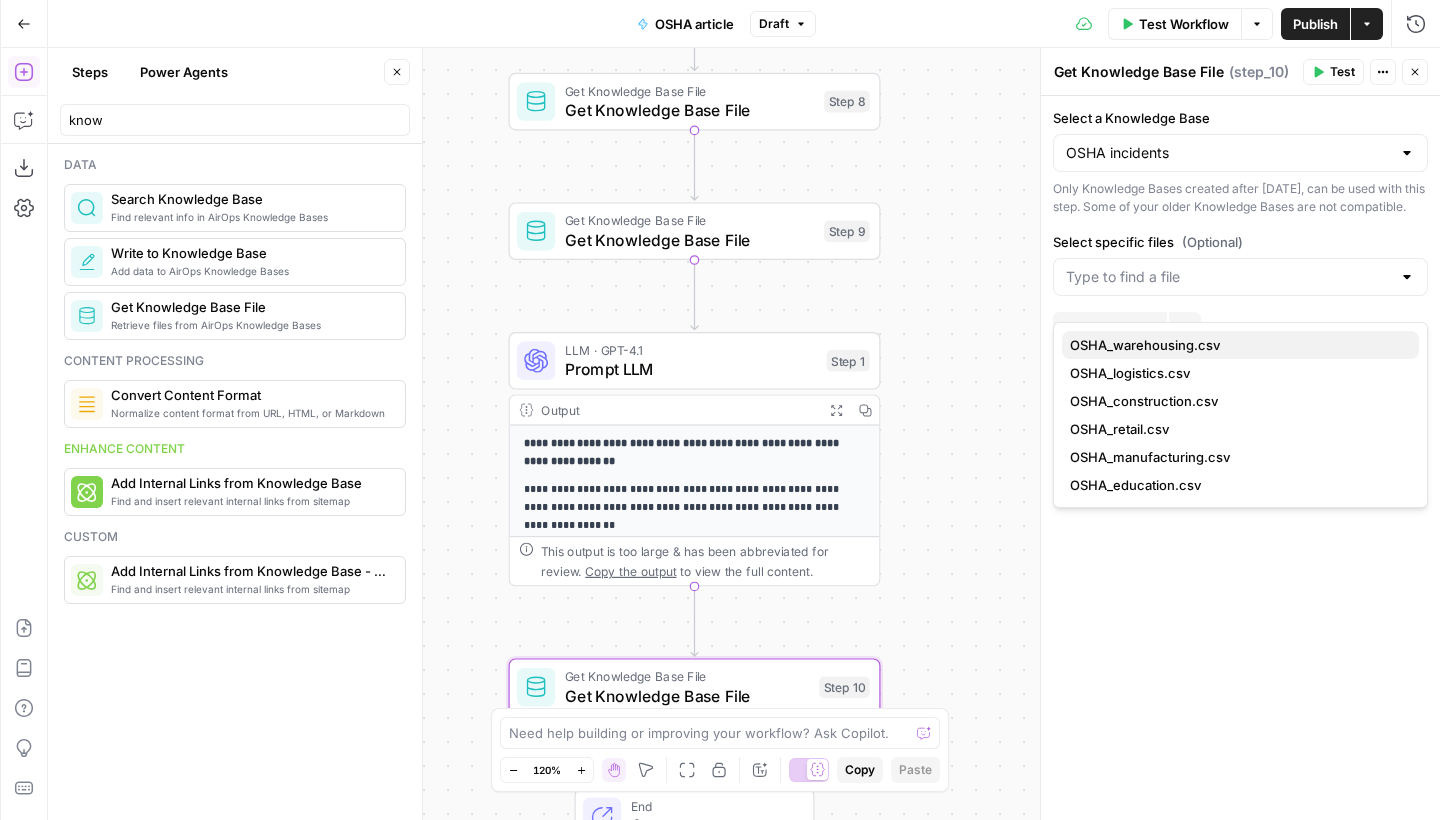 click on "OSHA_warehousing.csv" at bounding box center [1145, 345] 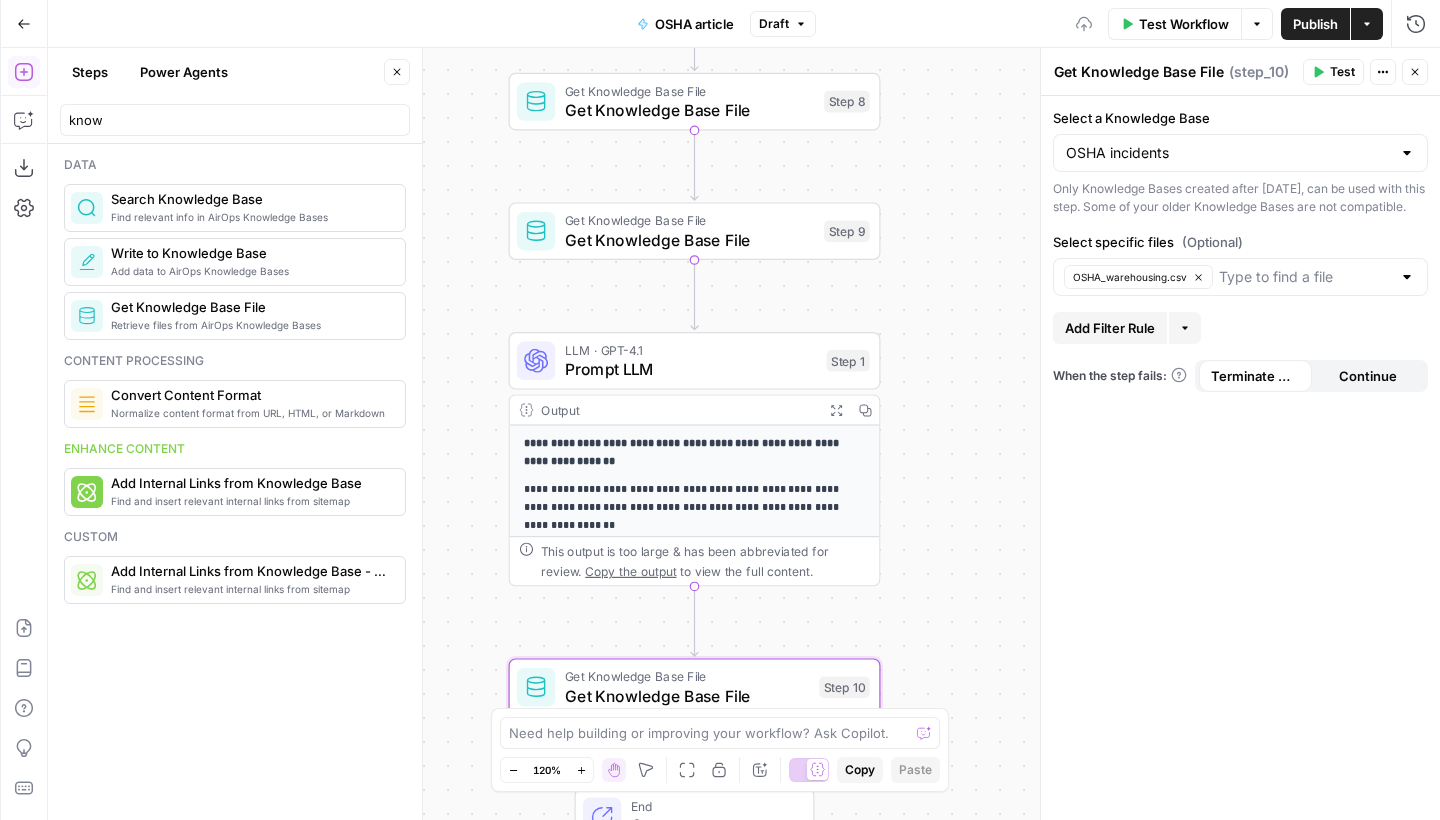 click on "**********" at bounding box center (744, 434) 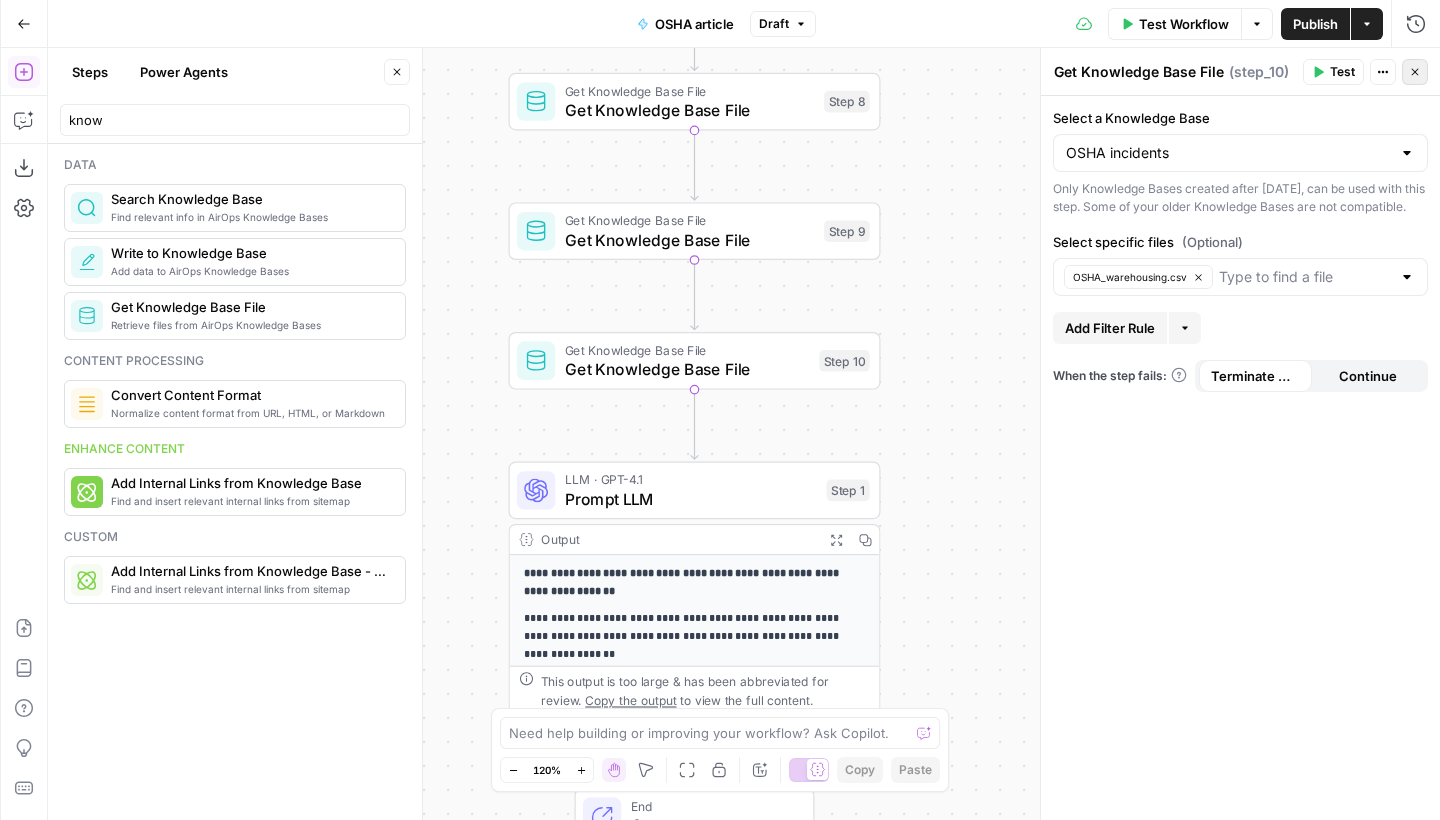 click 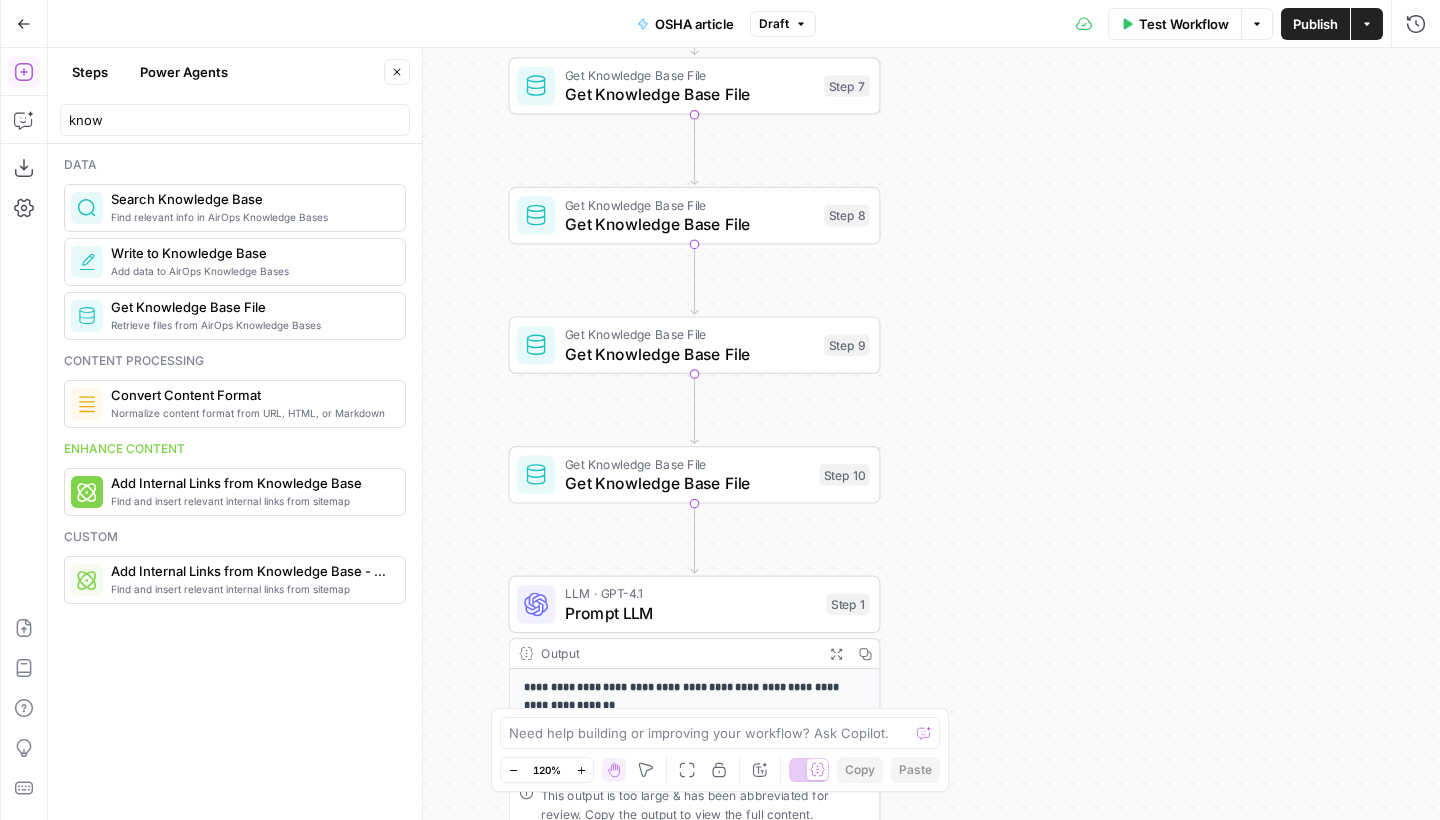 drag, startPoint x: 1024, startPoint y: 235, endPoint x: 1024, endPoint y: 355, distance: 120 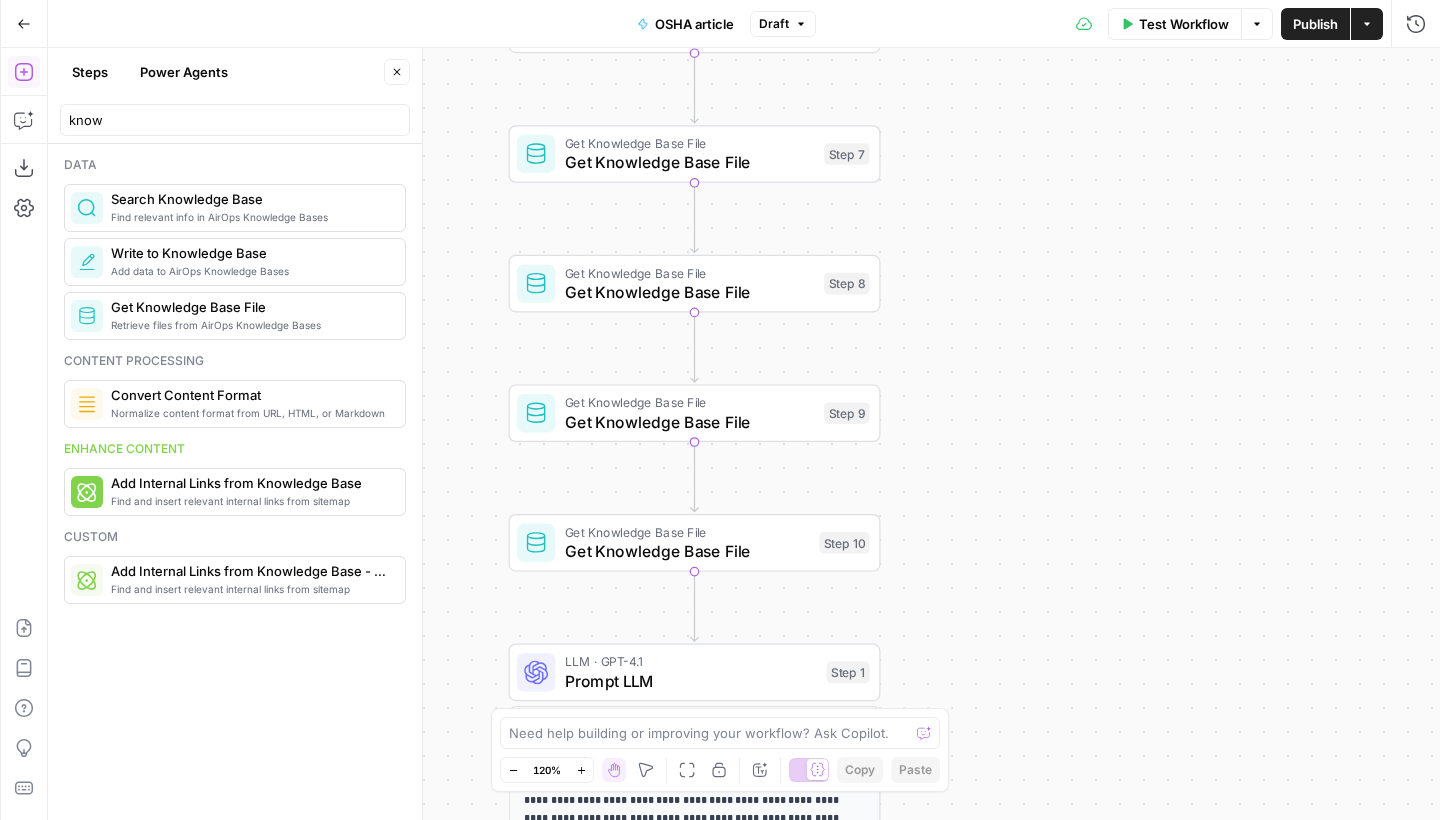drag, startPoint x: 1014, startPoint y: 291, endPoint x: 1014, endPoint y: 472, distance: 181 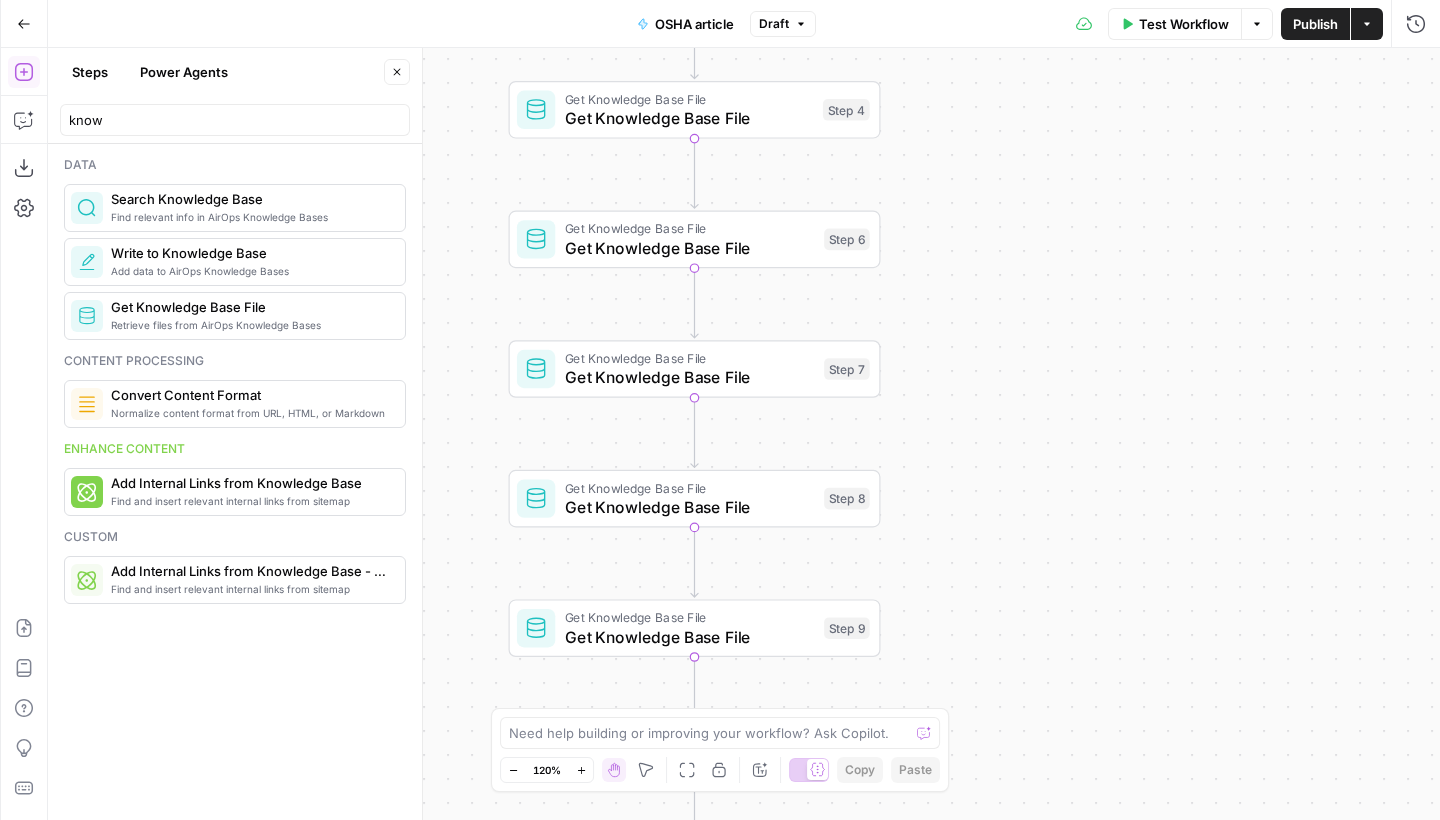 drag, startPoint x: 1045, startPoint y: 305, endPoint x: 1045, endPoint y: 501, distance: 196 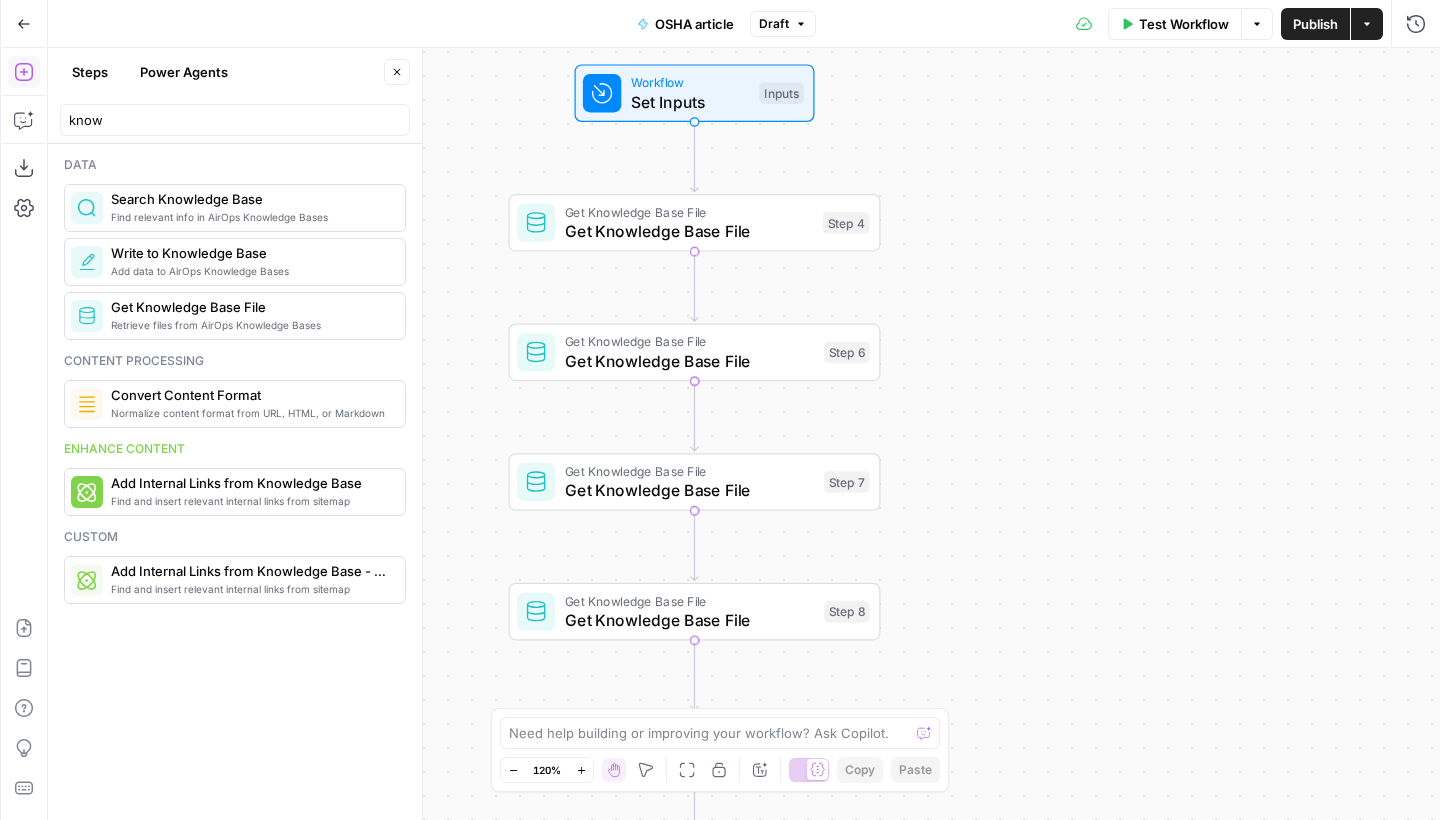 click on "Get Knowledge Base File" at bounding box center [689, 231] 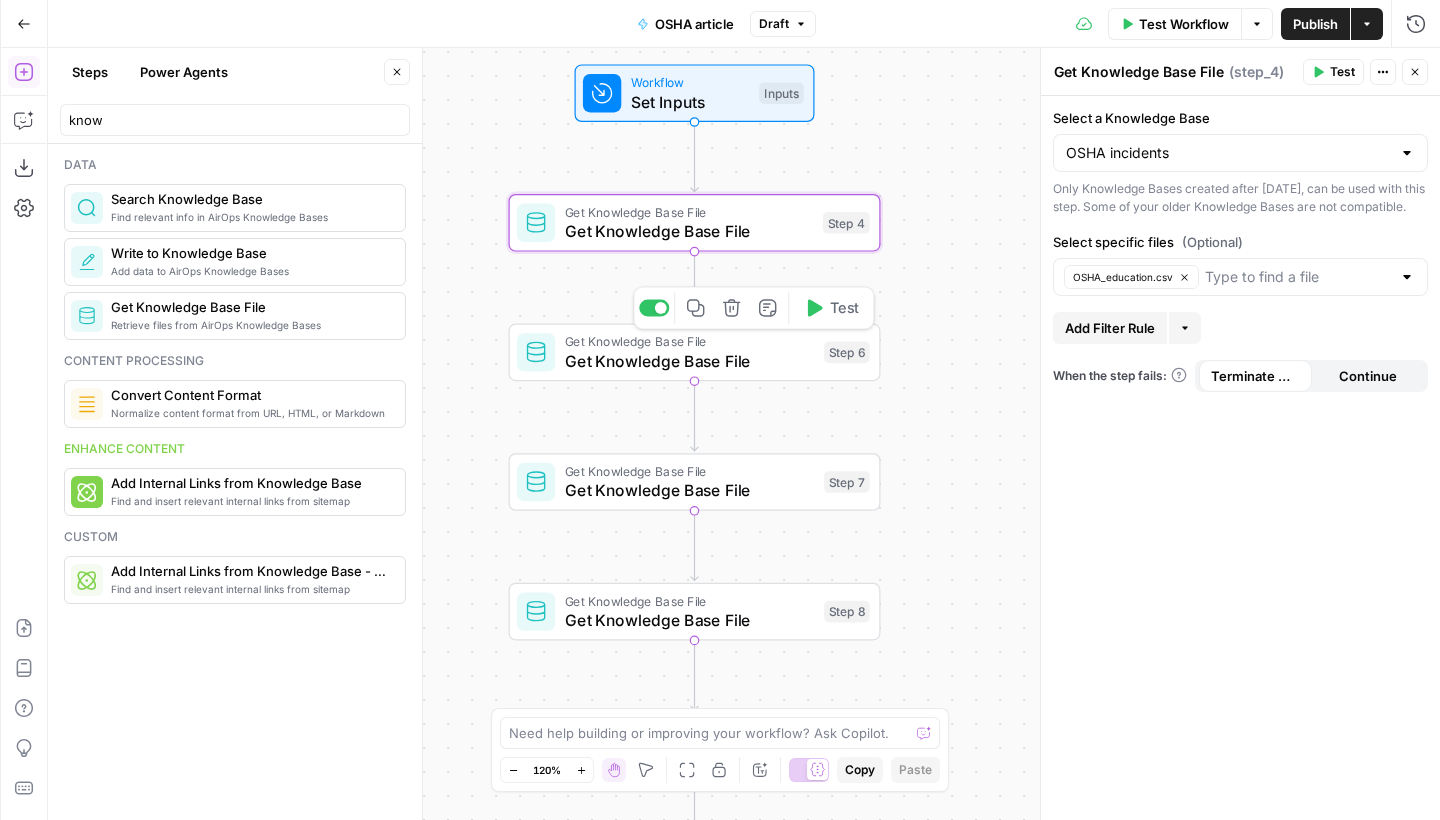 click on "Get Knowledge Base File" at bounding box center (690, 361) 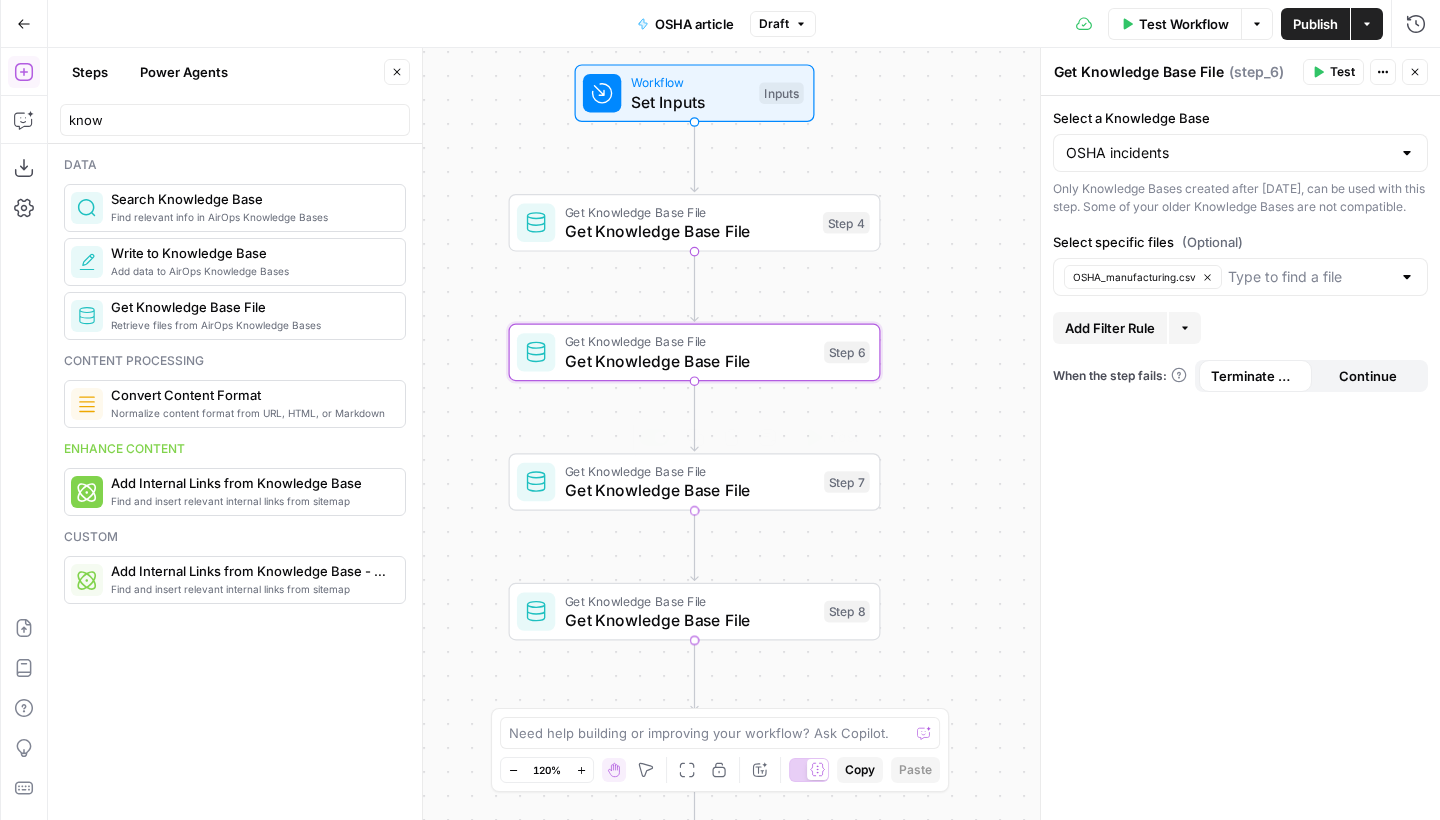 click on "Get Knowledge Base File" at bounding box center [690, 490] 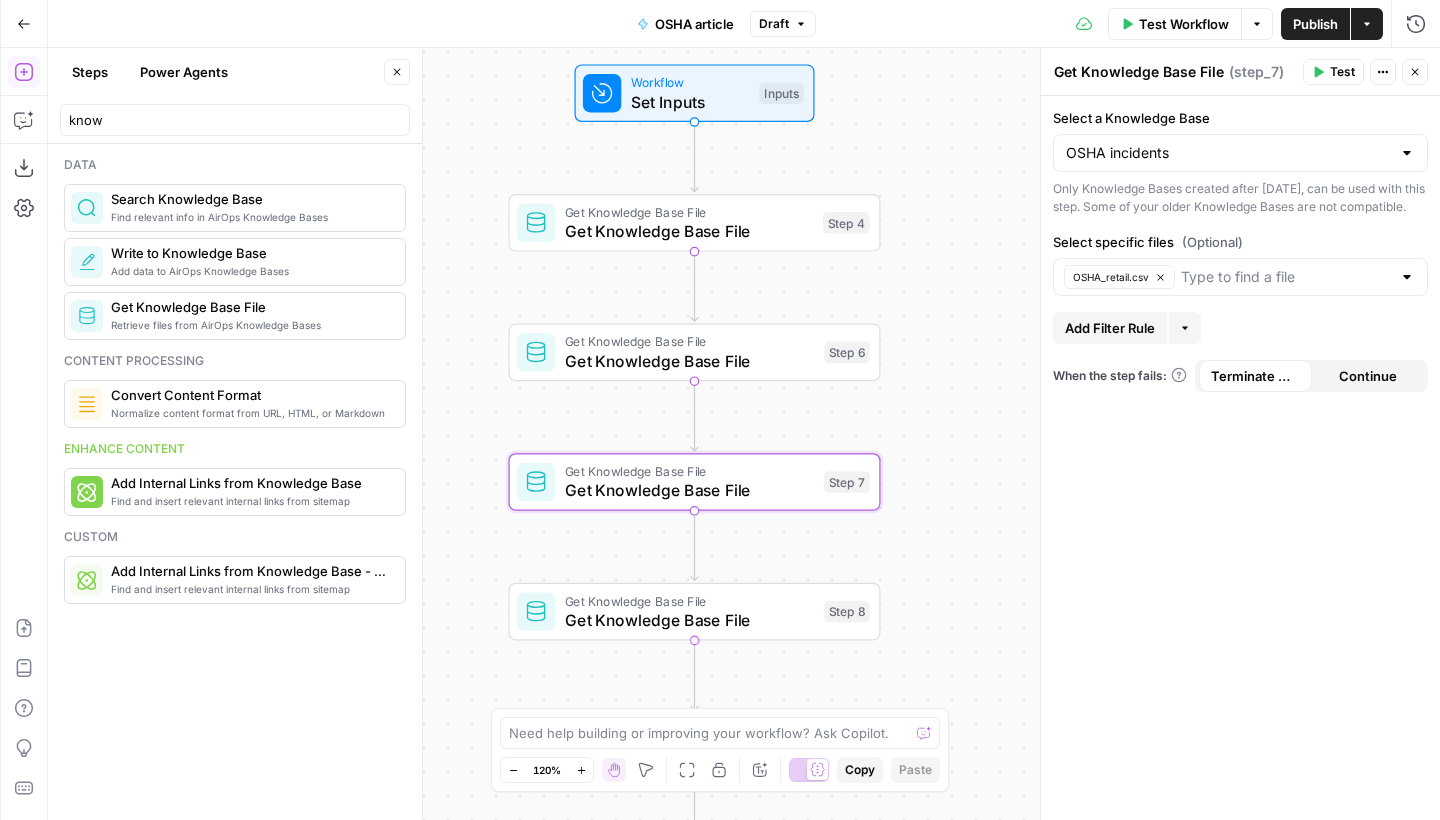 click on "Get Knowledge Base File" at bounding box center (690, 600) 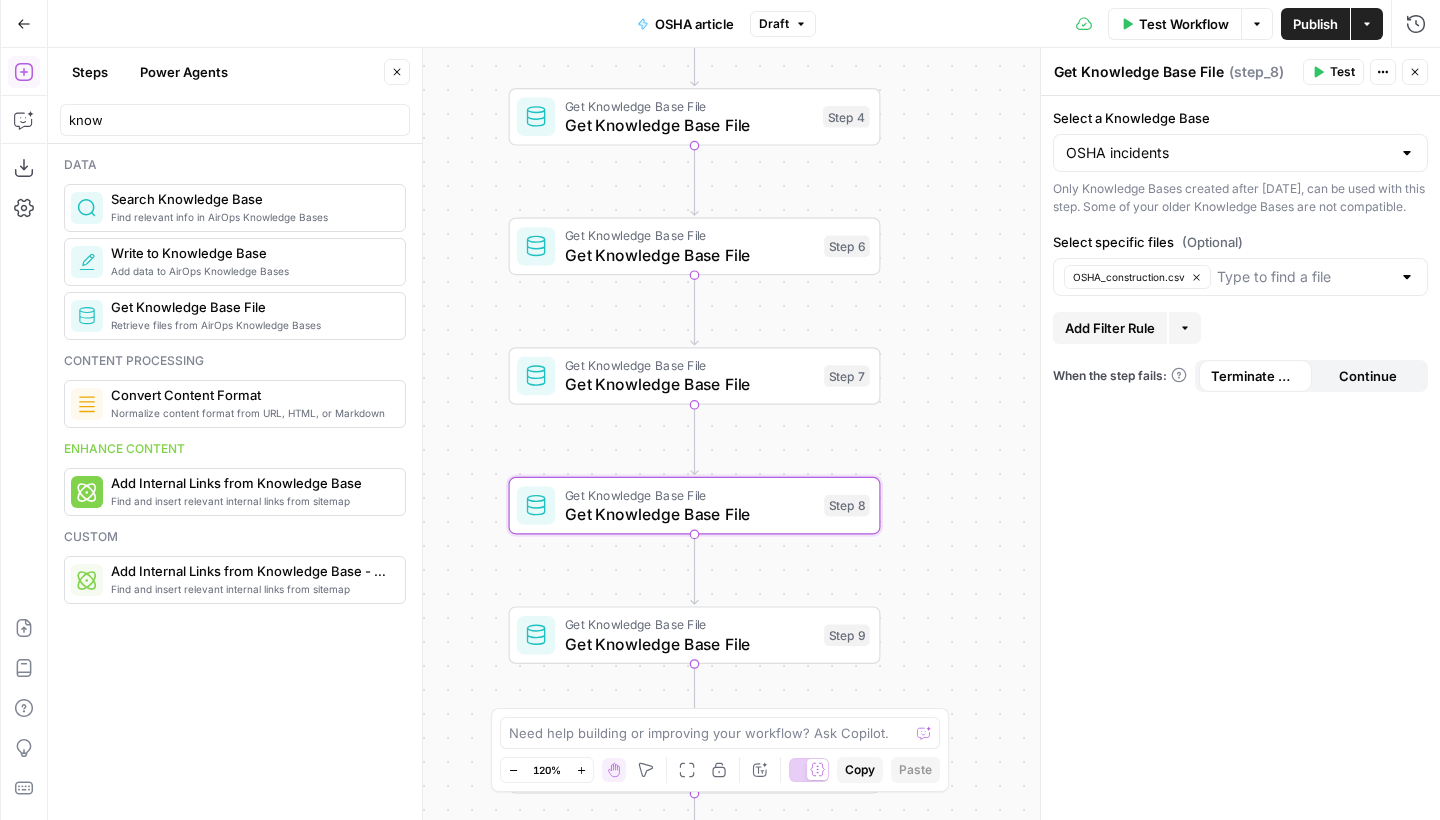 drag, startPoint x: 899, startPoint y: 625, endPoint x: 901, endPoint y: 439, distance: 186.01076 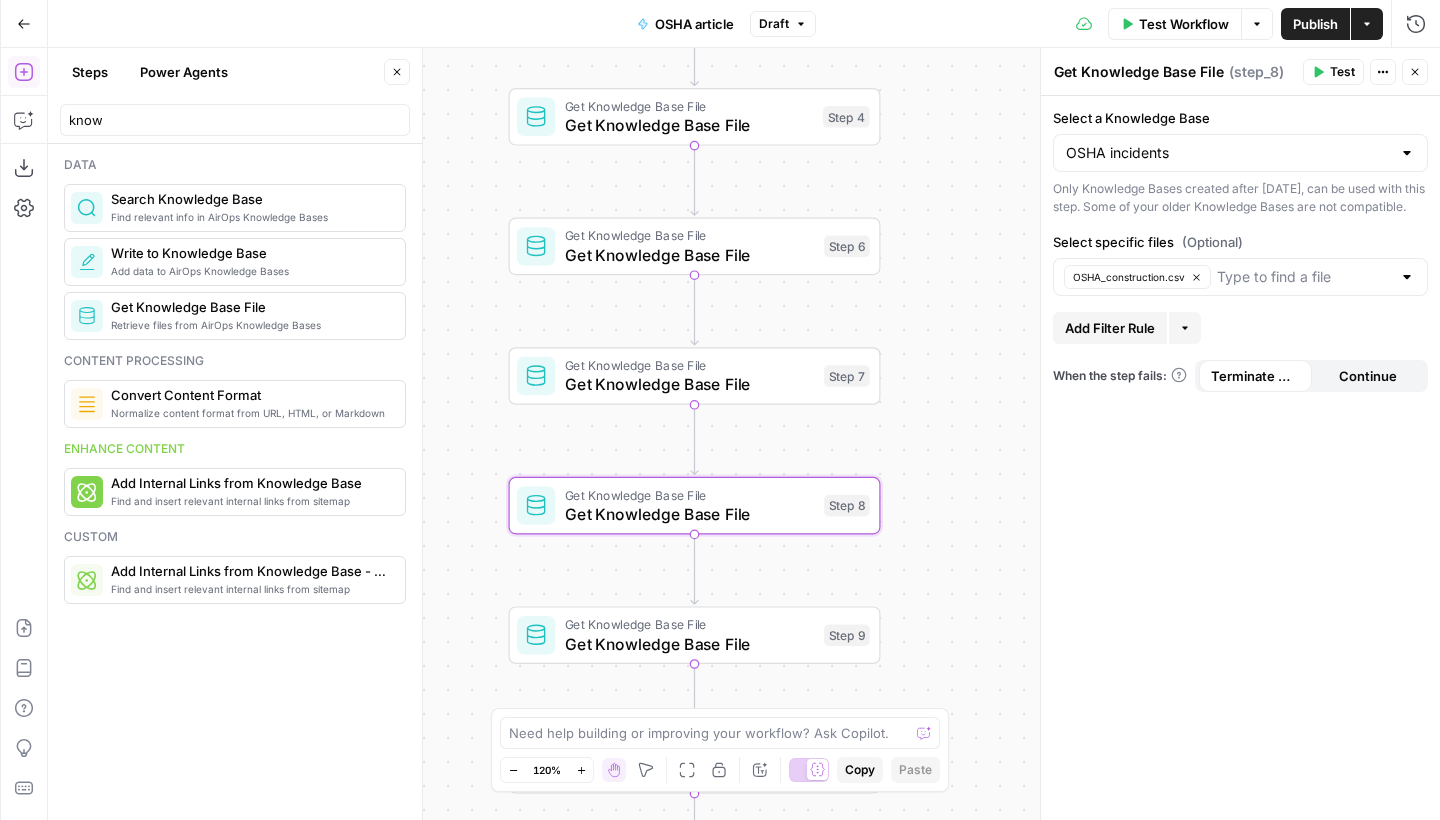 click on "**********" at bounding box center [744, 434] 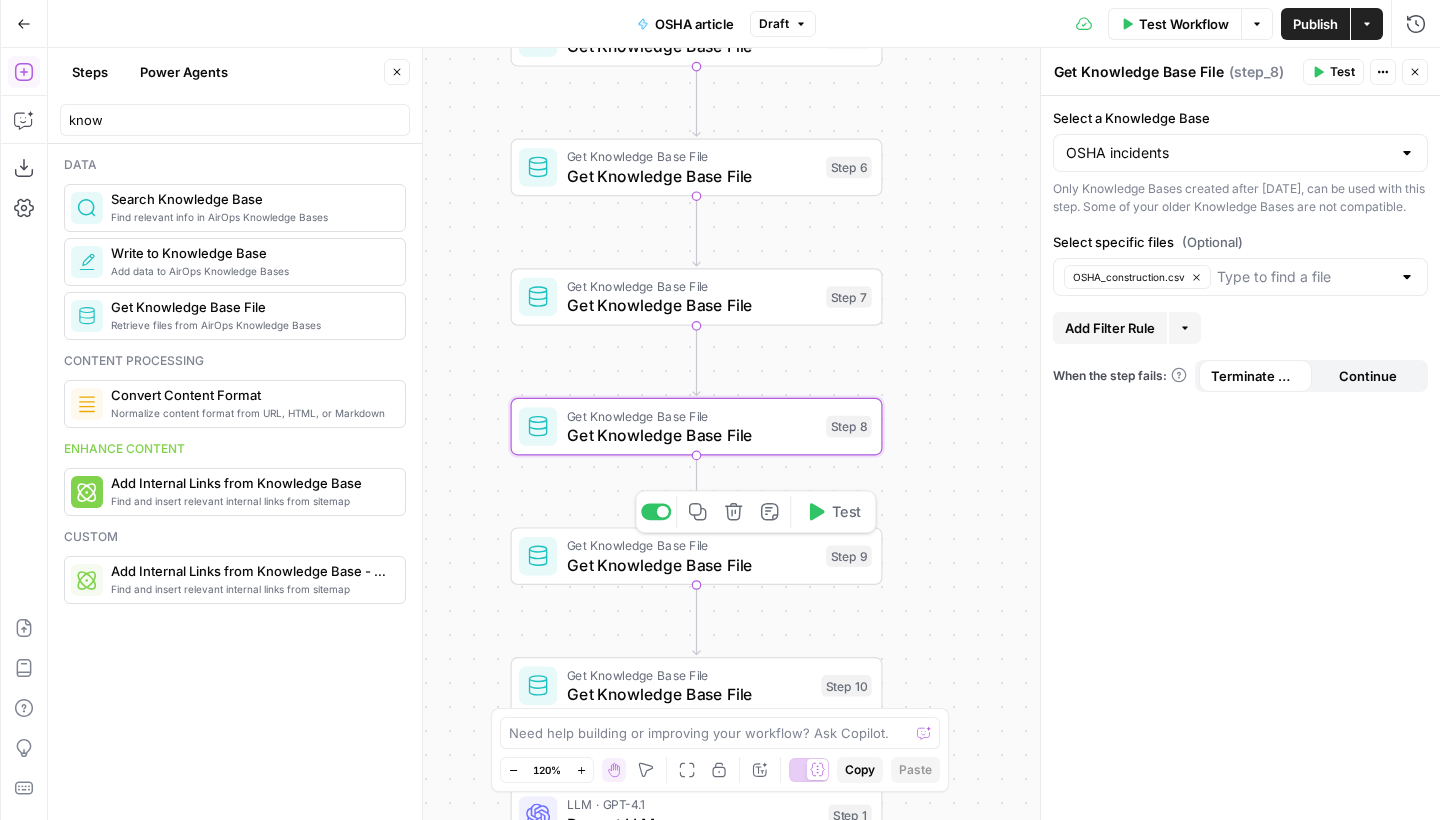 click on "Get Knowledge Base File" at bounding box center [692, 565] 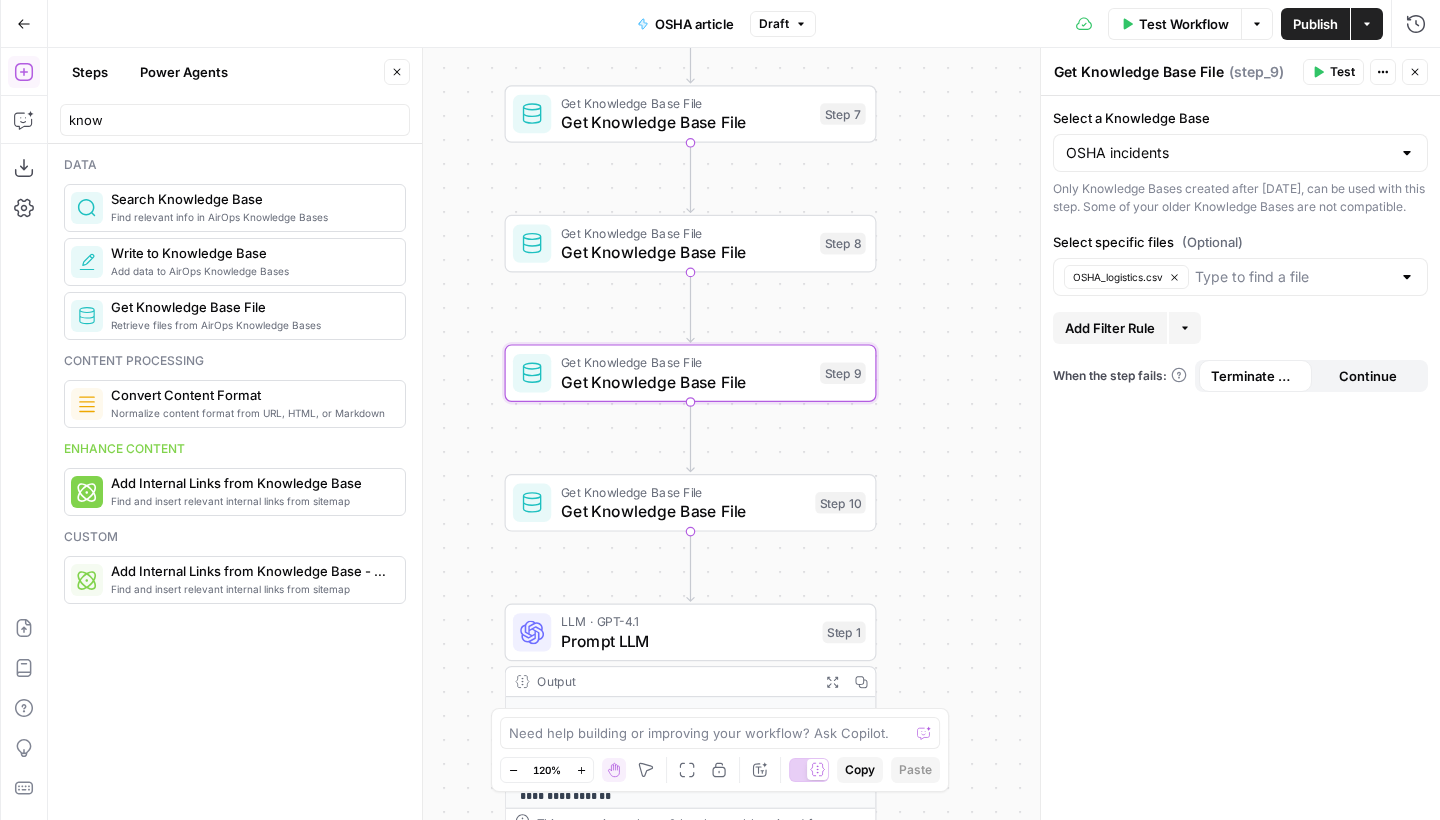drag, startPoint x: 903, startPoint y: 539, endPoint x: 897, endPoint y: 345, distance: 194.09276 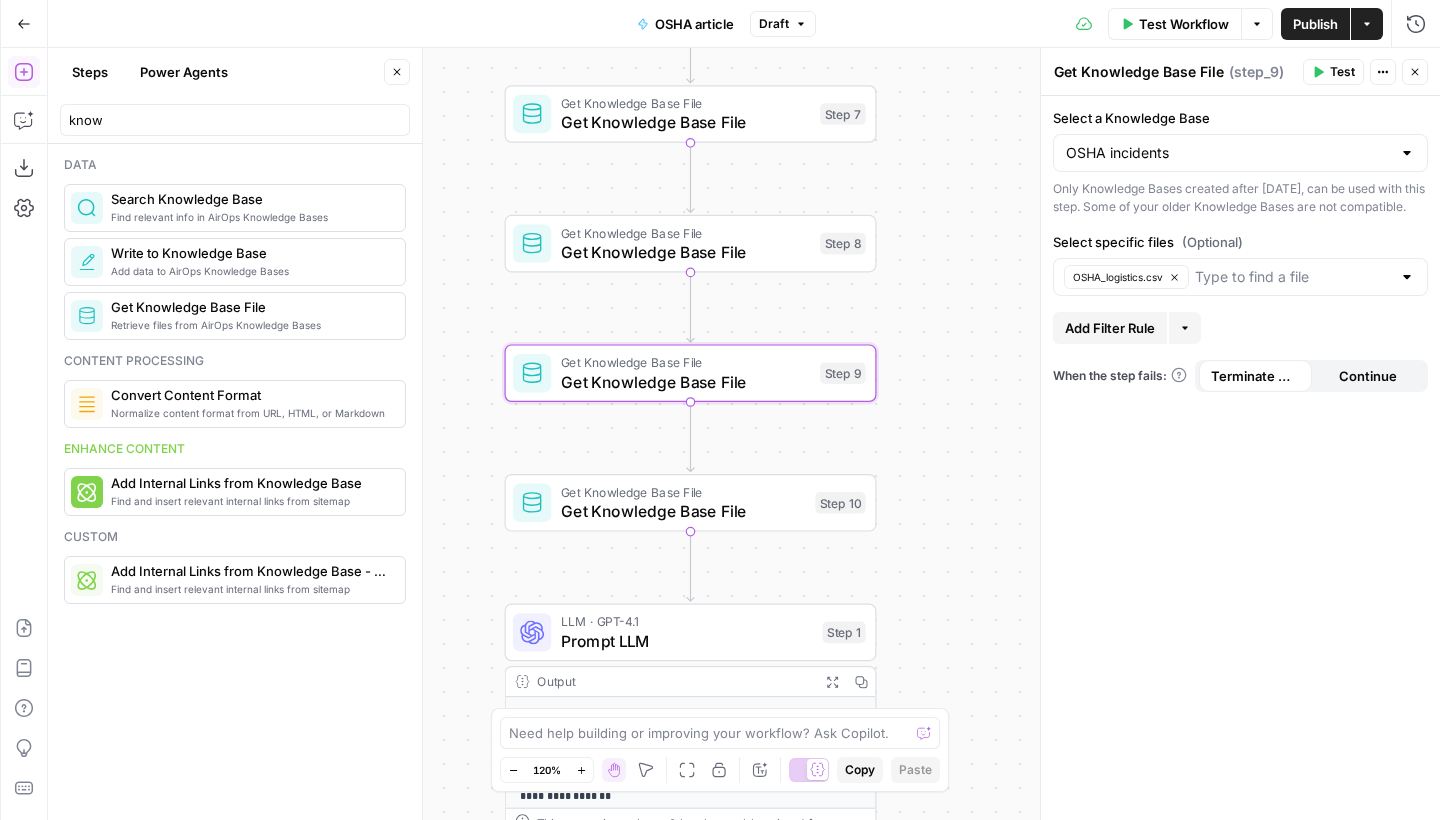 click on "**********" at bounding box center [744, 434] 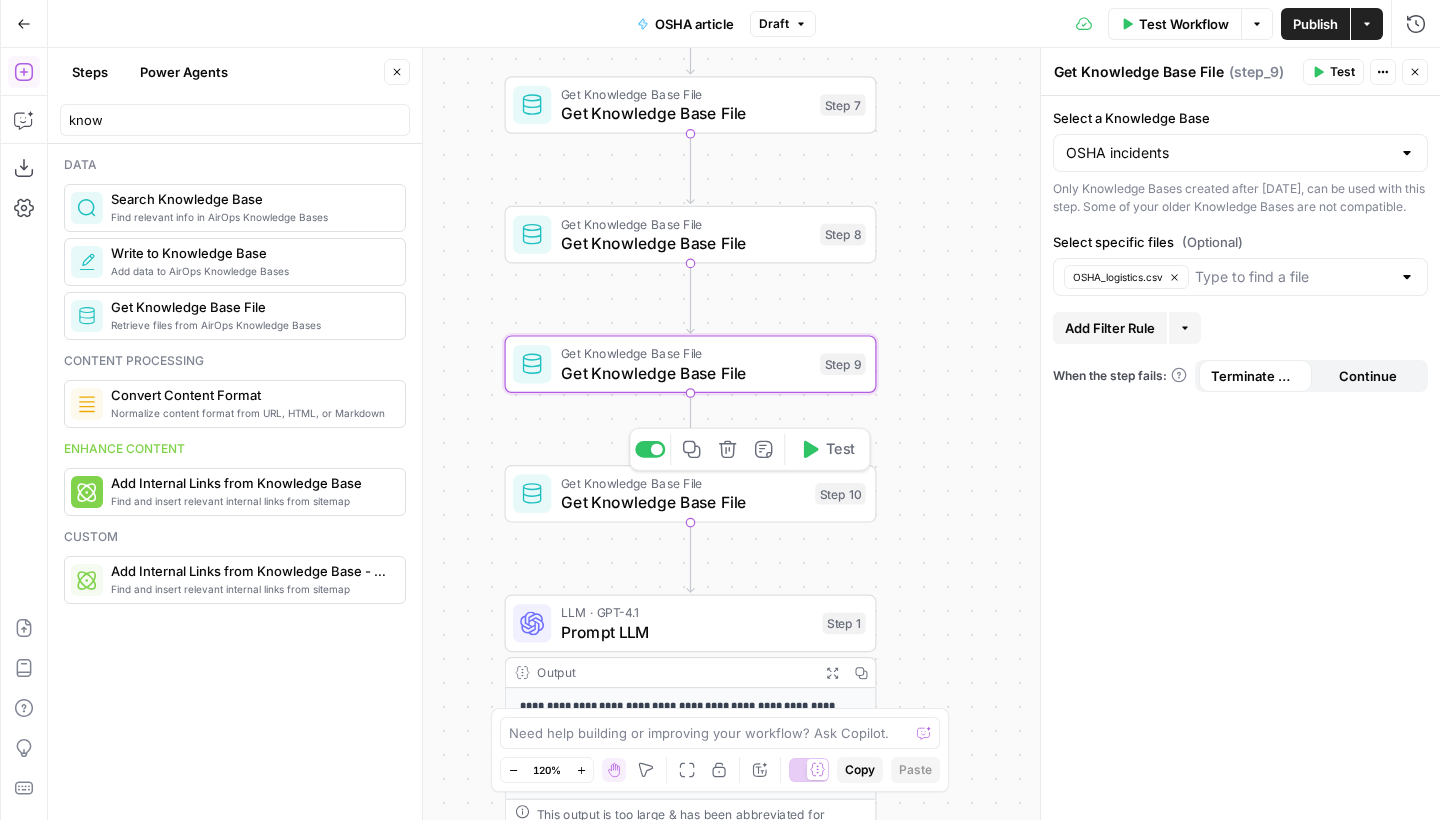 click on "Get Knowledge Base File Get Knowledge Base File Step 10 Copy step Delete step Add Note Test" at bounding box center (691, 494) 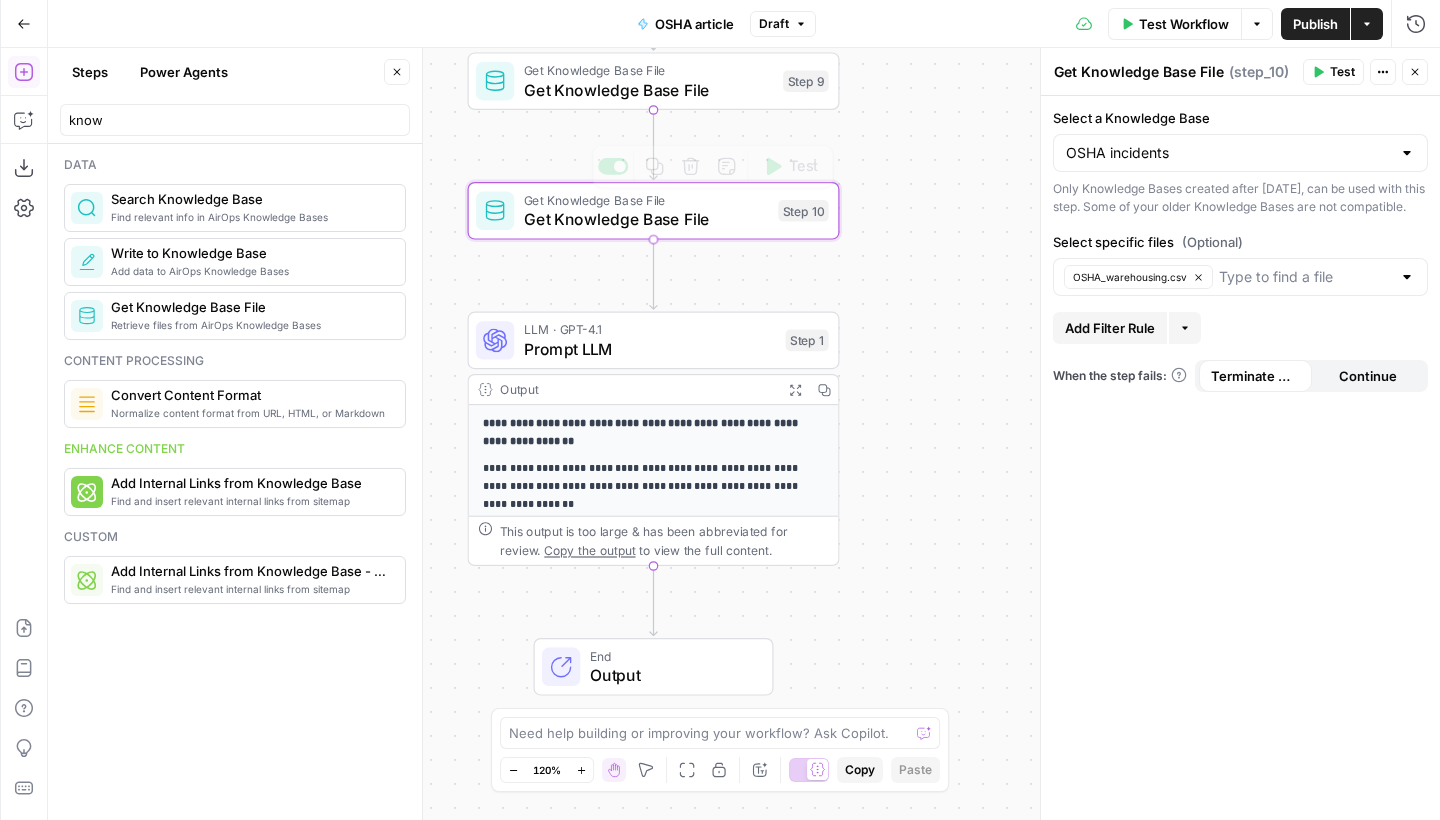 drag, startPoint x: 885, startPoint y: 545, endPoint x: 848, endPoint y: 262, distance: 285.40848 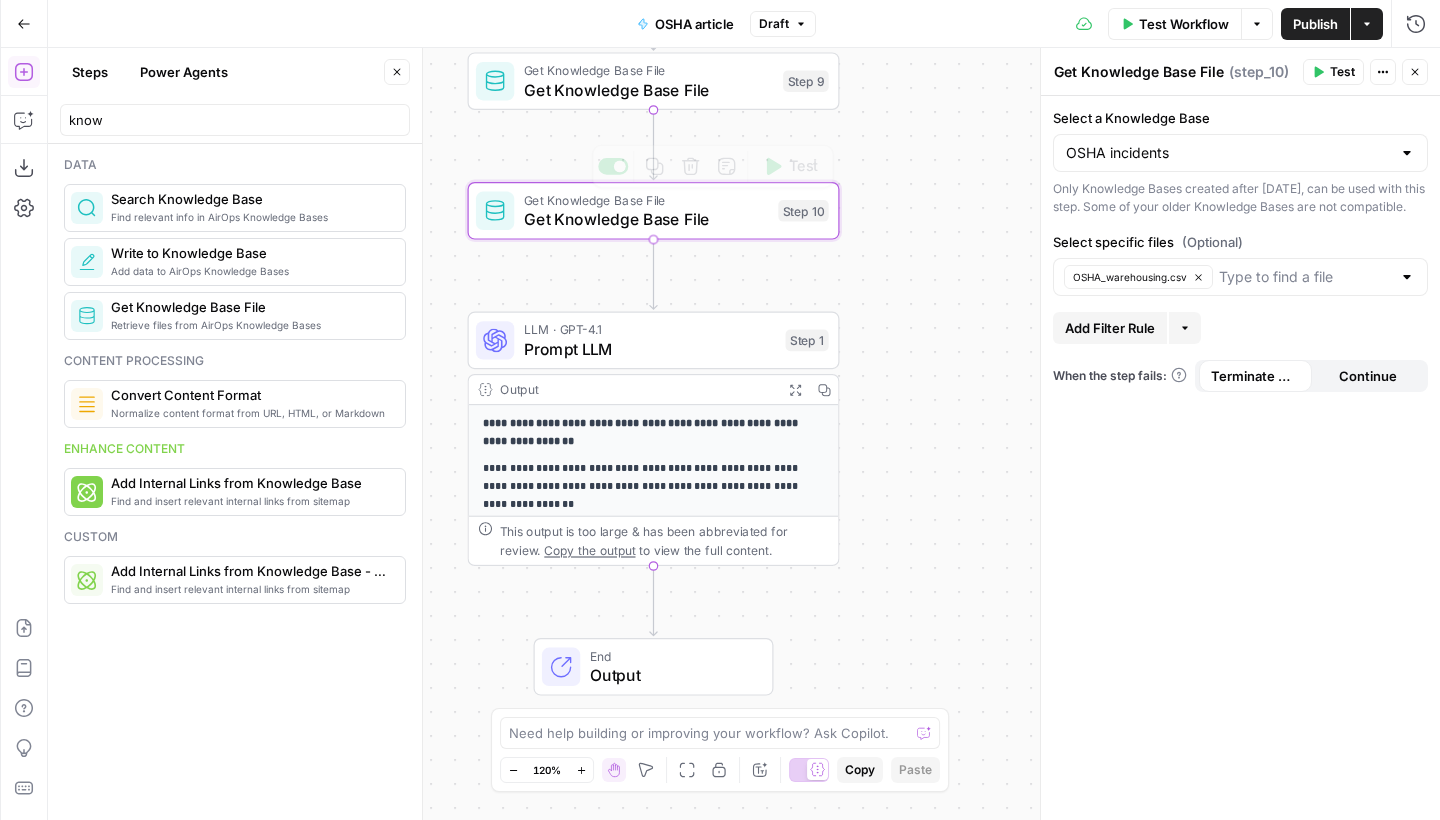 click on "**********" at bounding box center (744, 434) 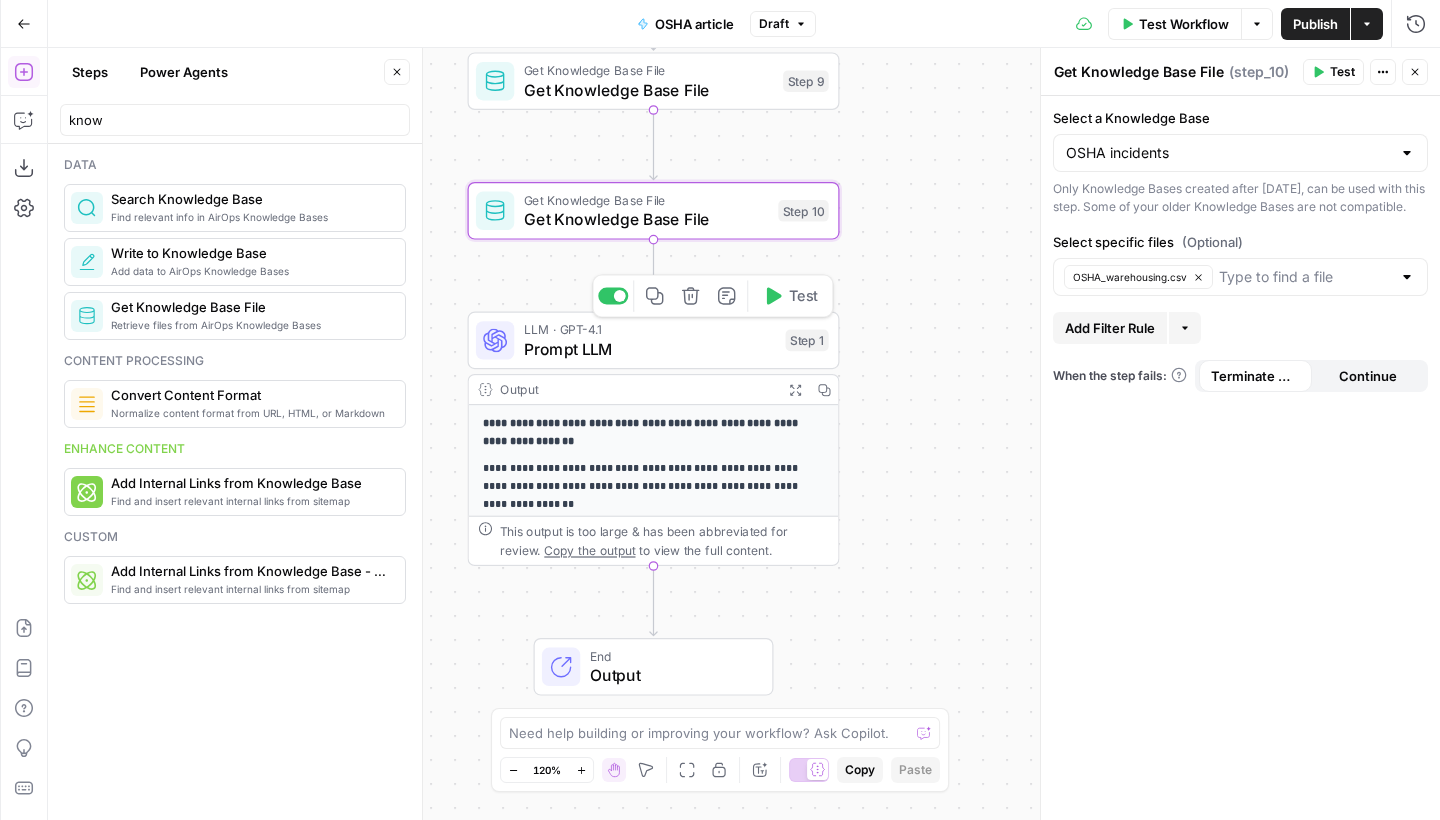 click on "LLM · GPT-4.1 Prompt LLM Step 1 Copy step Delete step Add Note Test" at bounding box center [654, 341] 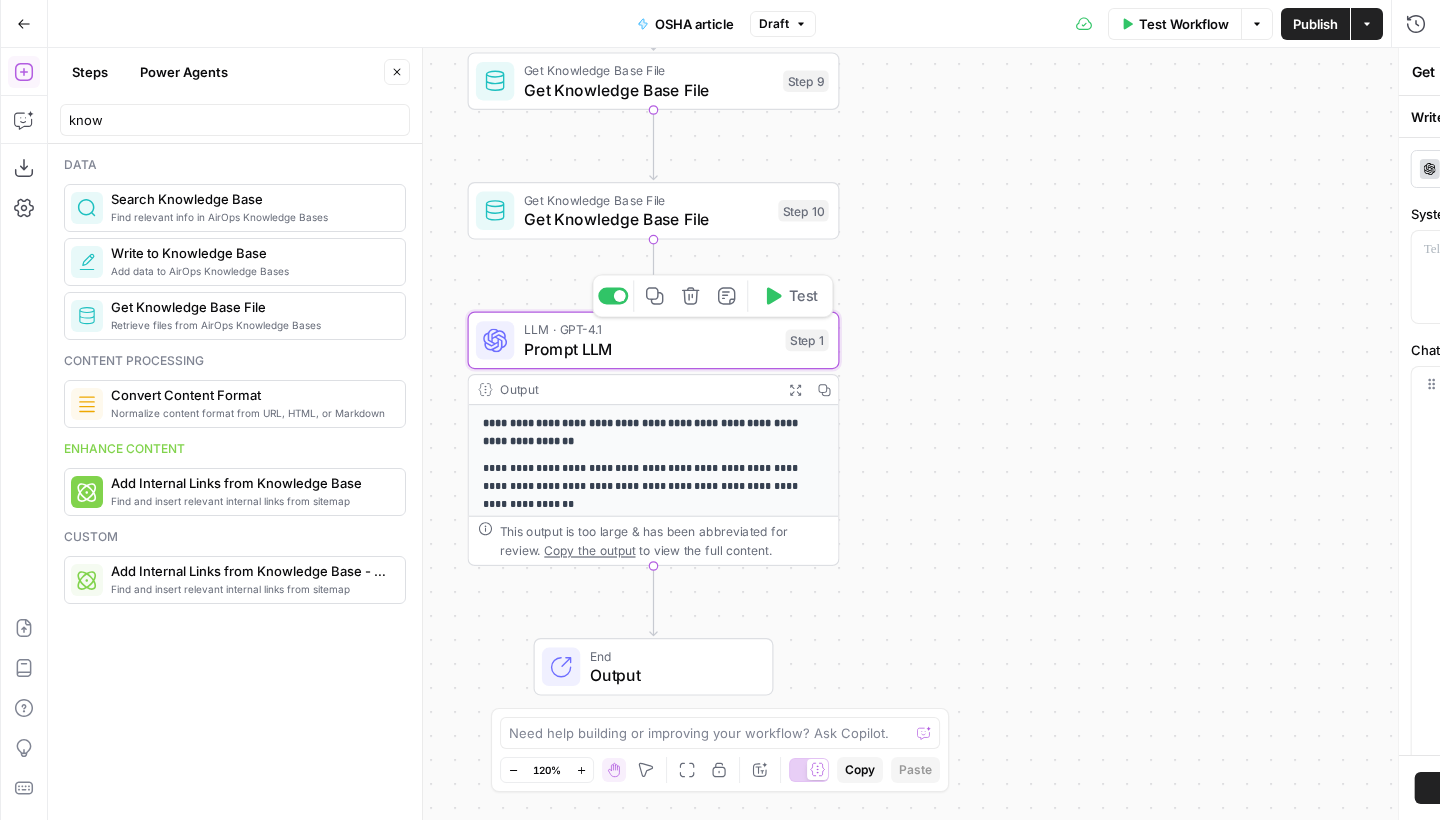 type on "Prompt LLM" 